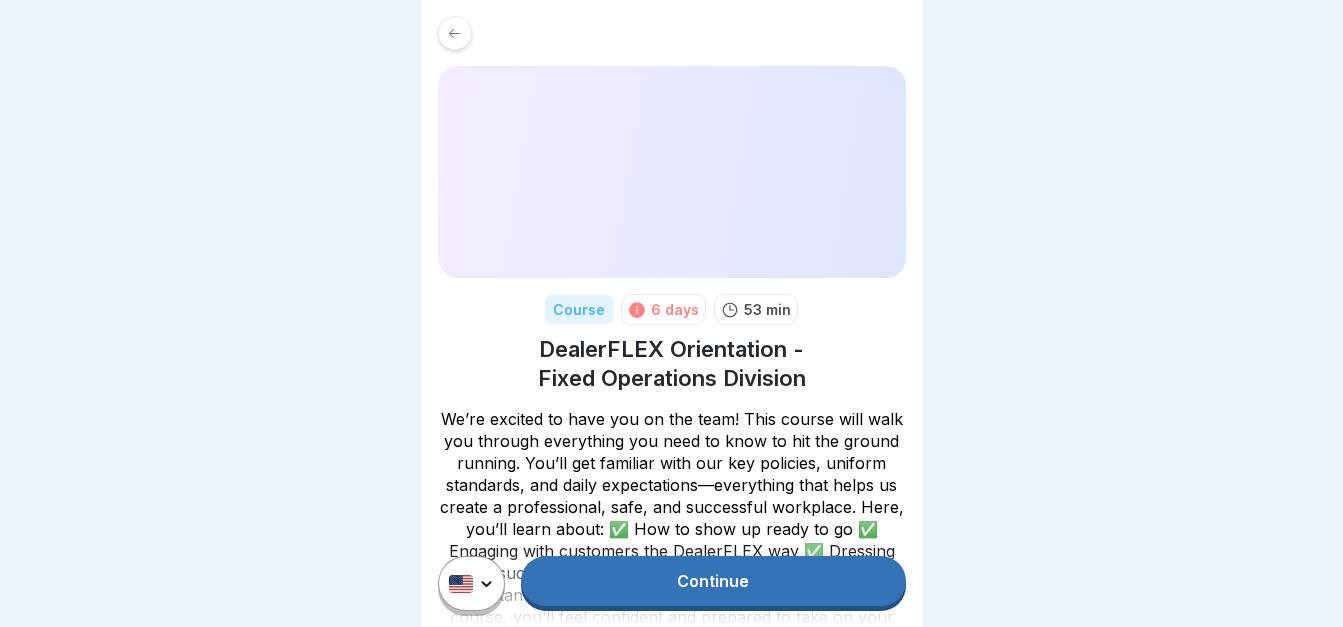 scroll, scrollTop: 0, scrollLeft: 0, axis: both 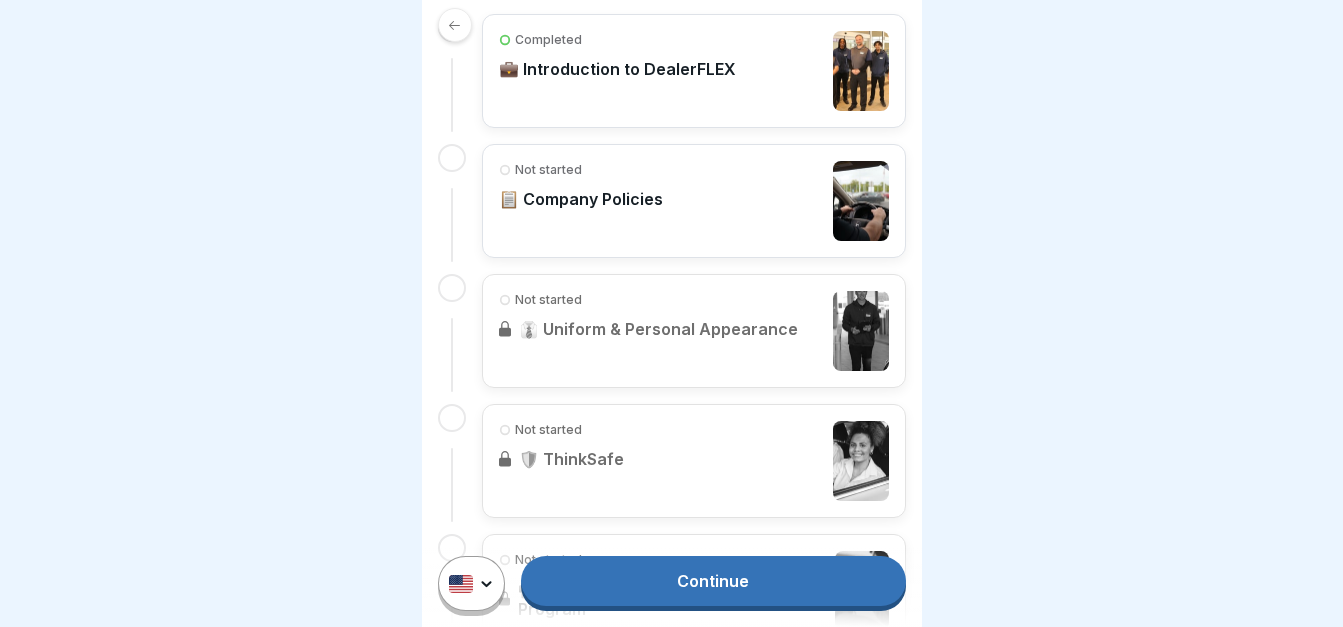 click on "Continue" at bounding box center (713, 581) 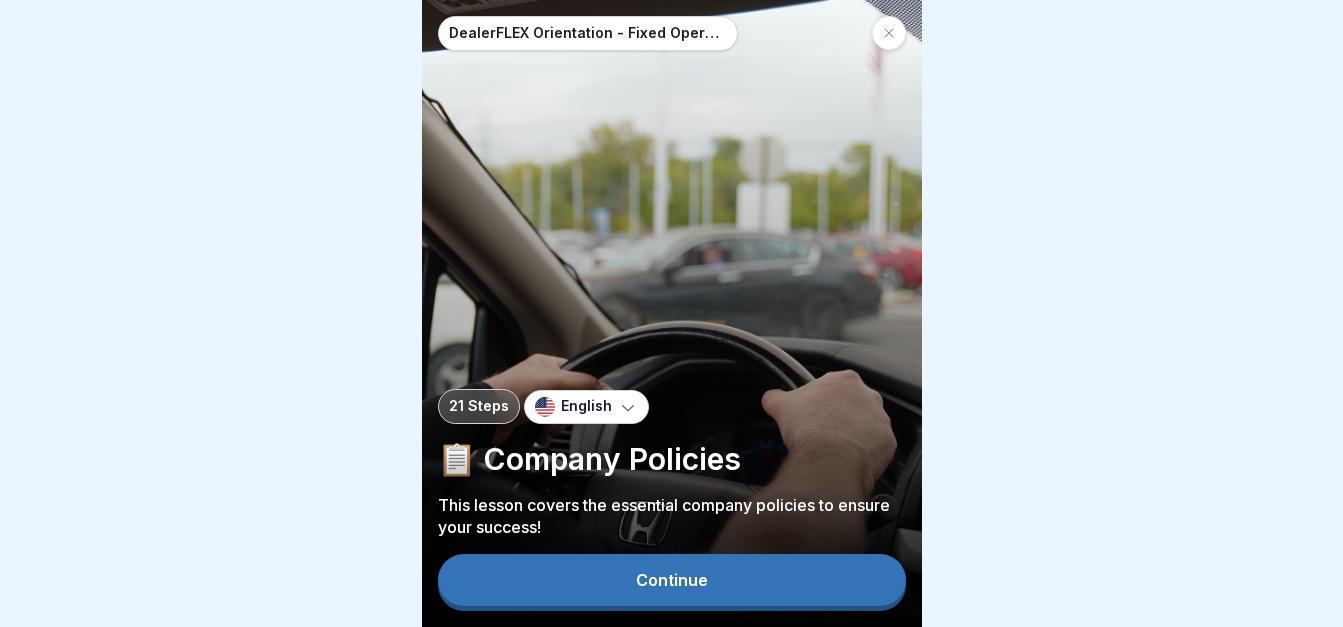 scroll, scrollTop: 0, scrollLeft: 0, axis: both 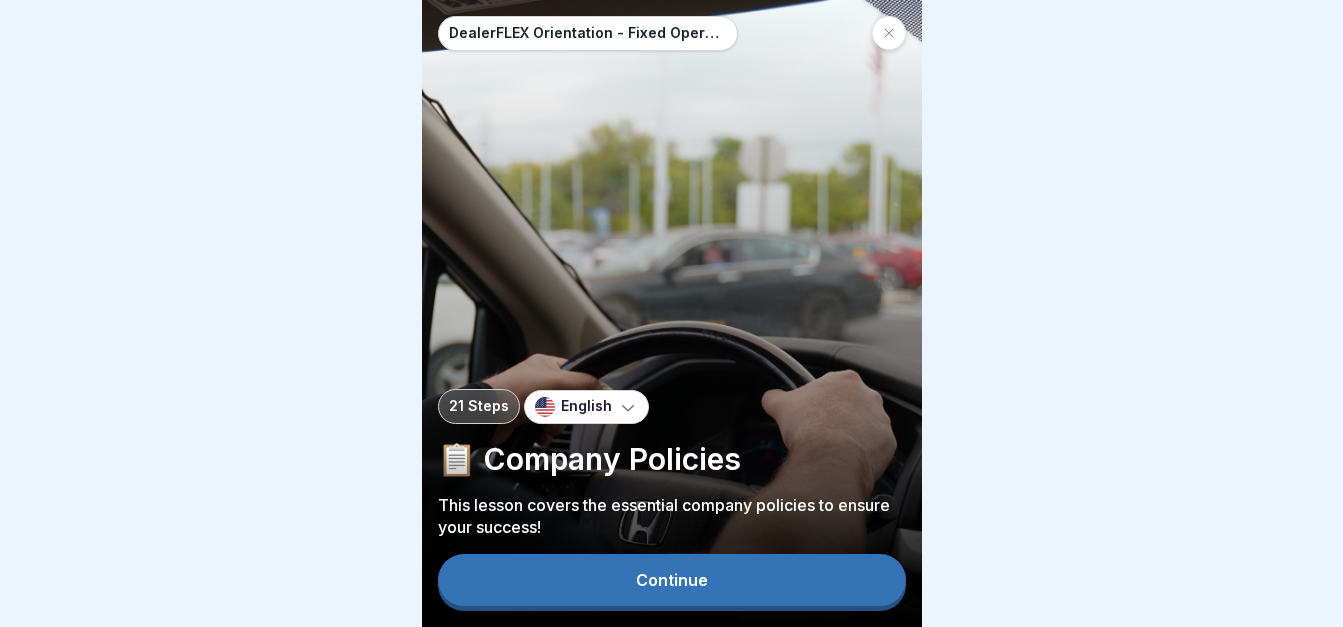 click on "Continue" at bounding box center [672, 580] 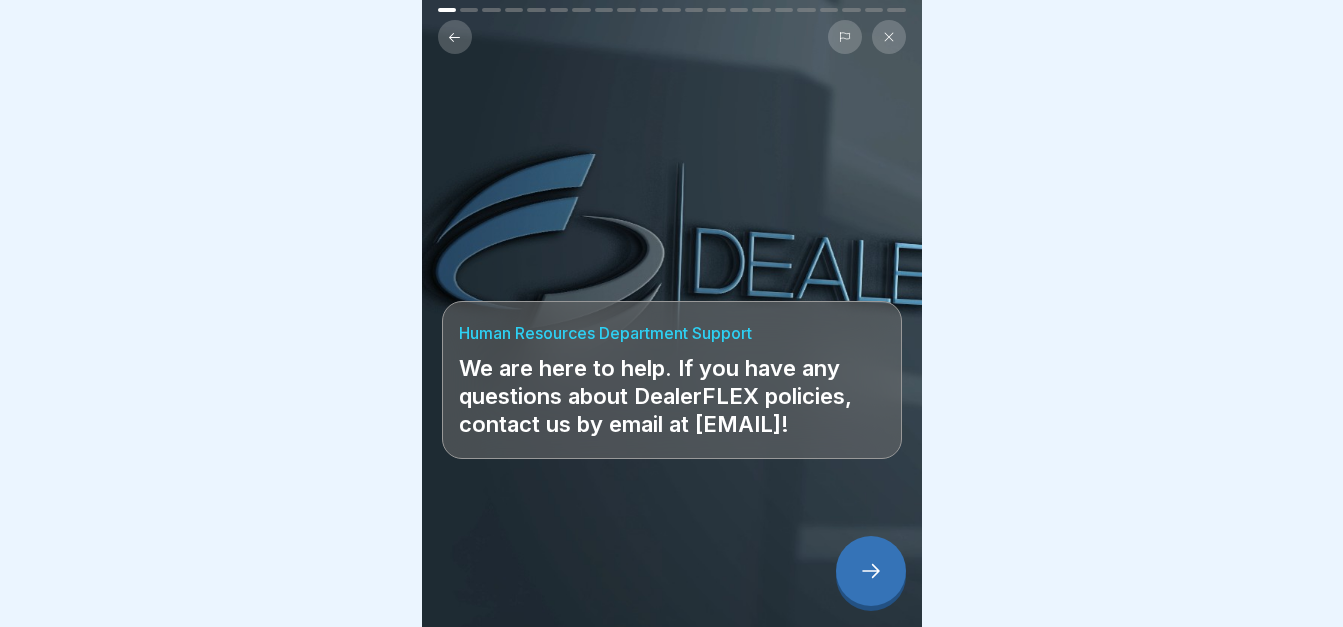 click at bounding box center [871, 571] 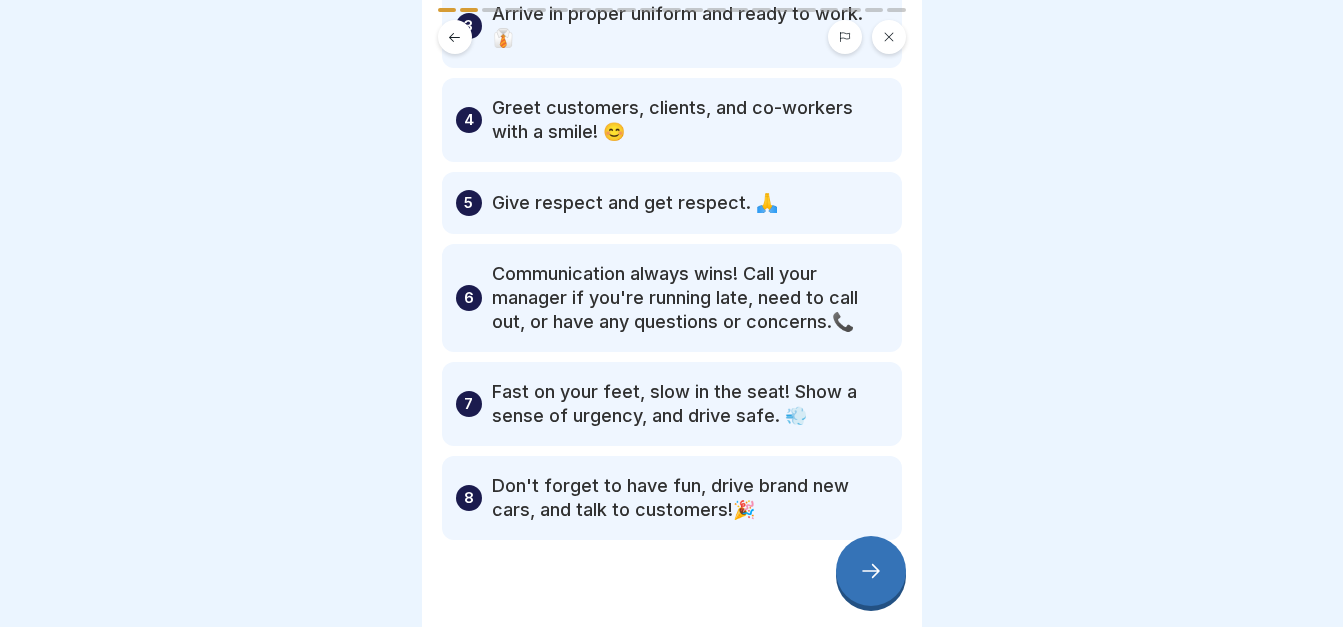scroll, scrollTop: 389, scrollLeft: 0, axis: vertical 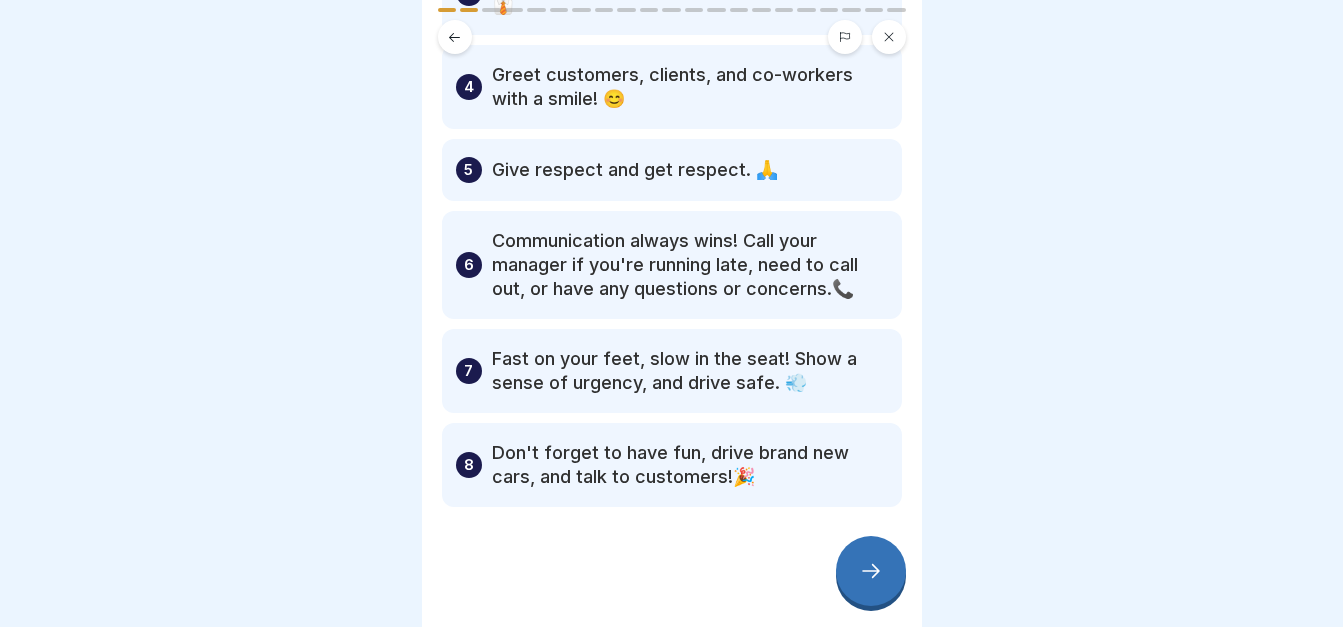 click at bounding box center [871, 571] 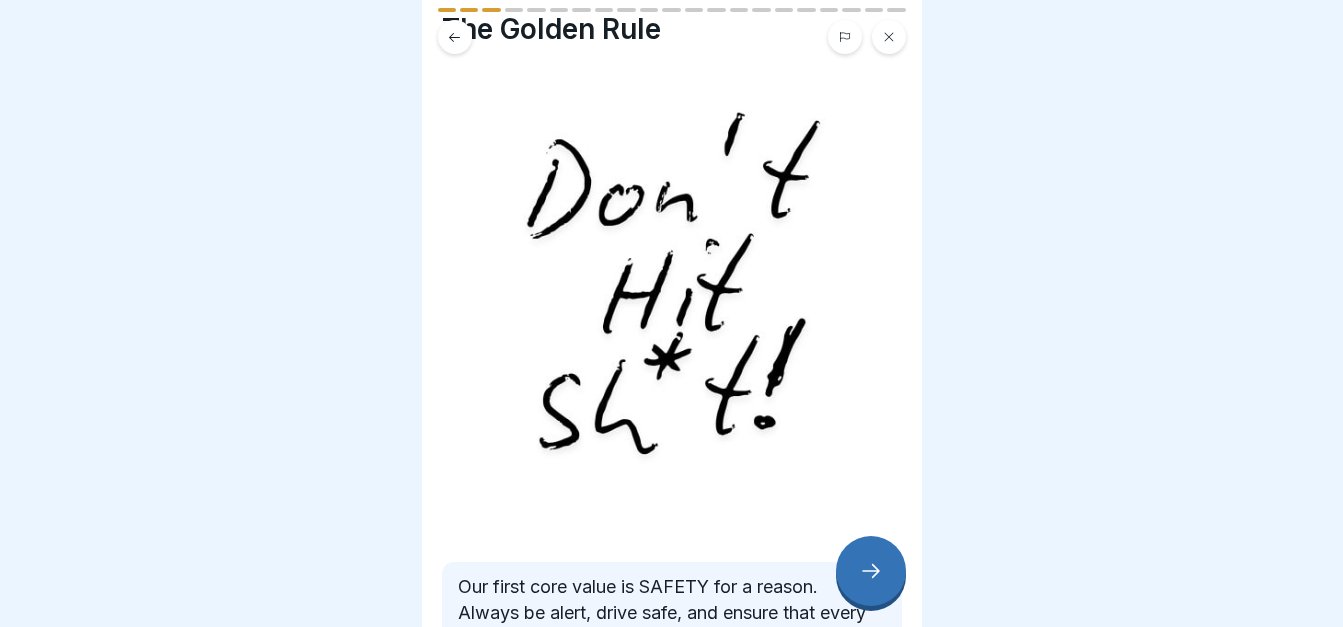scroll, scrollTop: 200, scrollLeft: 0, axis: vertical 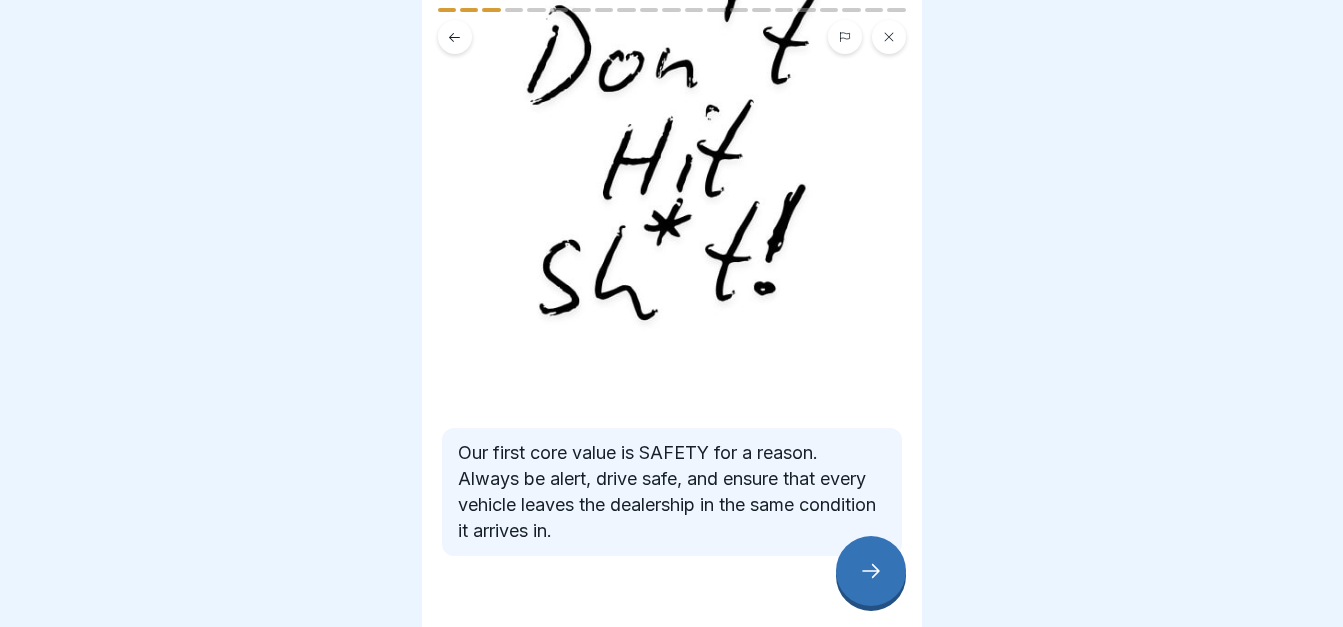 click 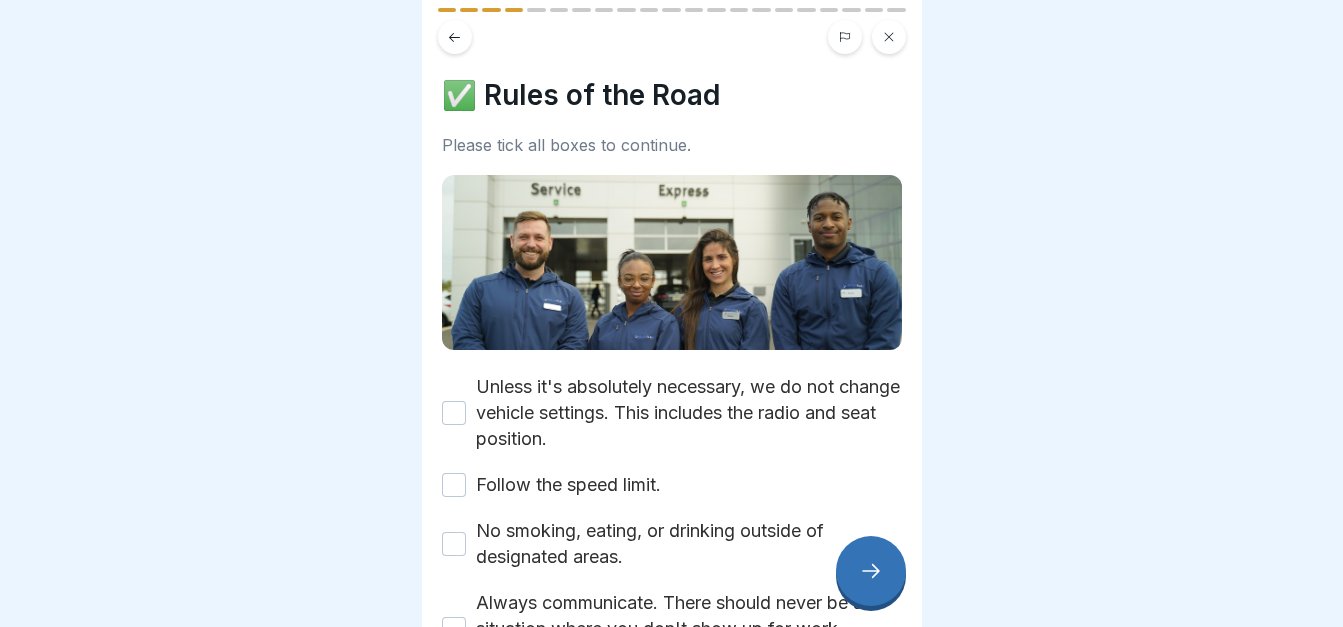 click on "Unless it's absolutely necessary, we do not change vehicle settings. This includes the radio and seat position." at bounding box center [454, 413] 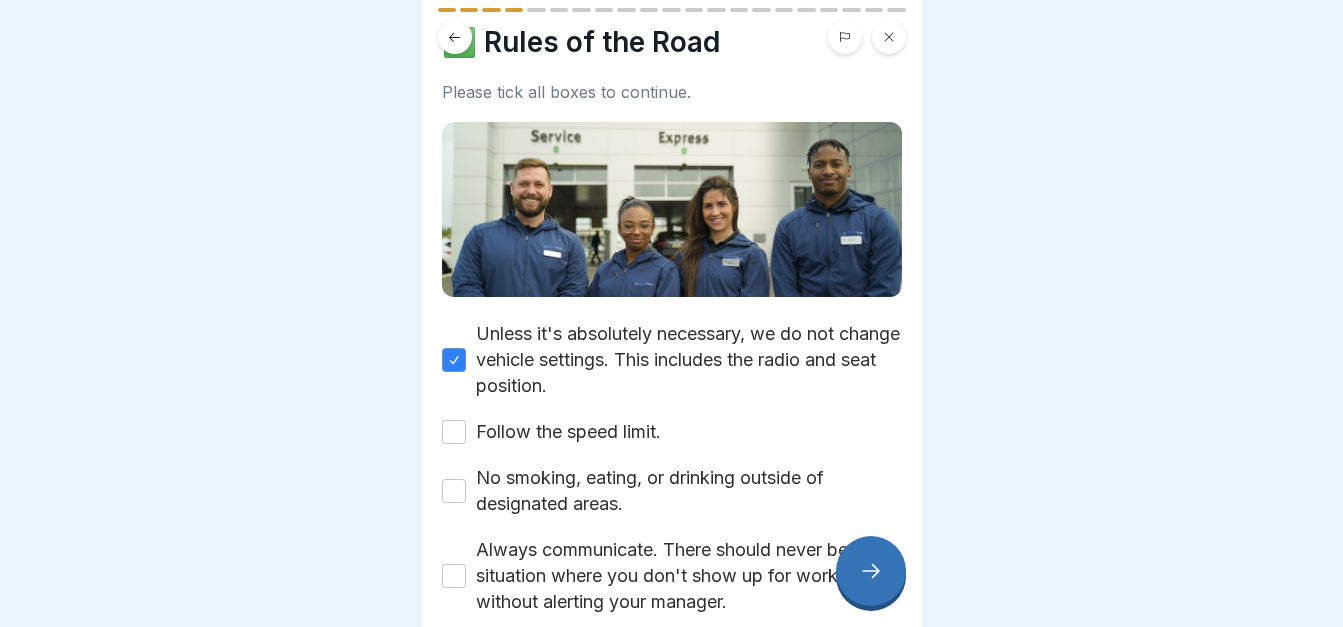 scroll, scrollTop: 100, scrollLeft: 0, axis: vertical 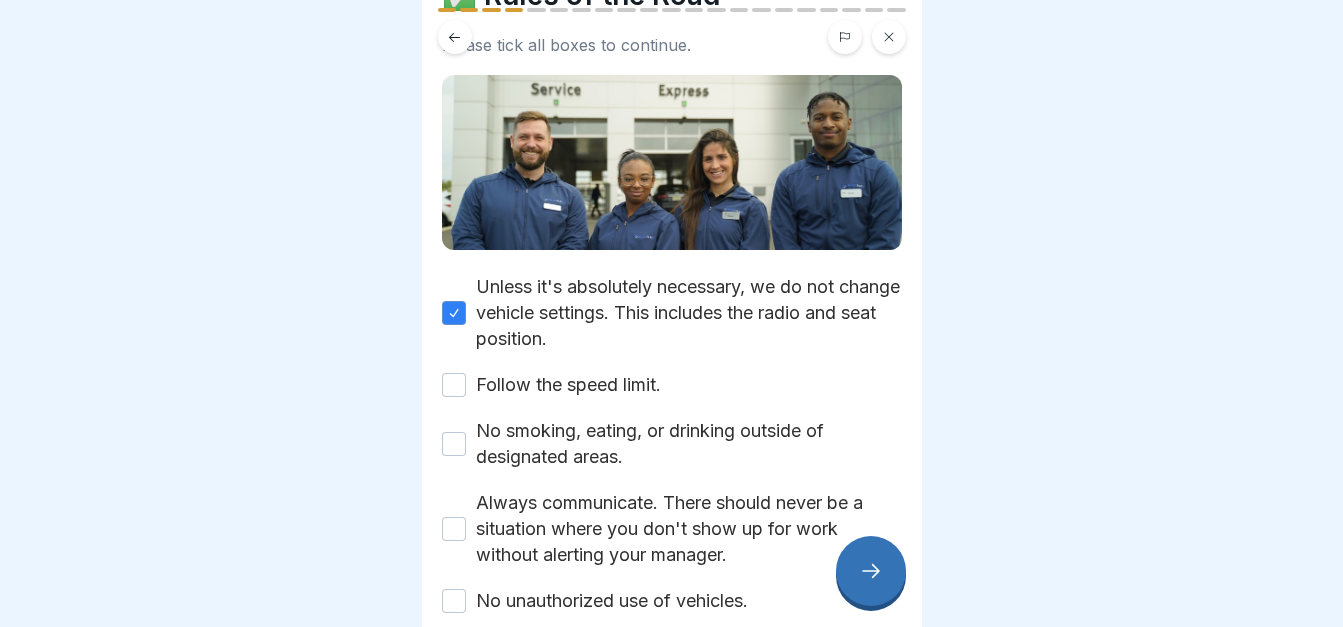 click on "Follow the speed limit." at bounding box center (454, 385) 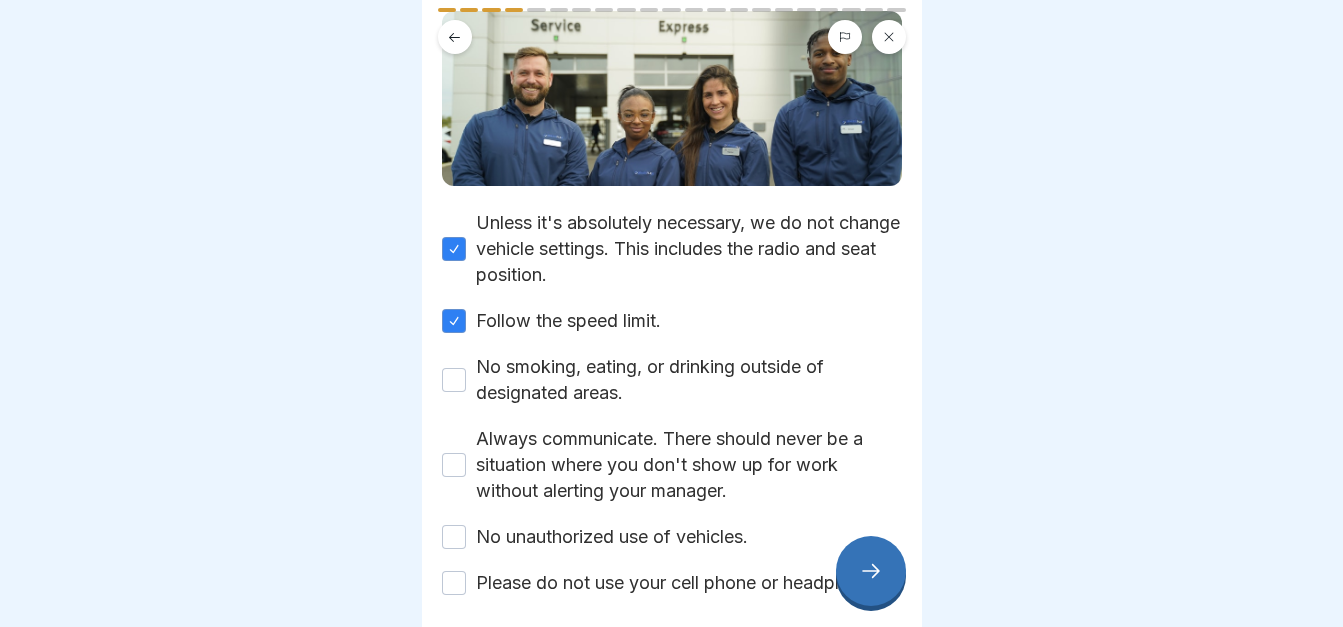 scroll, scrollTop: 200, scrollLeft: 0, axis: vertical 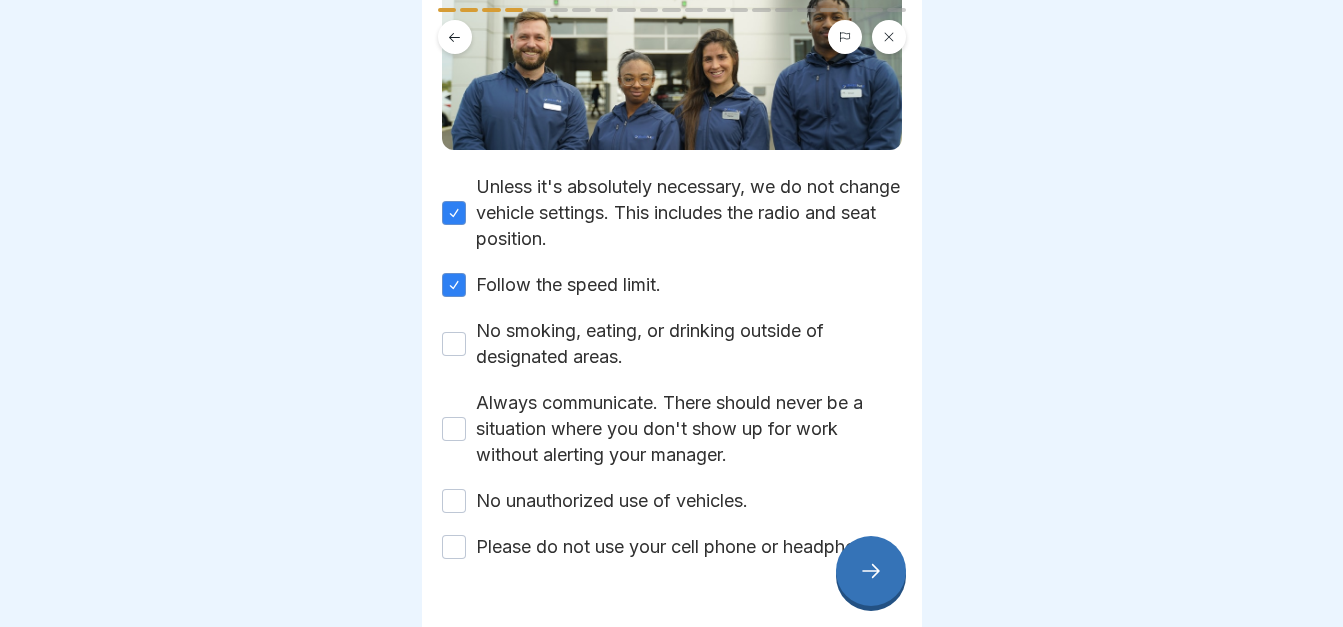 click on "No smoking, eating, or drinking outside of designated areas." at bounding box center (454, 344) 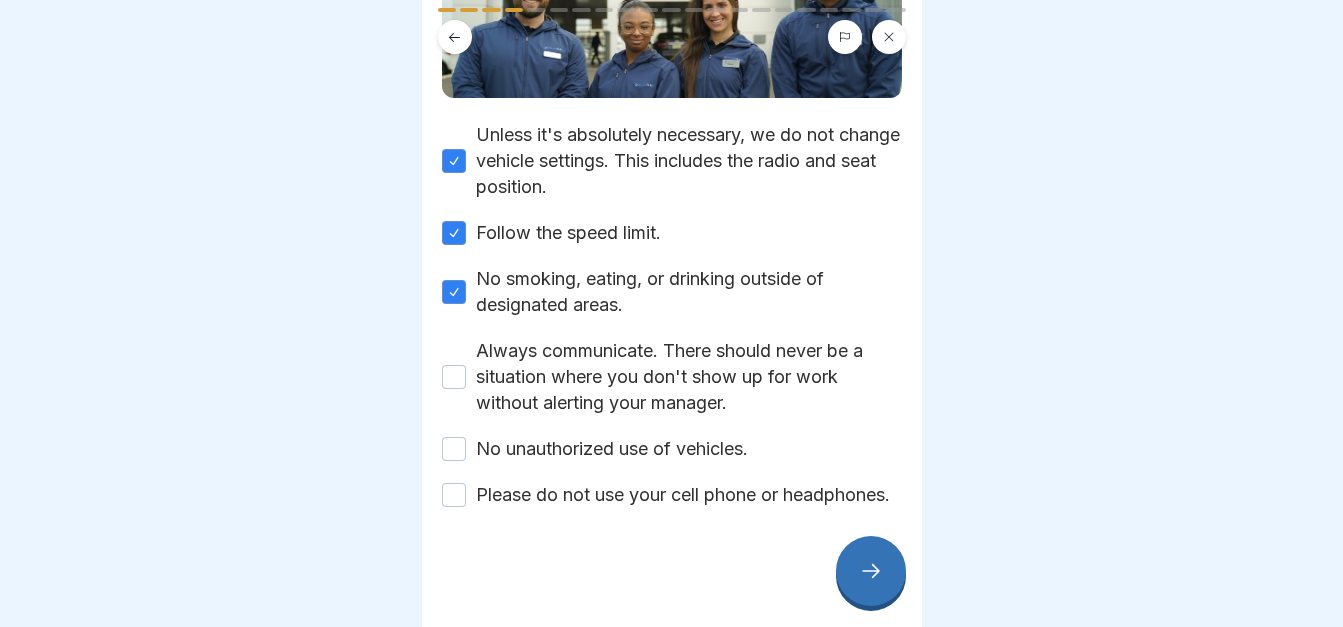 scroll, scrollTop: 274, scrollLeft: 0, axis: vertical 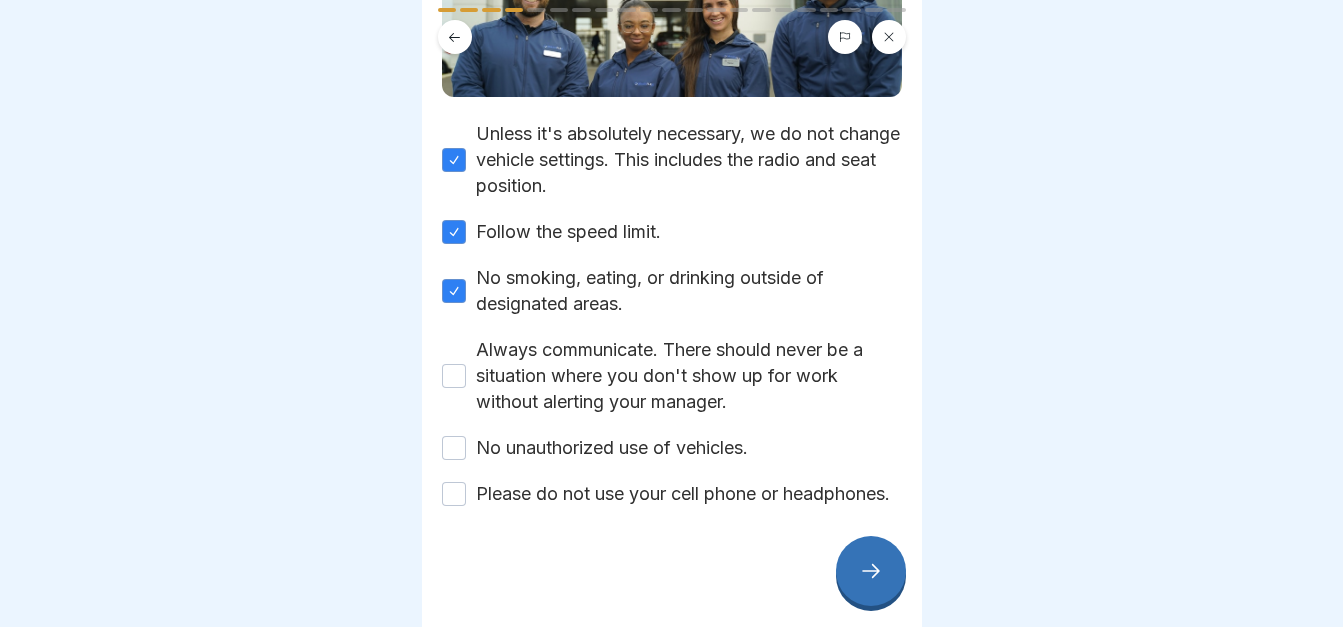 click on "Always communicate. There should never be a situation where you don't show up for work without alerting your manager." at bounding box center [454, 376] 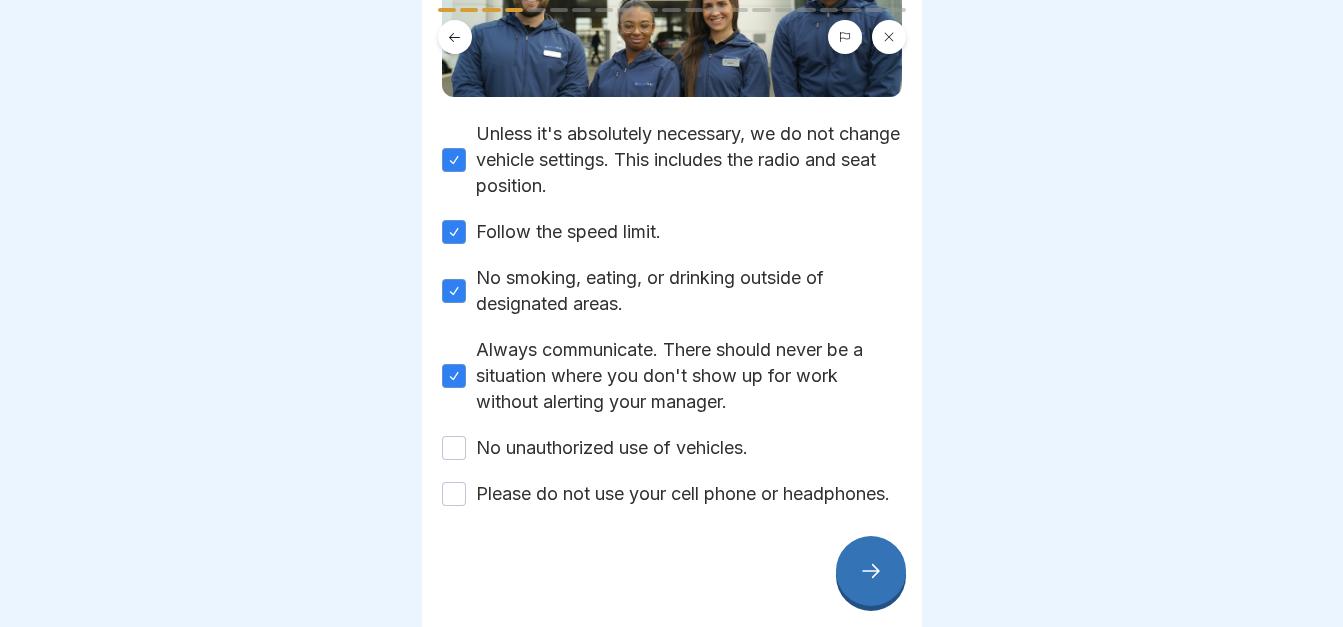 click on "No unauthorized use of vehicles." at bounding box center (454, 448) 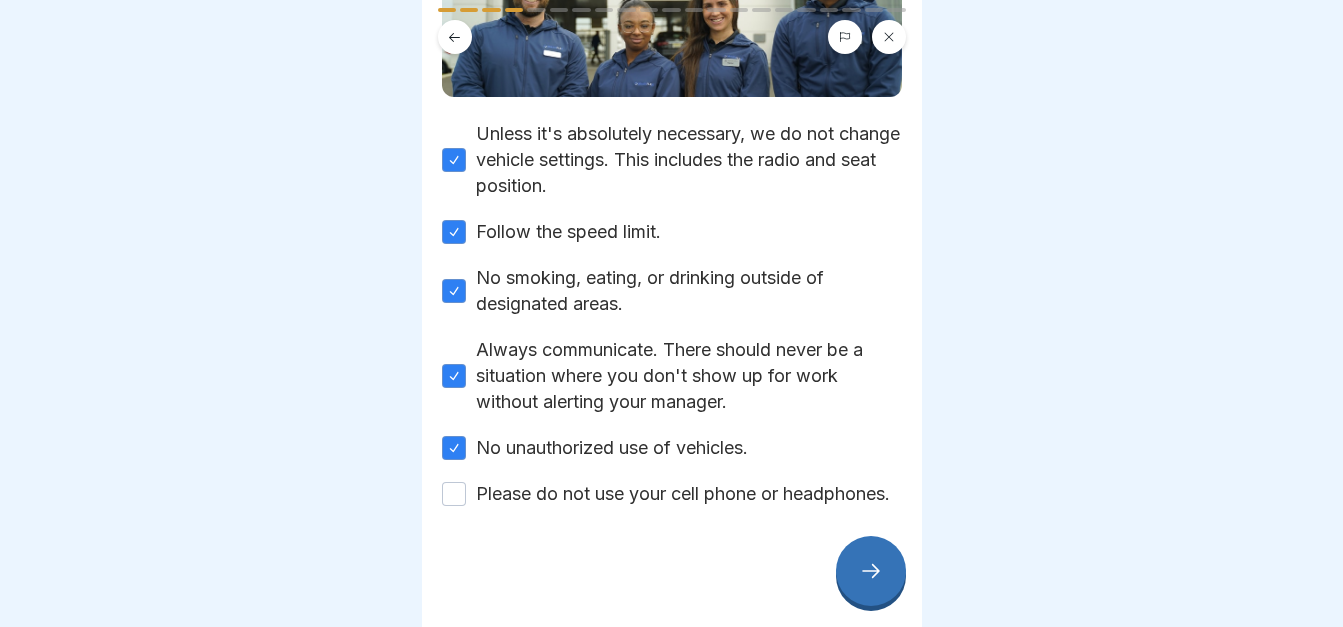 click on "Please do not use your cell phone or headphones." at bounding box center [454, 494] 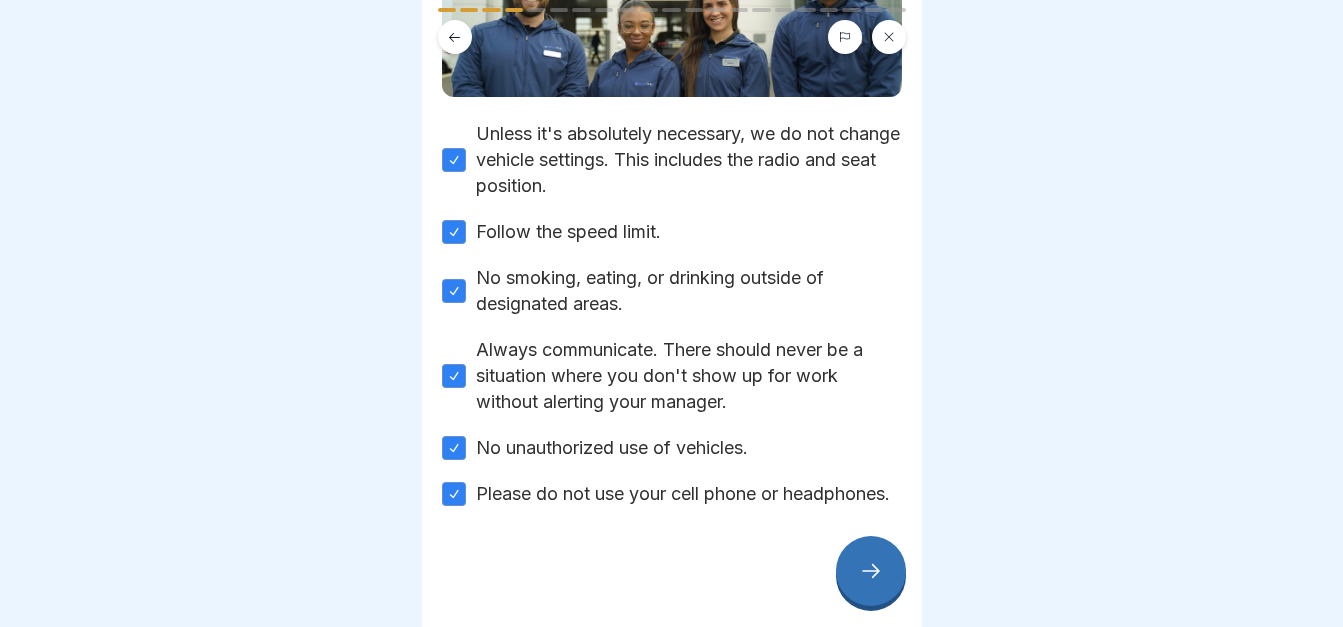 click 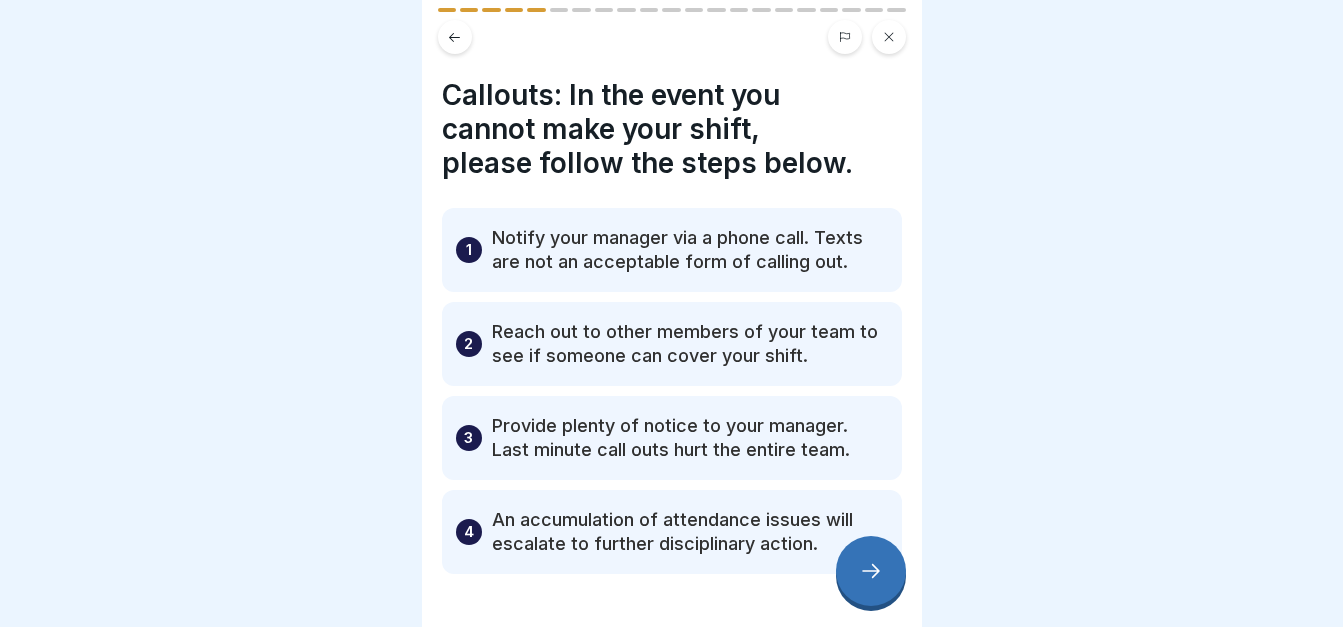 scroll, scrollTop: 67, scrollLeft: 0, axis: vertical 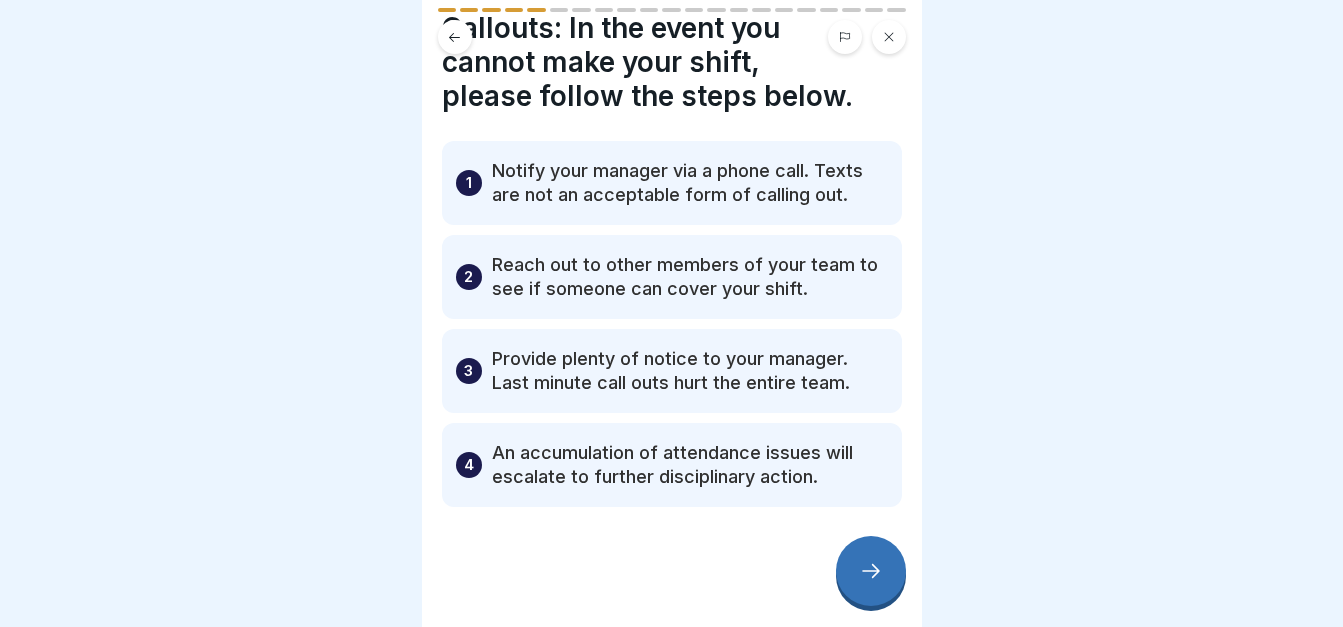 click 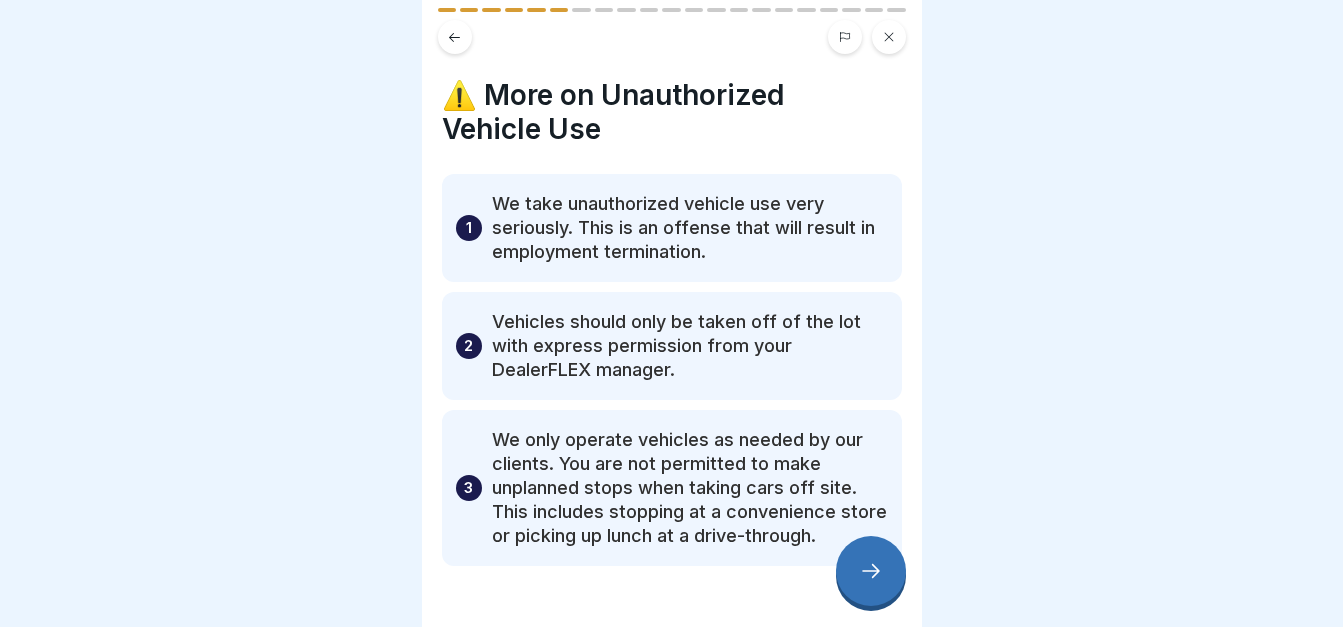 scroll, scrollTop: 59, scrollLeft: 0, axis: vertical 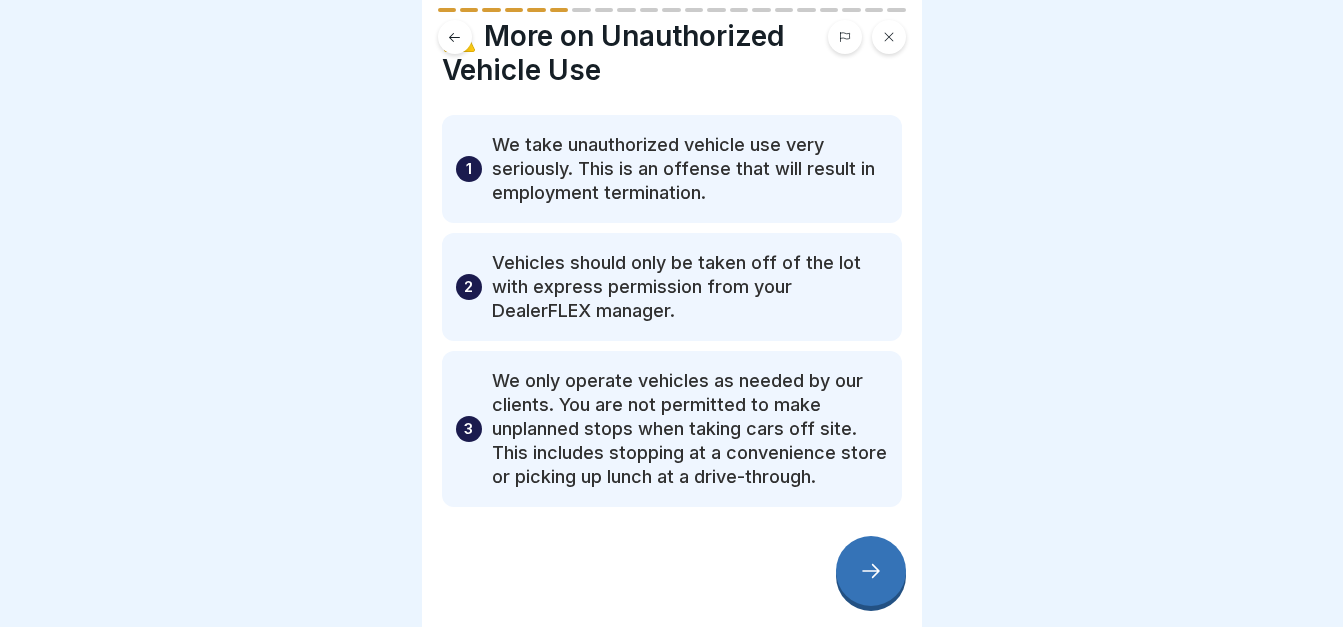 click 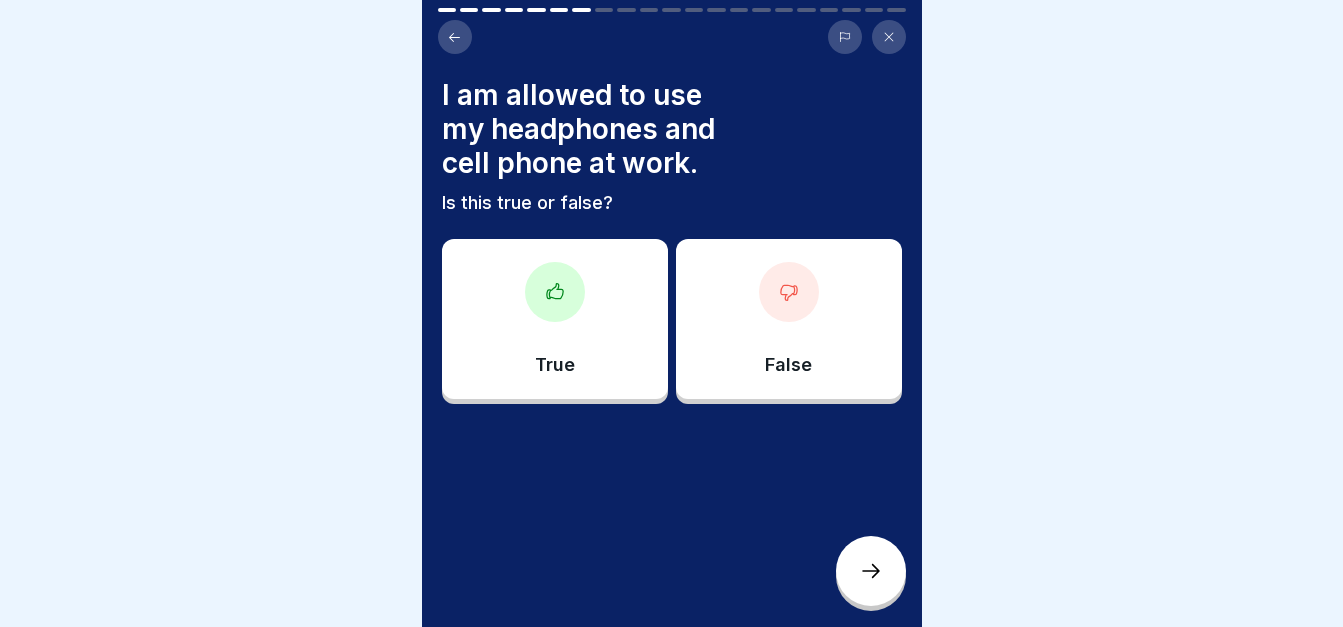 click 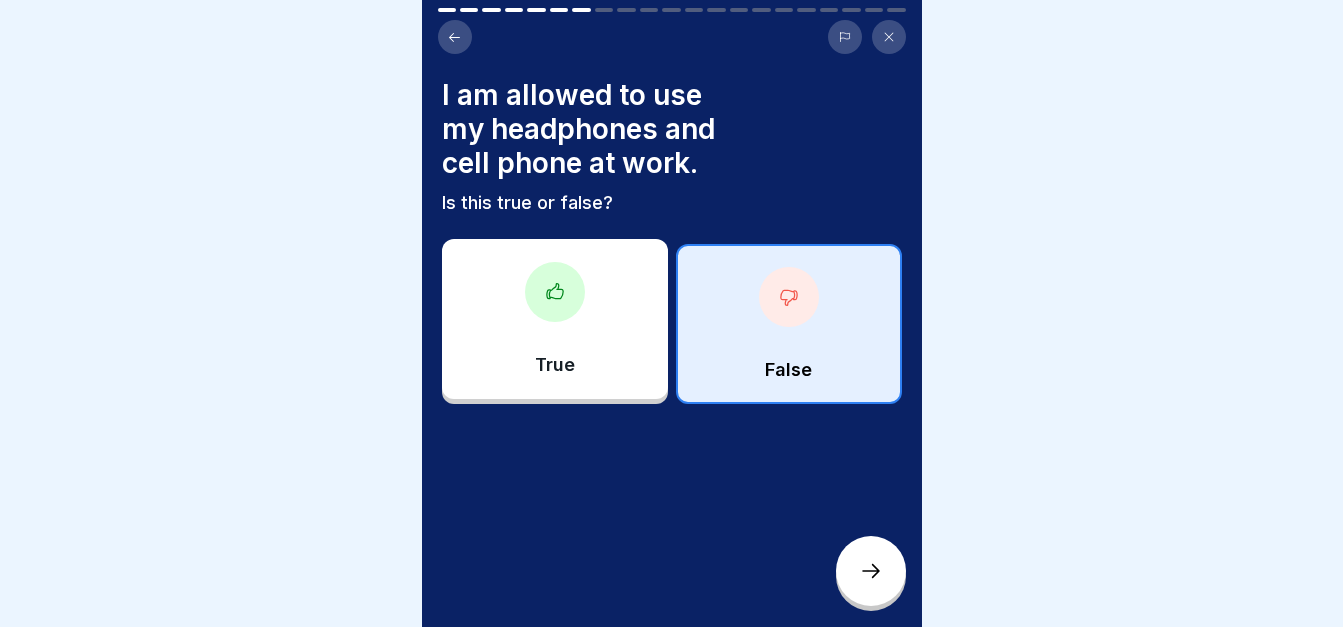 click 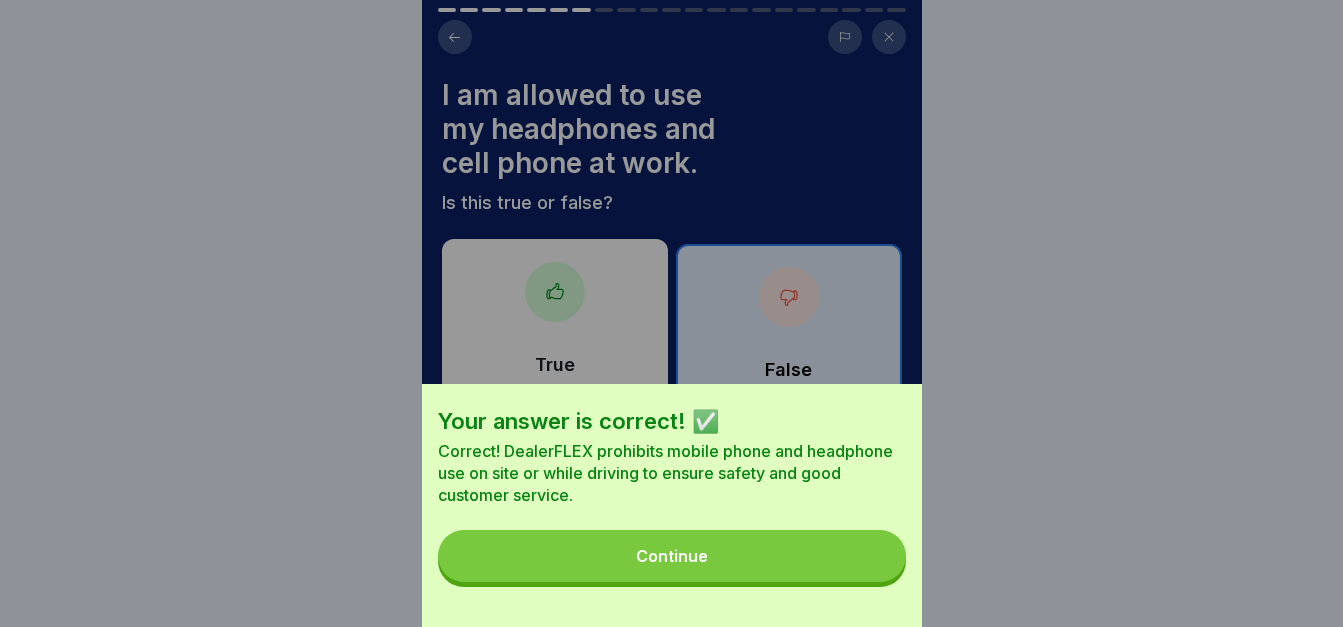 click on "Continue" at bounding box center (672, 556) 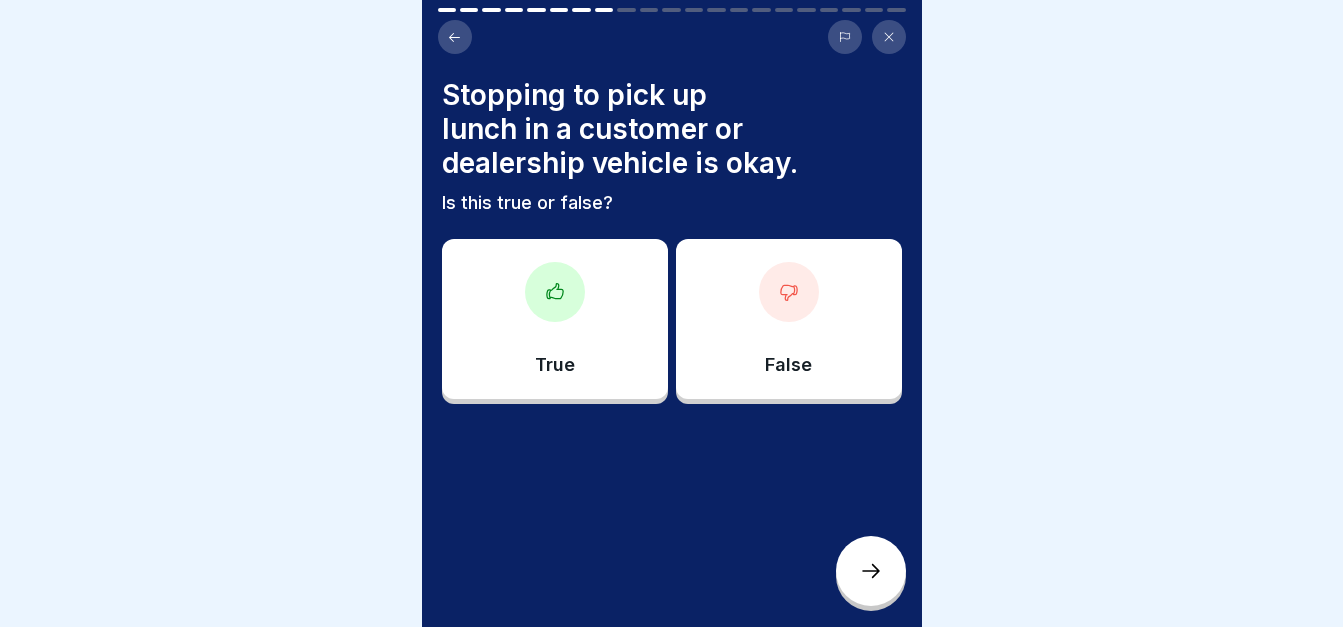 click on "False" at bounding box center [789, 319] 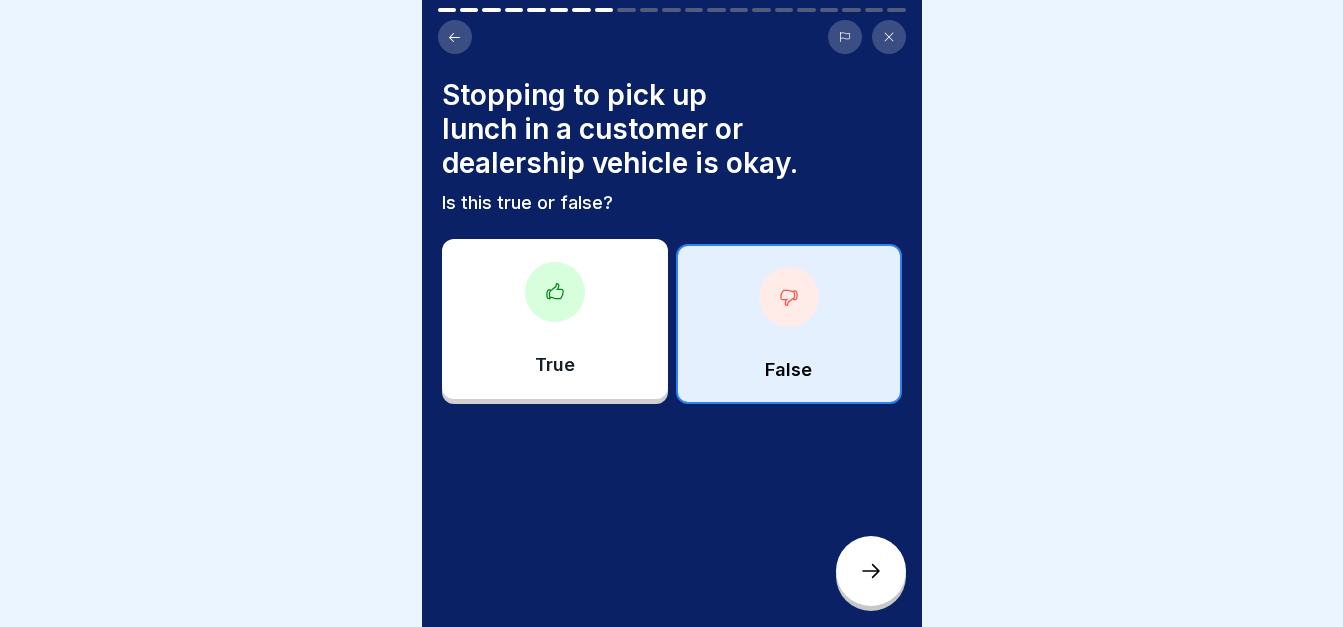 click 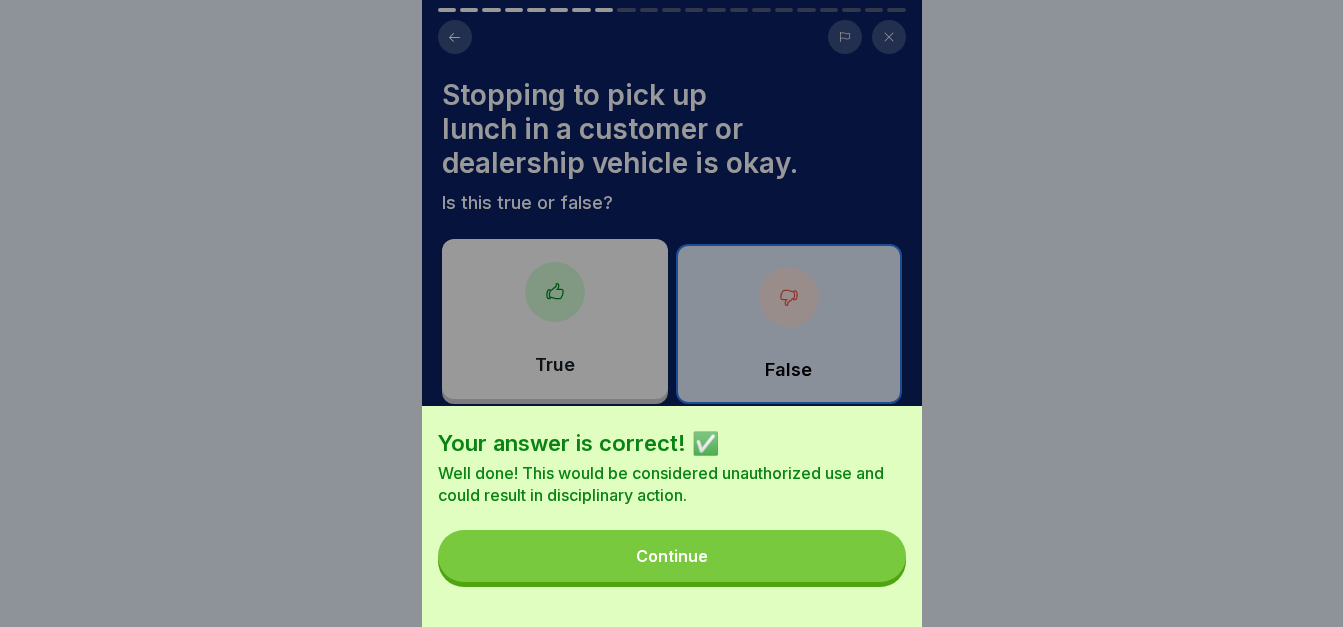 click on "Continue" at bounding box center (672, 556) 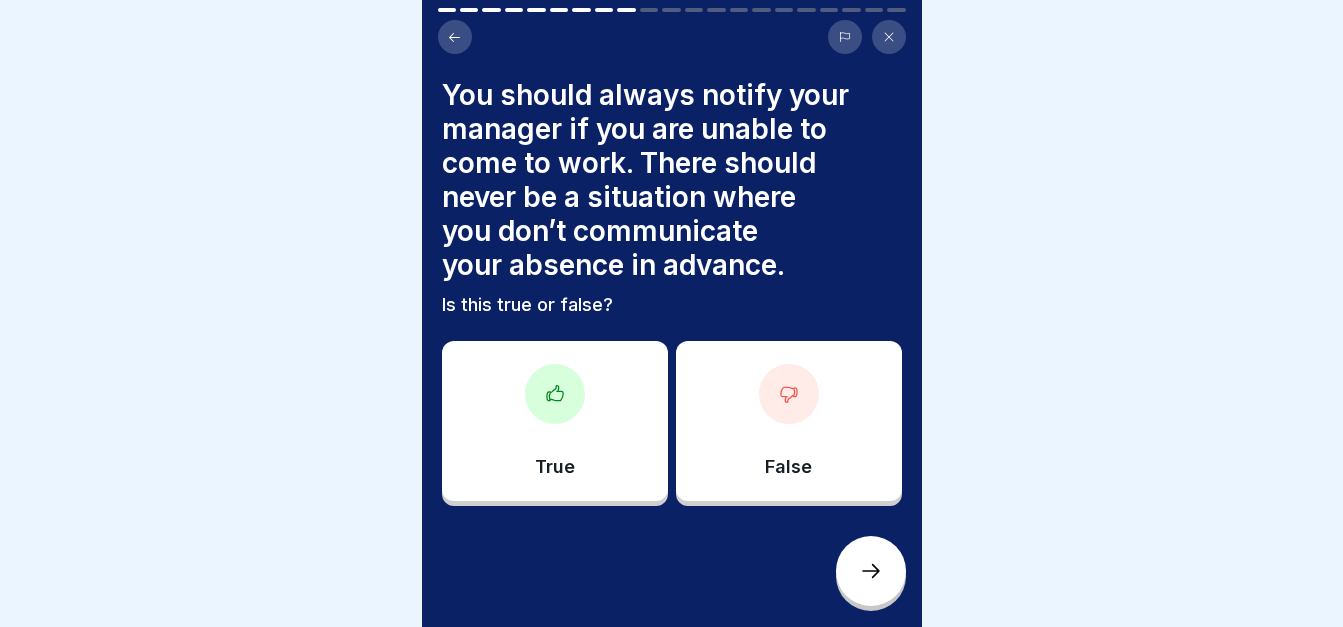 click at bounding box center (555, 394) 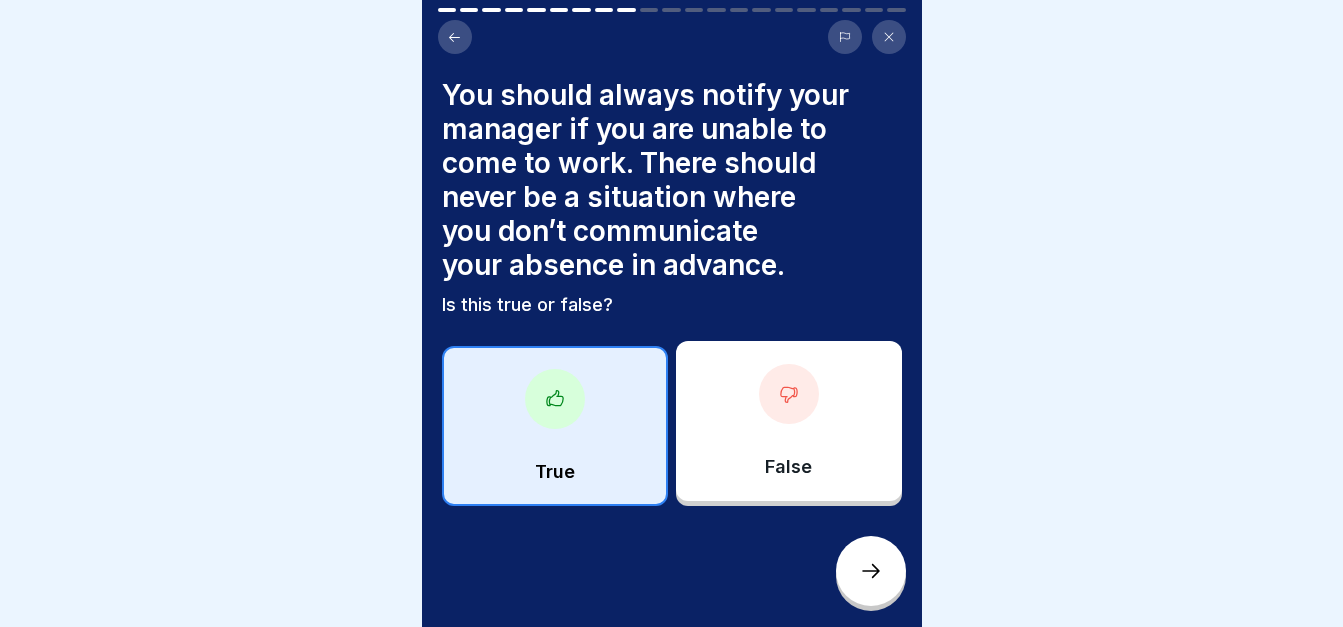 click 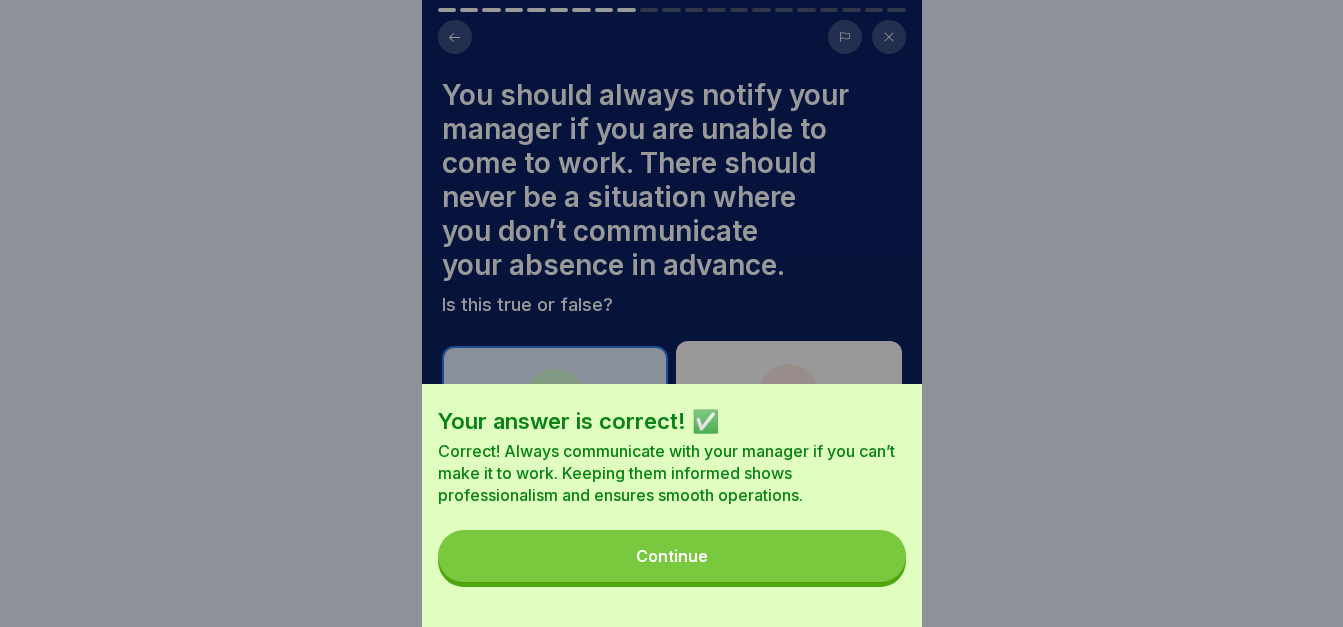 click on "Continue" at bounding box center [672, 556] 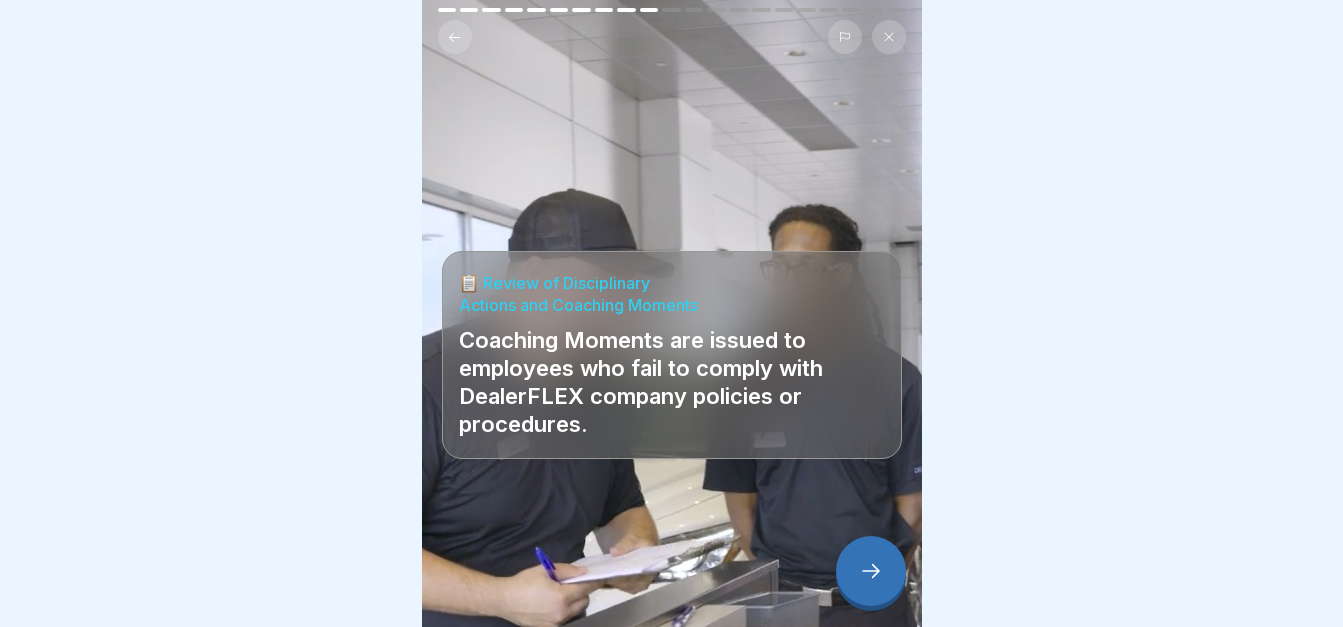 click at bounding box center [871, 571] 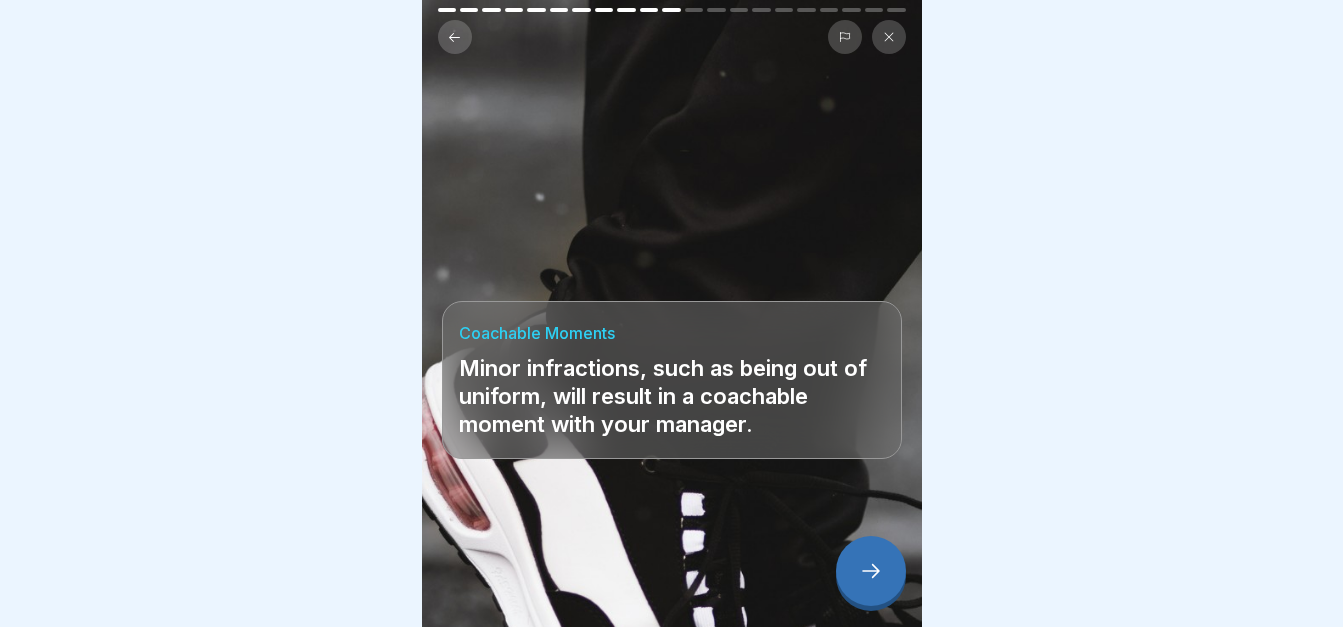 click 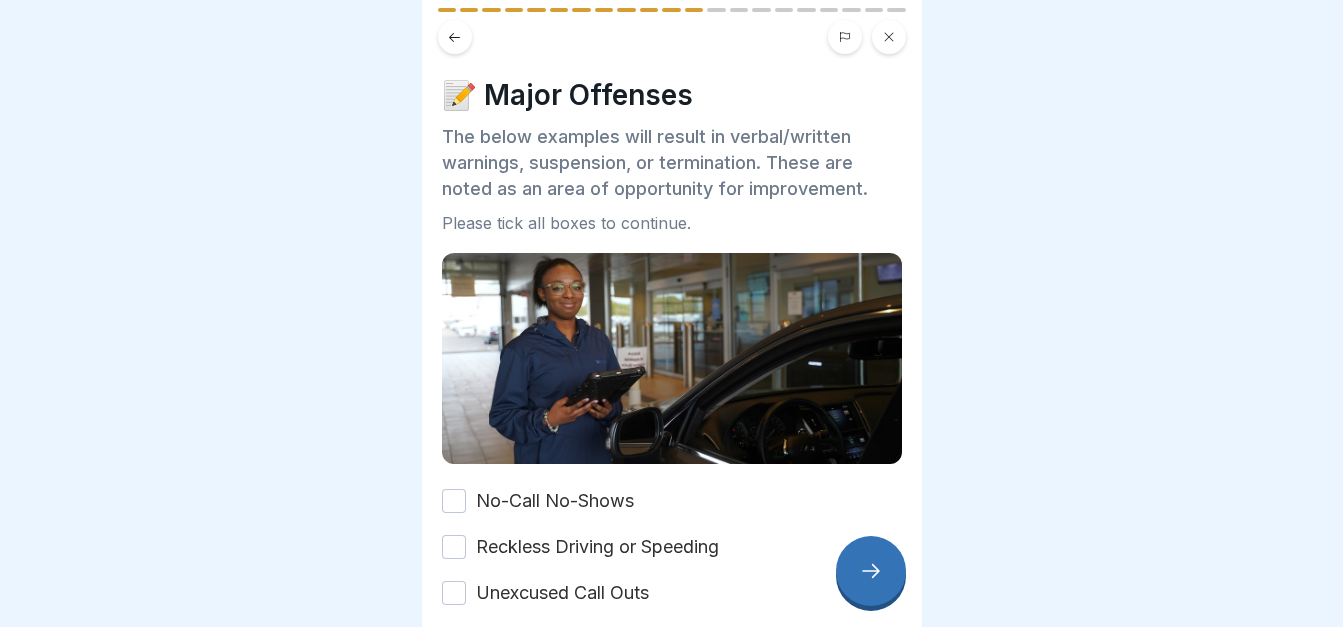 click on "No-Call No-Shows" at bounding box center [454, 501] 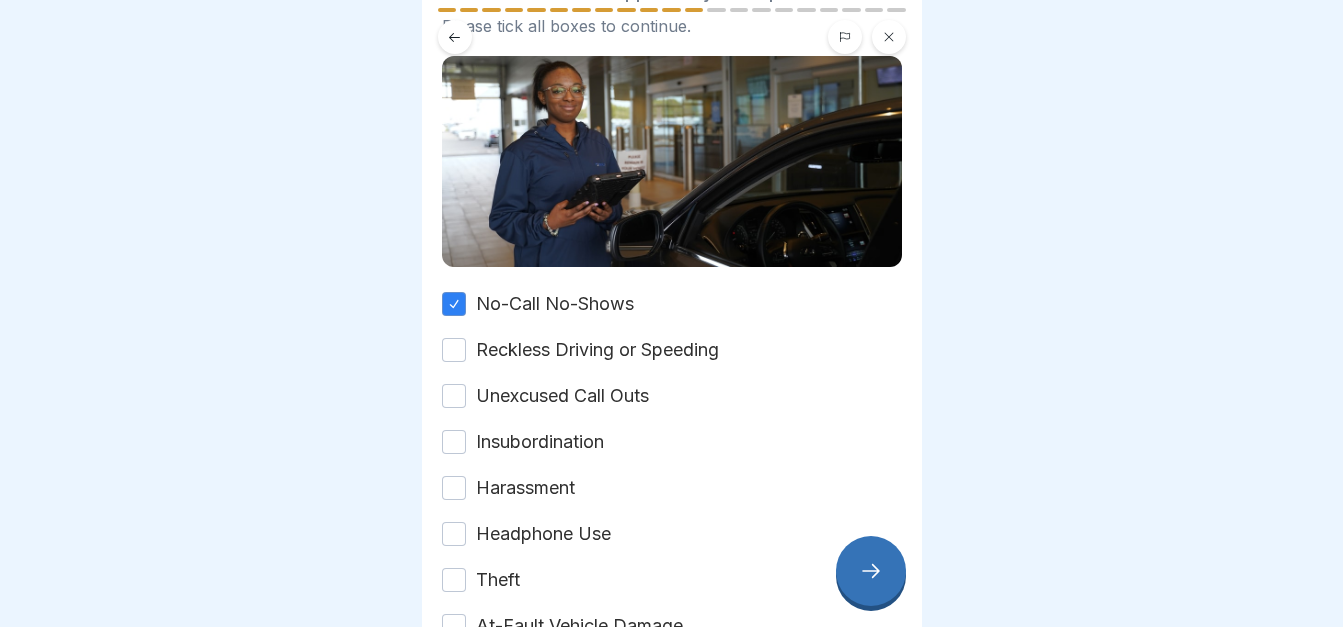 scroll, scrollTop: 200, scrollLeft: 0, axis: vertical 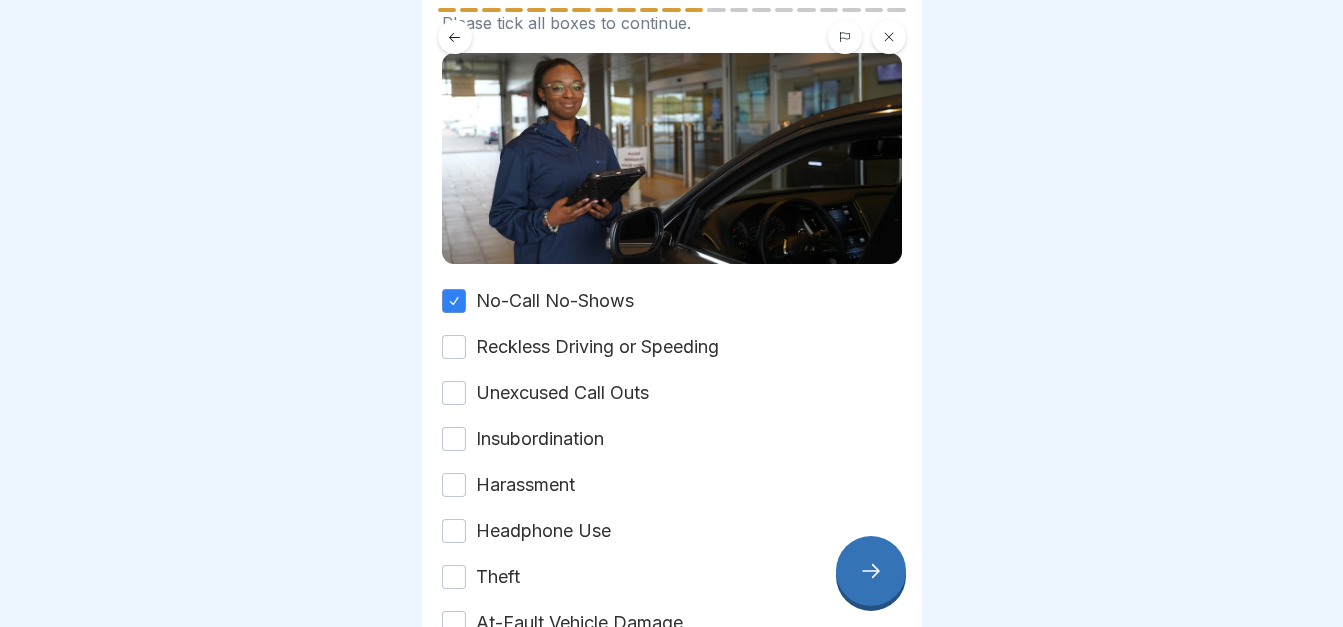 click on "Reckless Driving or Speeding" at bounding box center (454, 347) 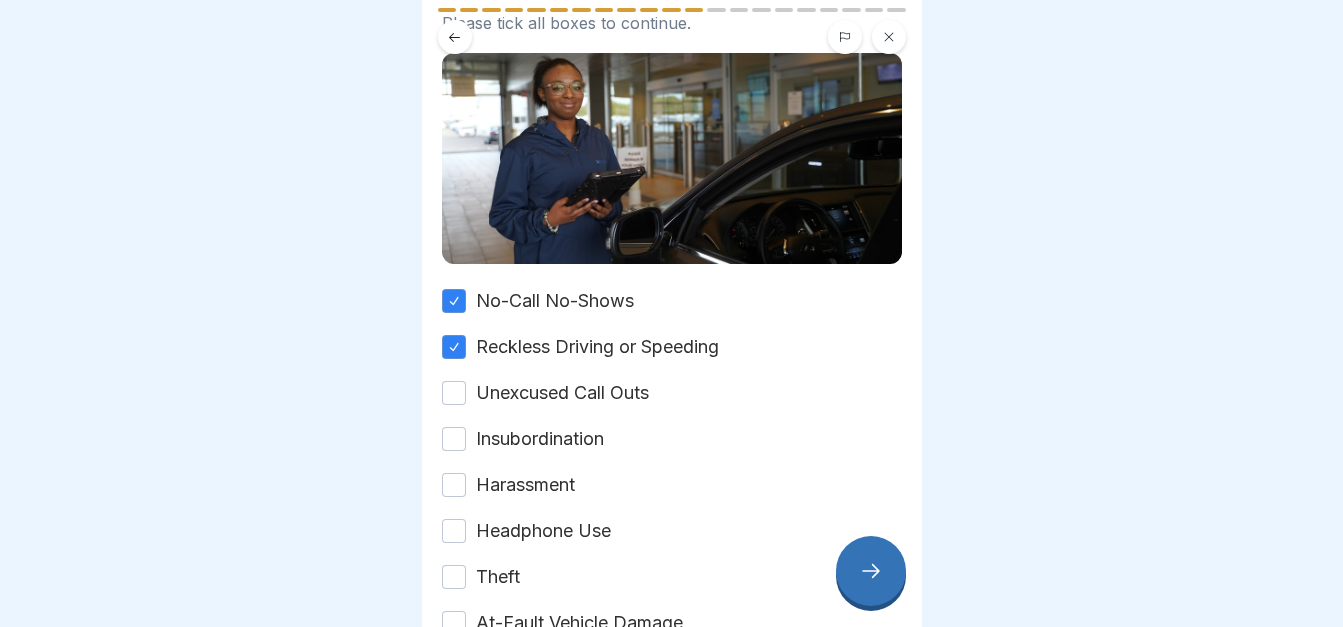 click on "Unexcused Call Outs" at bounding box center (454, 393) 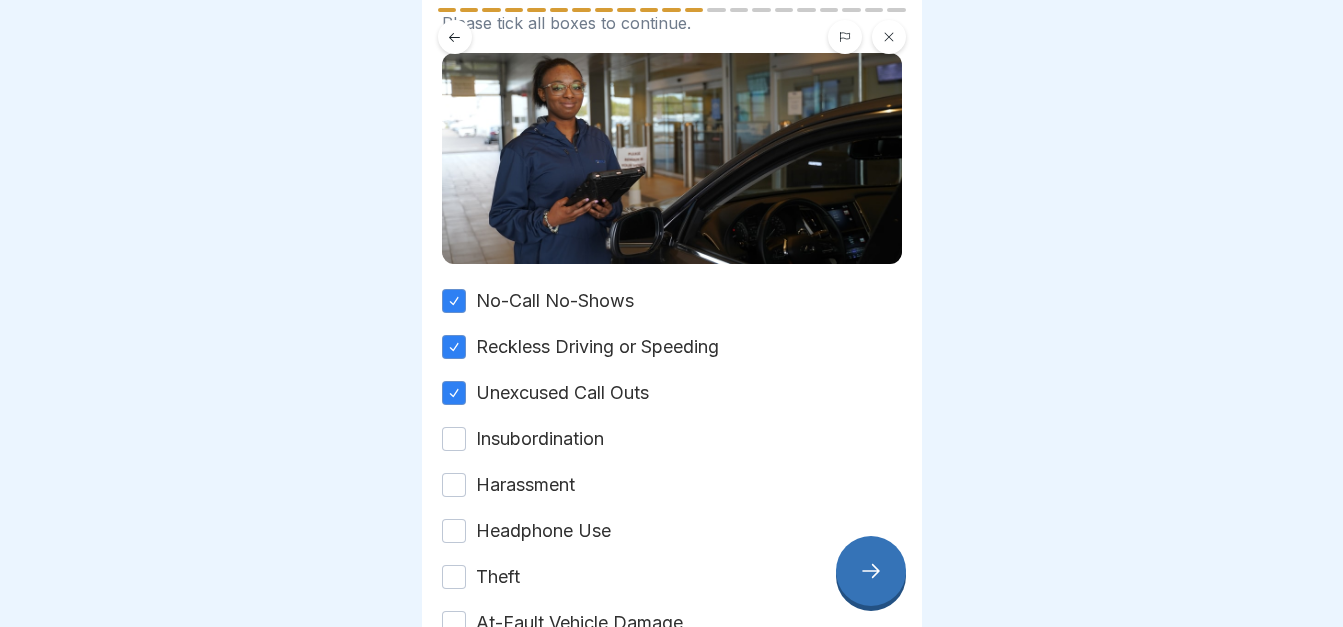 click on "Insubordination" at bounding box center (454, 439) 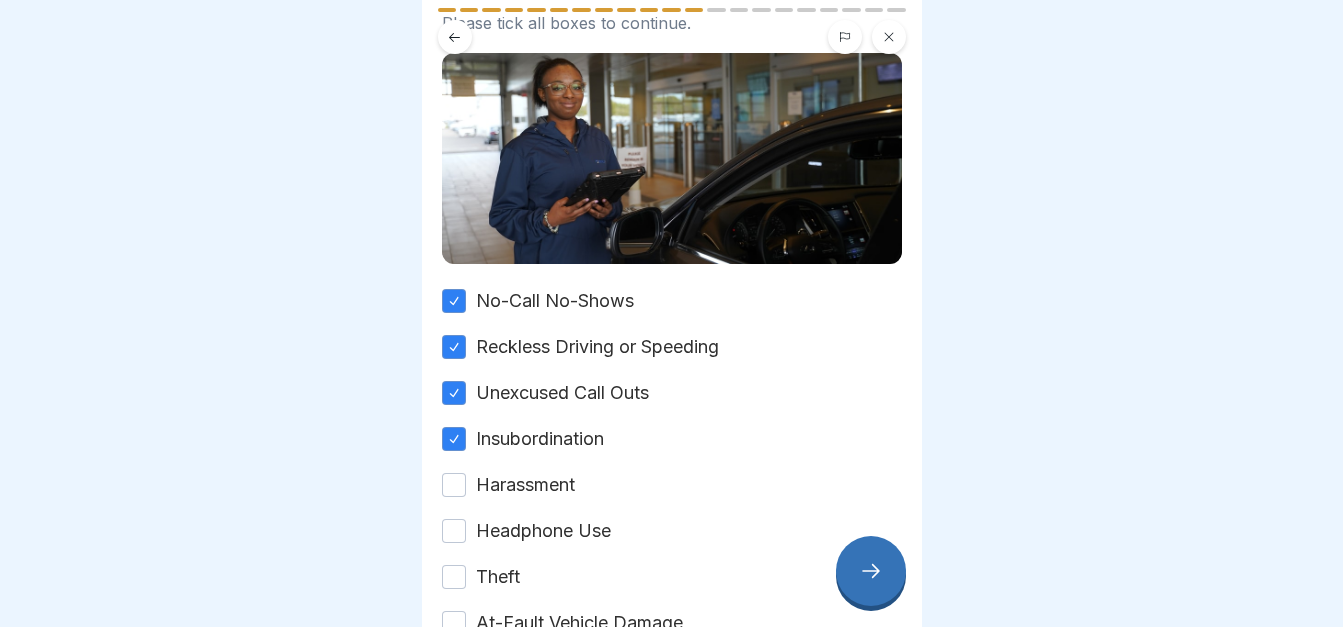 click on "Harassment" at bounding box center (454, 485) 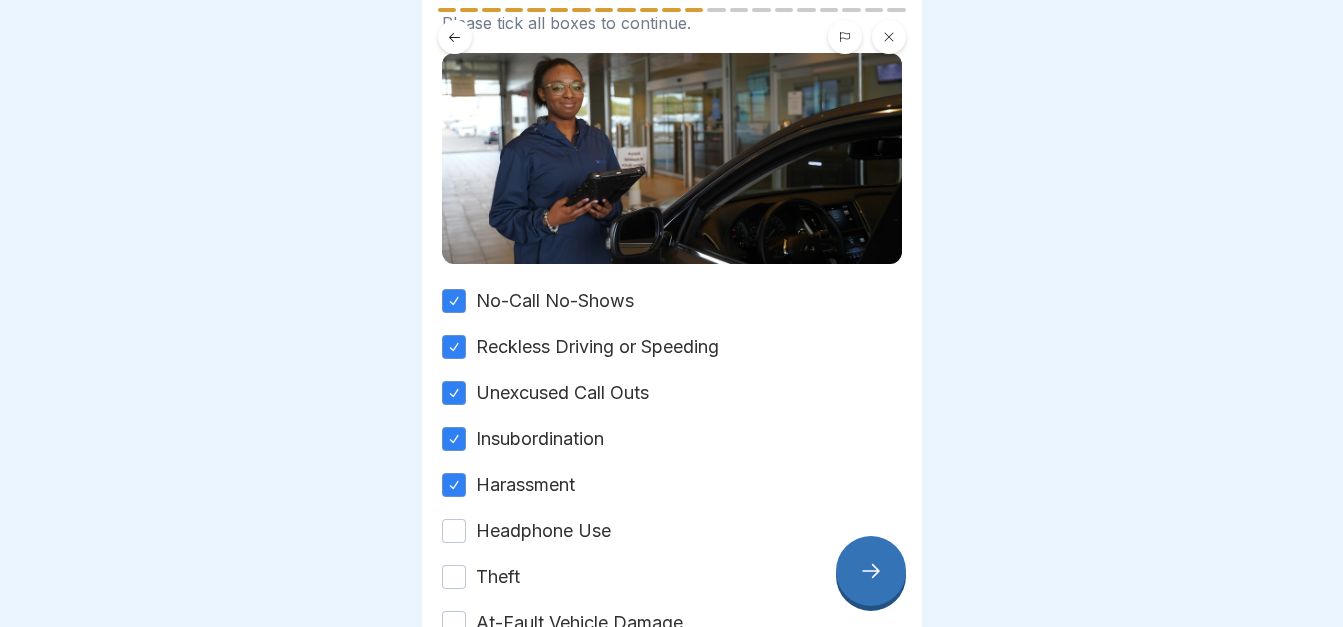 click on "Headphone Use" at bounding box center (454, 531) 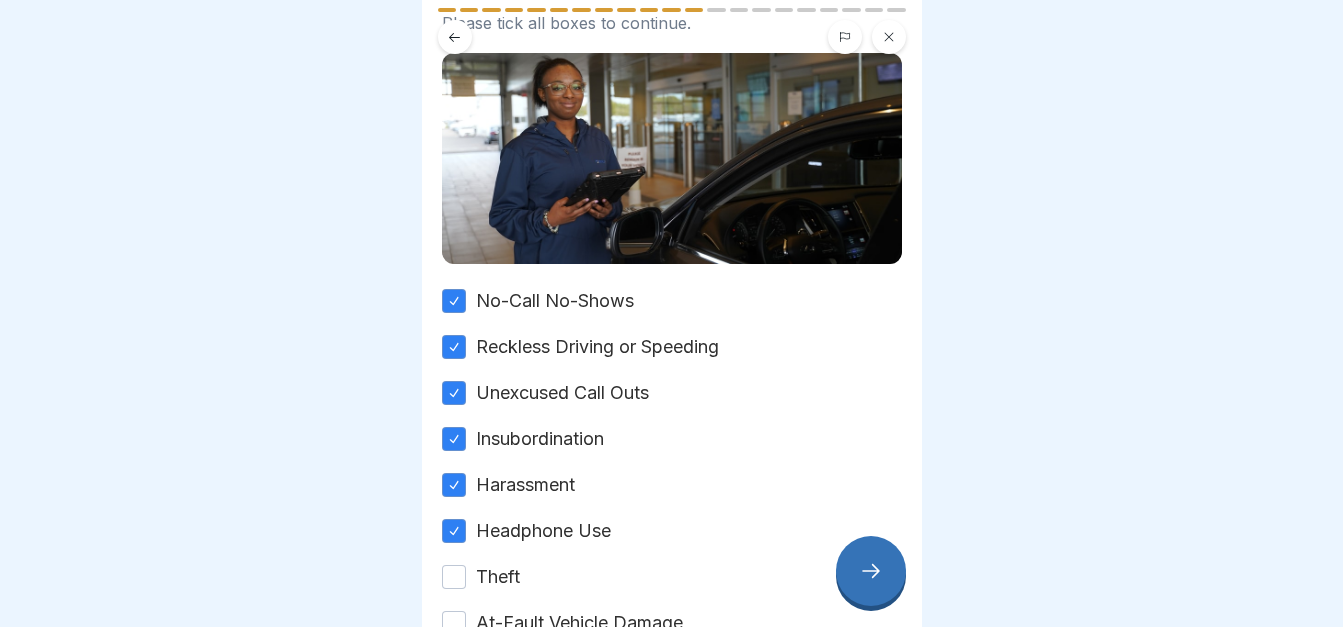 click on "Theft" at bounding box center [454, 577] 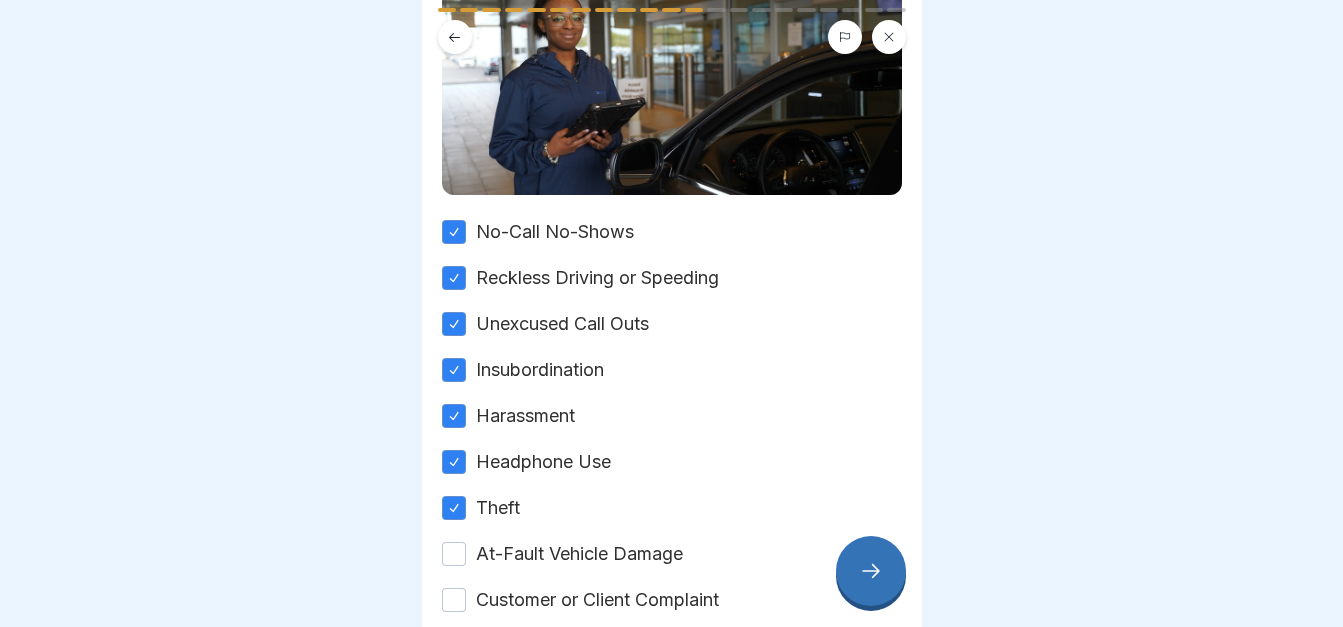 scroll, scrollTop: 300, scrollLeft: 0, axis: vertical 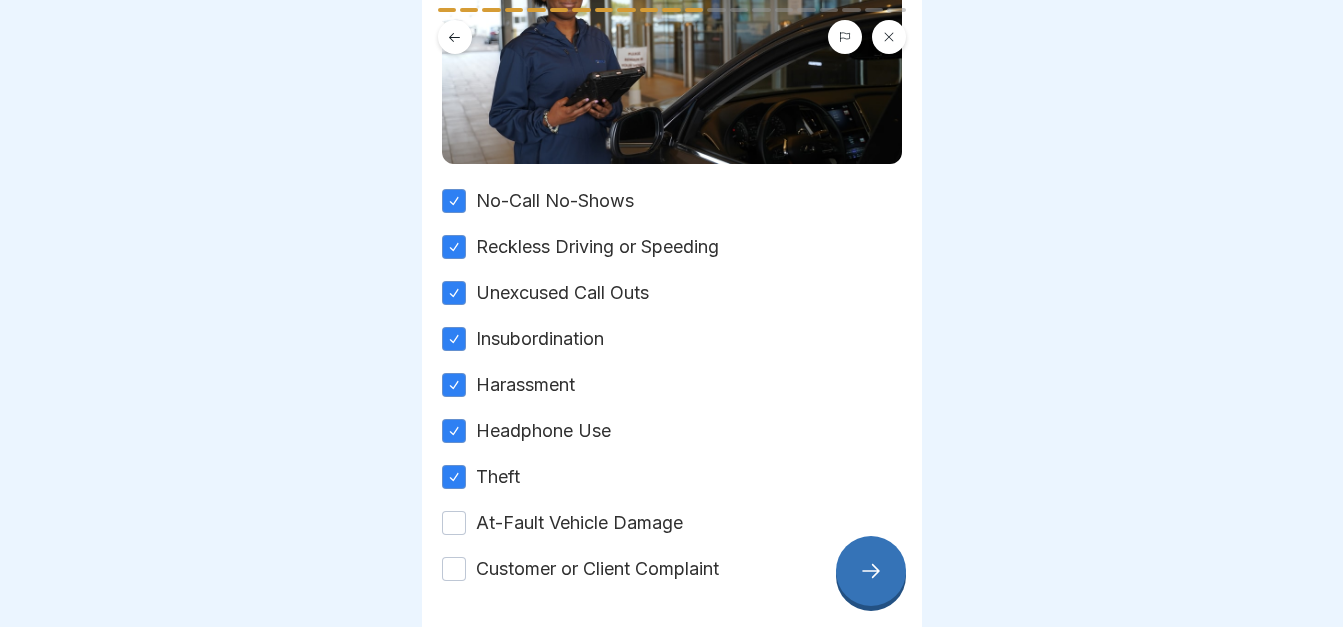 click on "At-Fault Vehicle Damage" at bounding box center [454, 523] 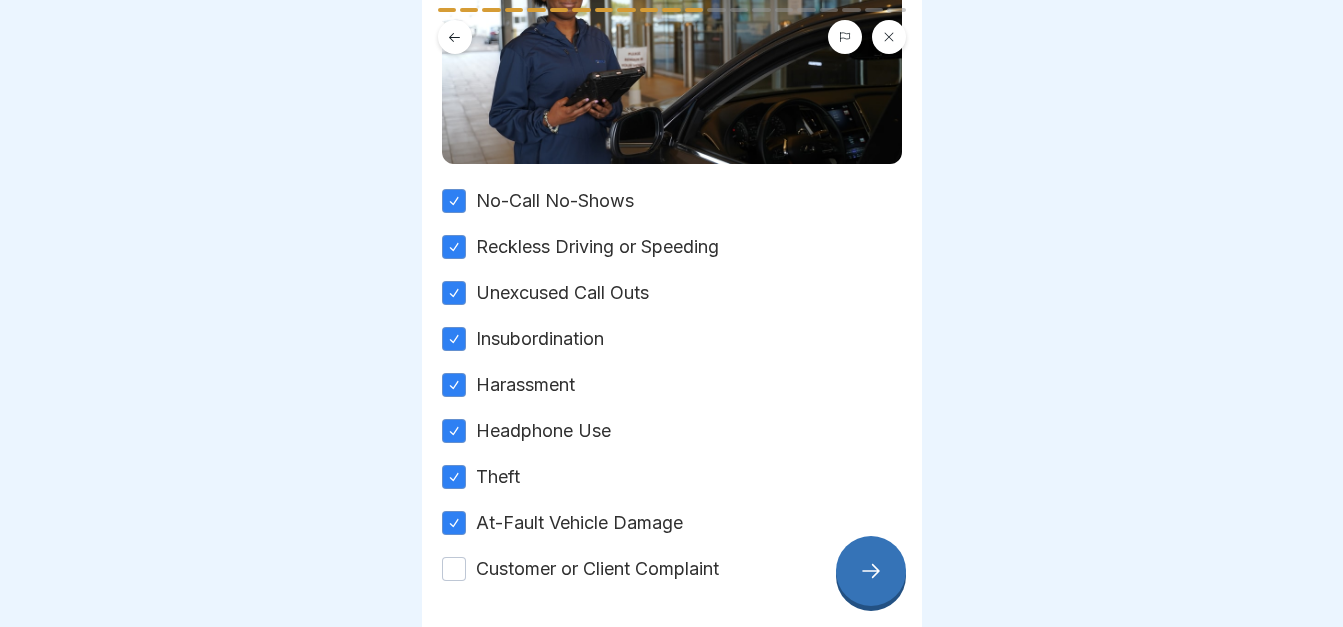 scroll, scrollTop: 368, scrollLeft: 0, axis: vertical 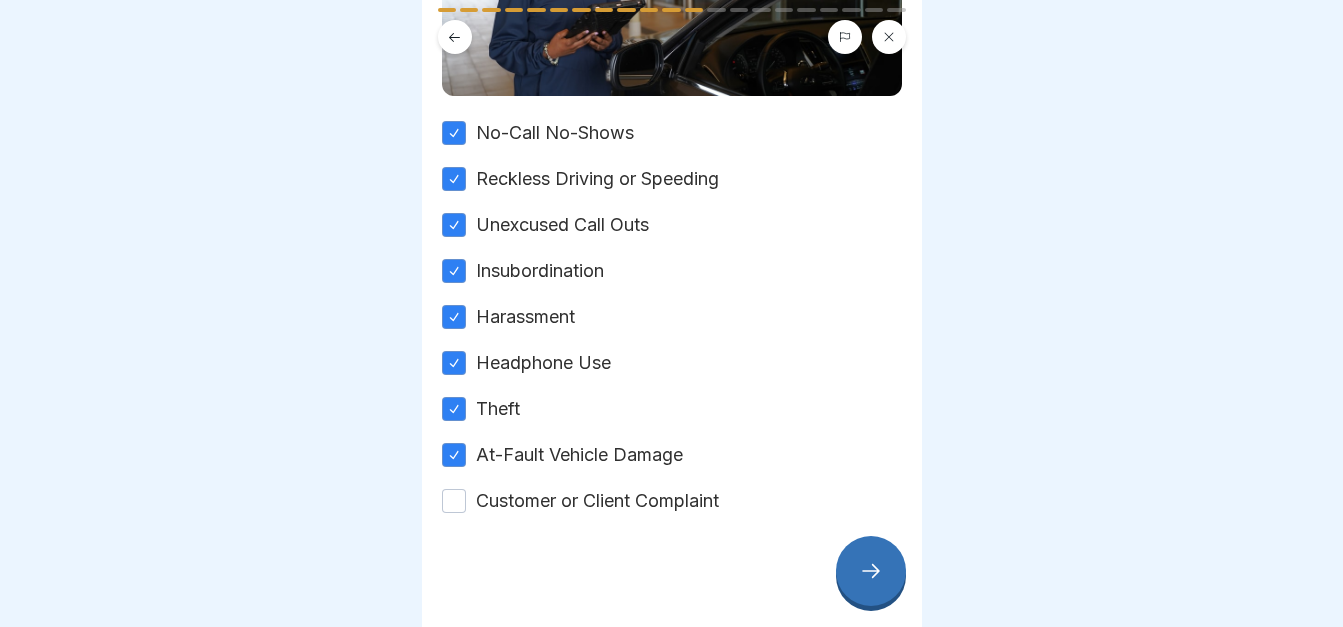 click on "Customer or Client Complaint" at bounding box center [454, 501] 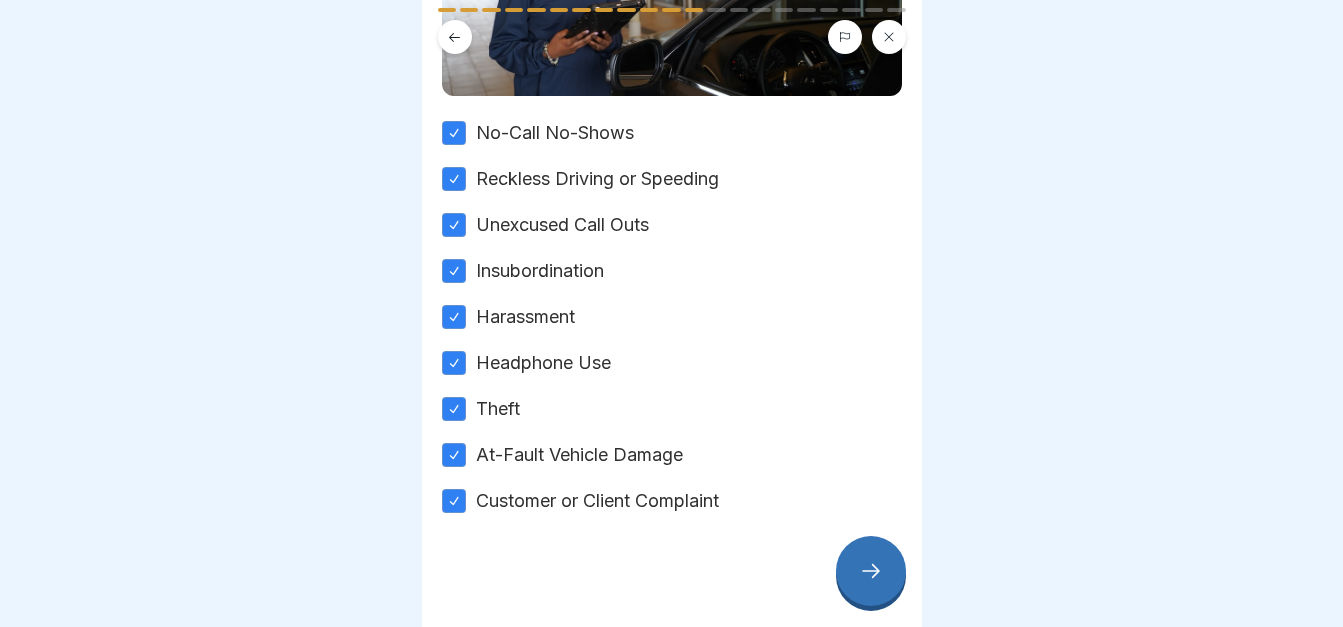 click 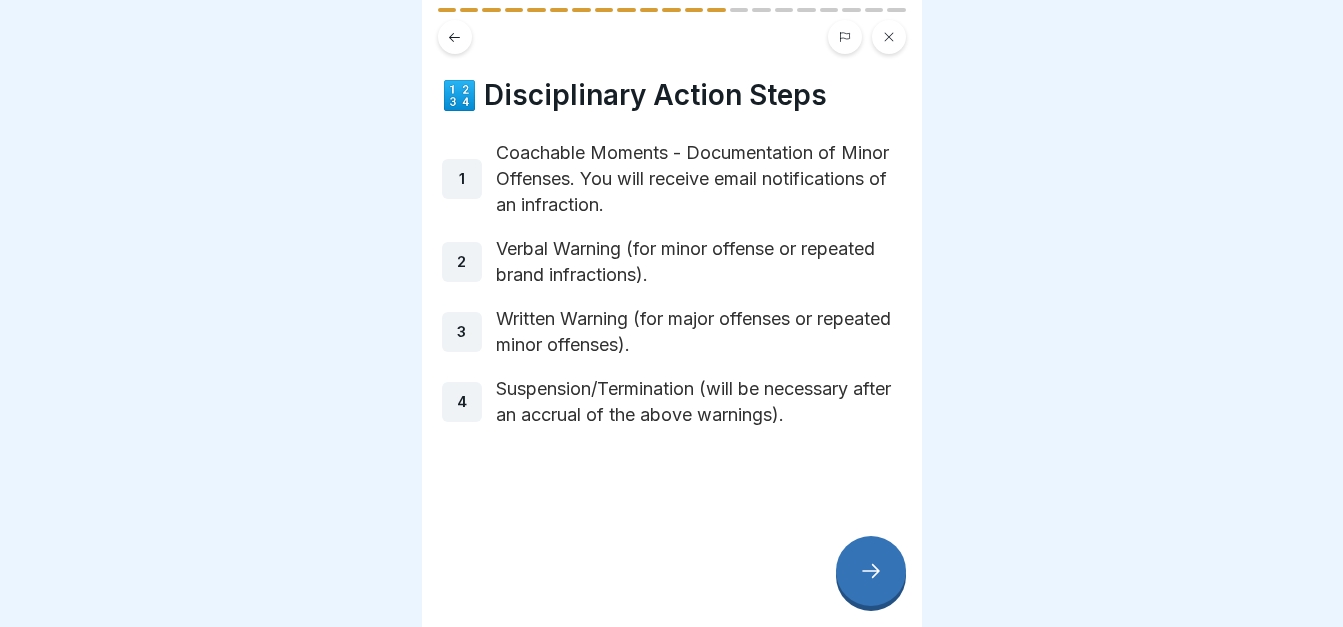 click 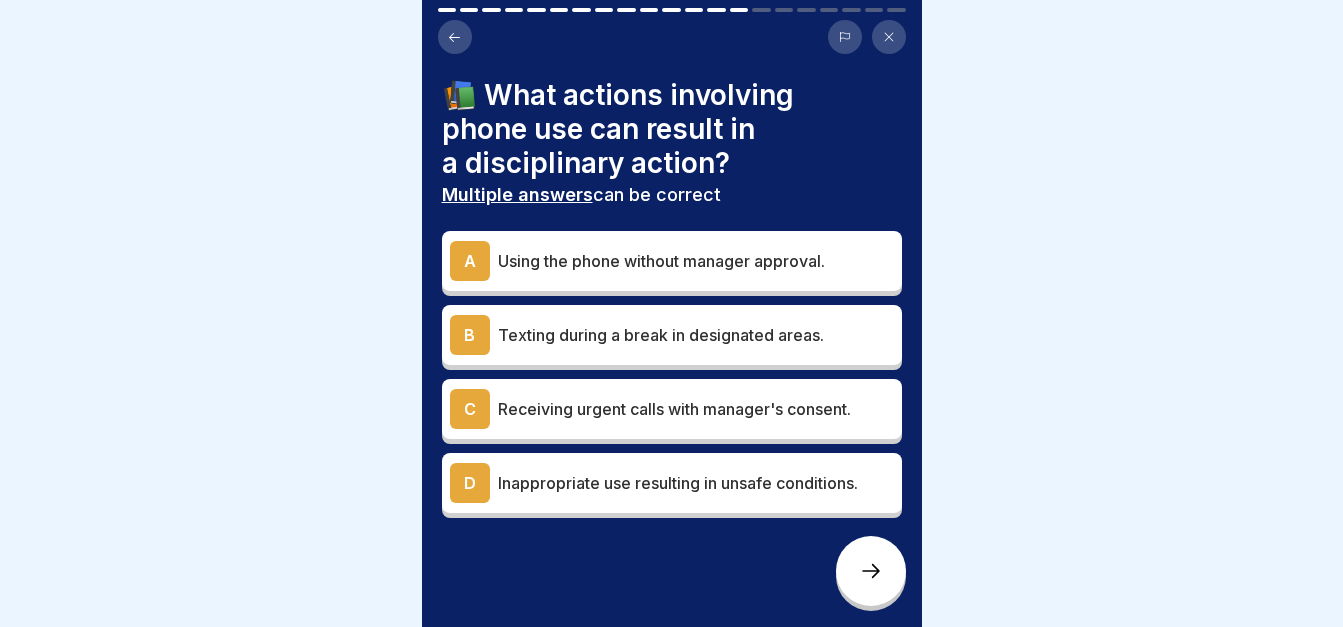click on "A" at bounding box center [470, 261] 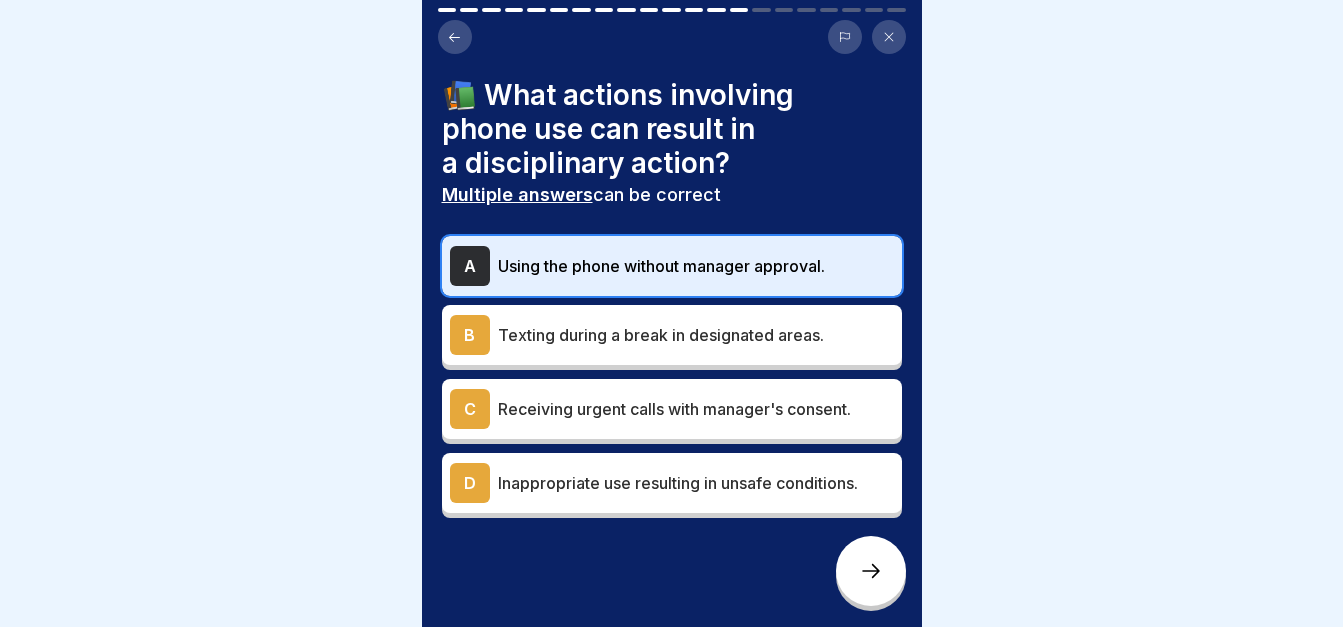 click on "D" at bounding box center (470, 483) 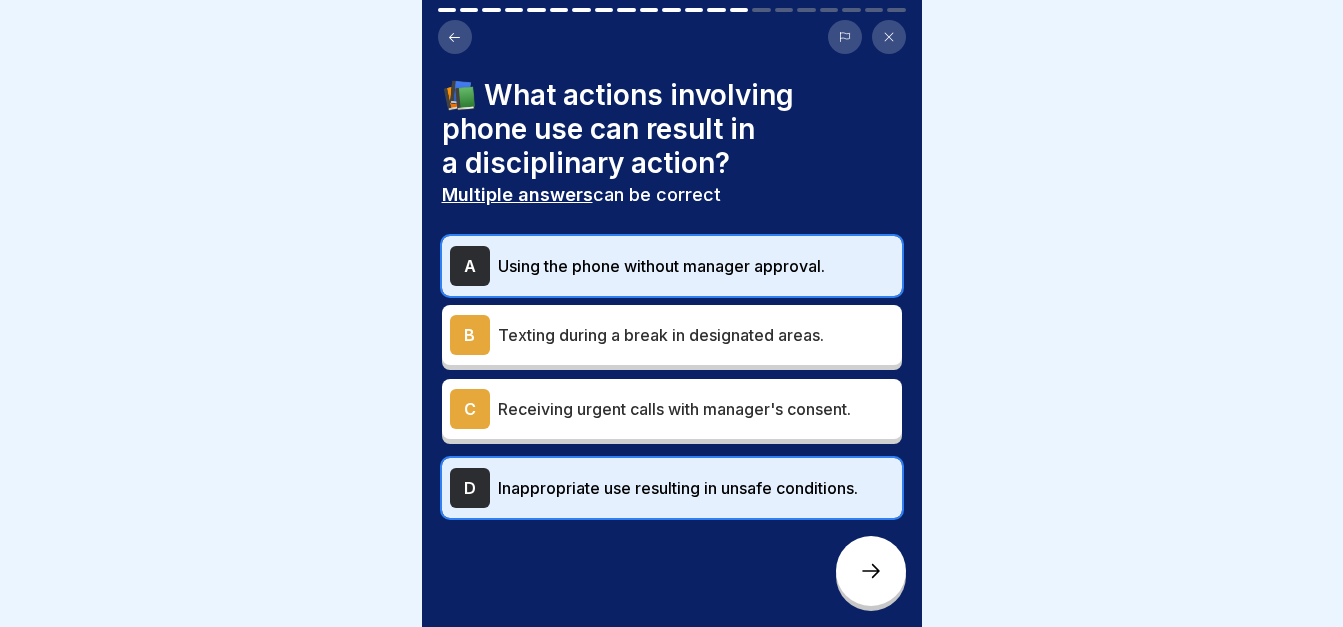 click 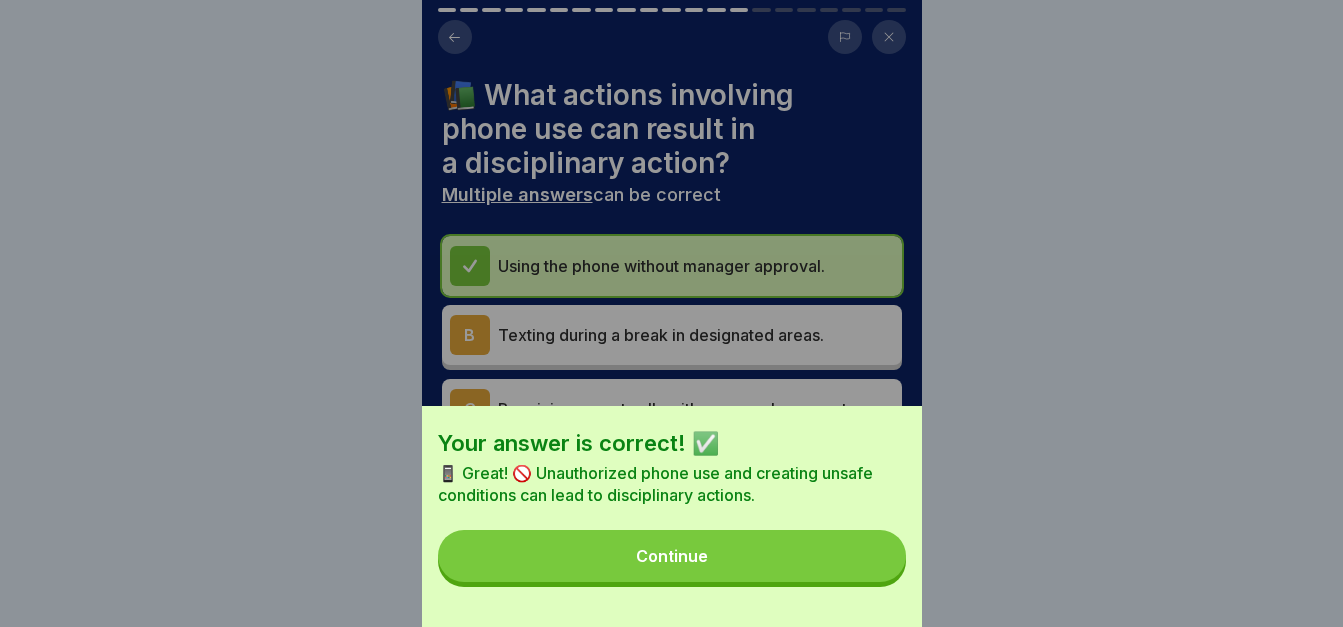 click on "Continue" at bounding box center [672, 556] 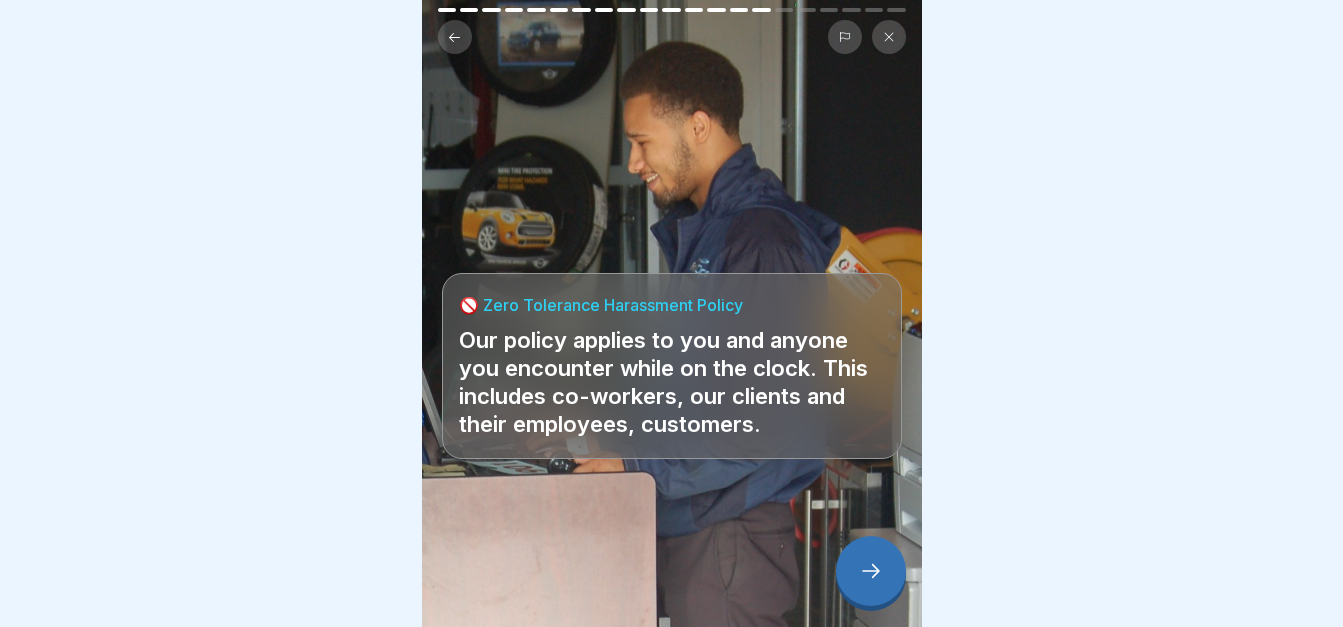 click at bounding box center [871, 571] 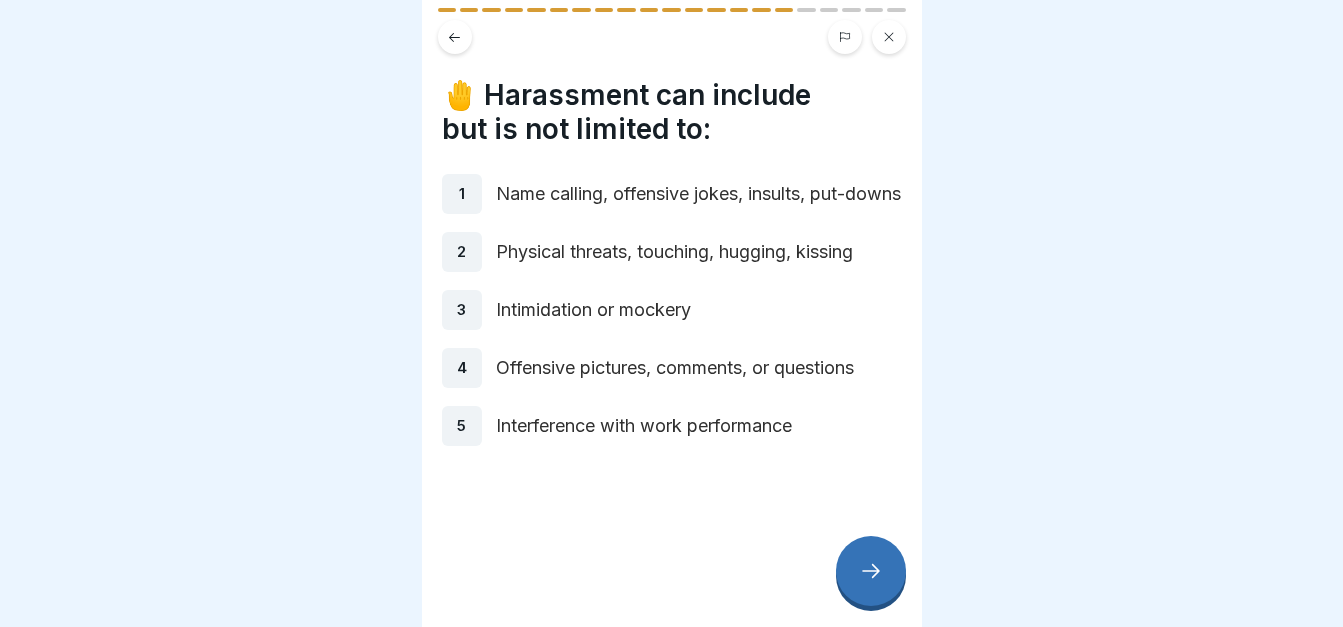 click at bounding box center [871, 571] 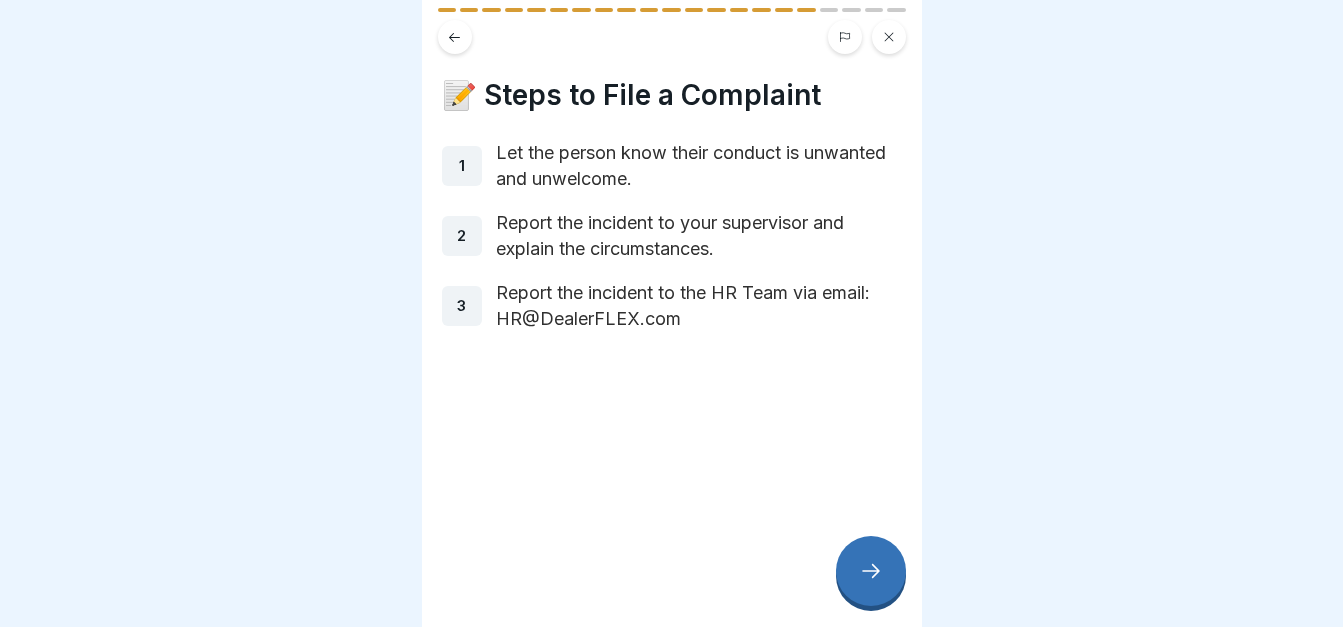 click 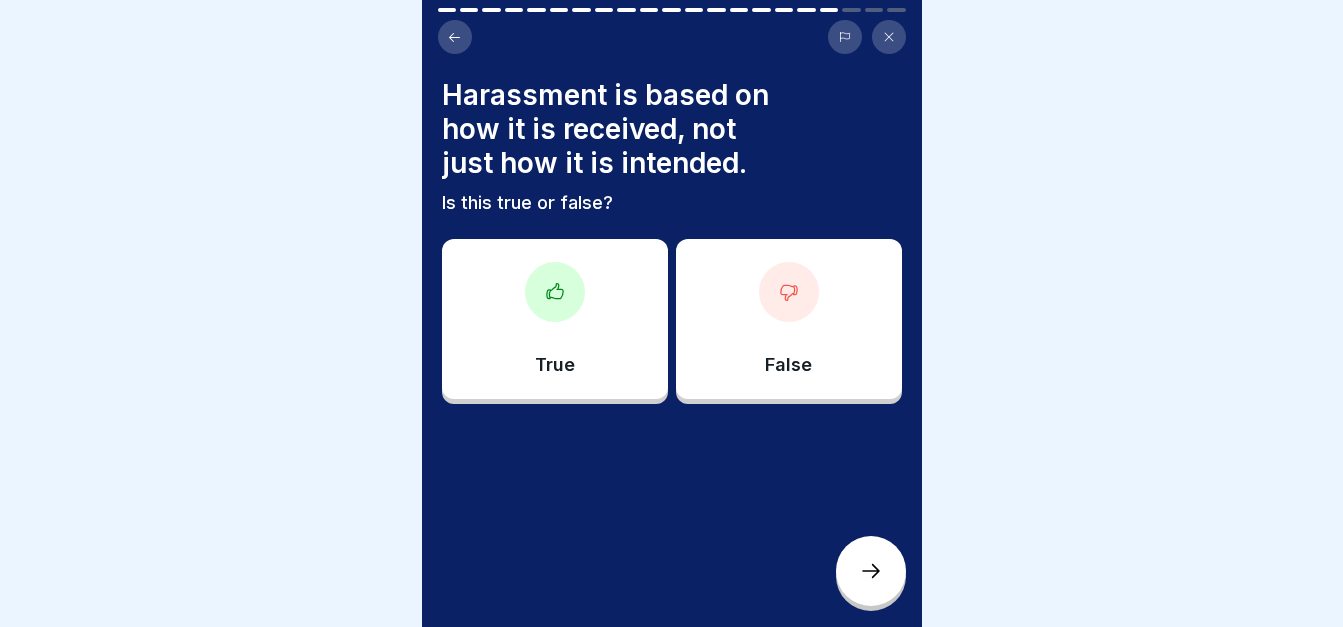 click 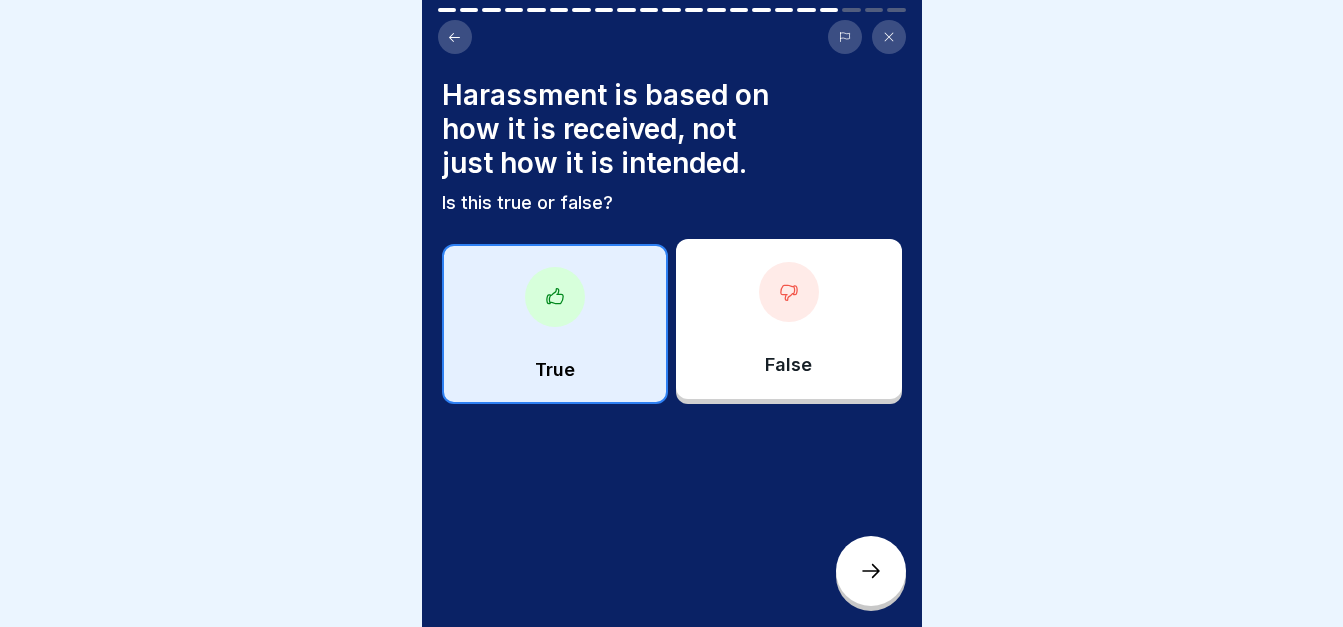 click 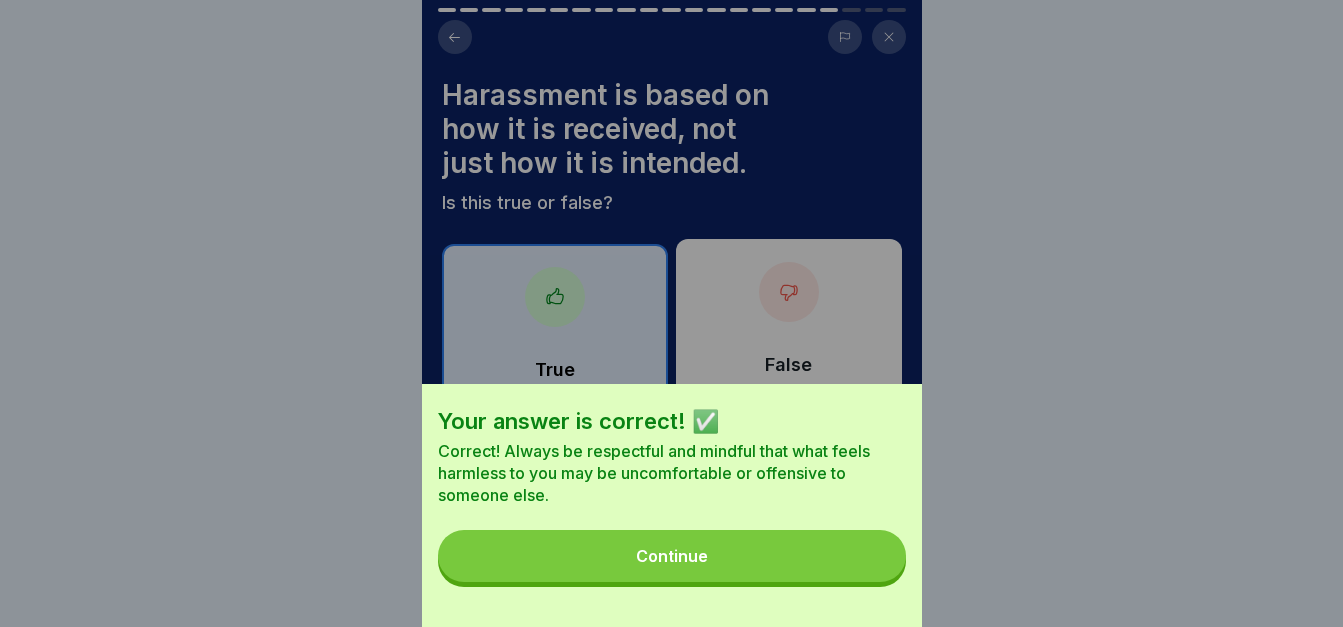 click on "Continue" at bounding box center [672, 556] 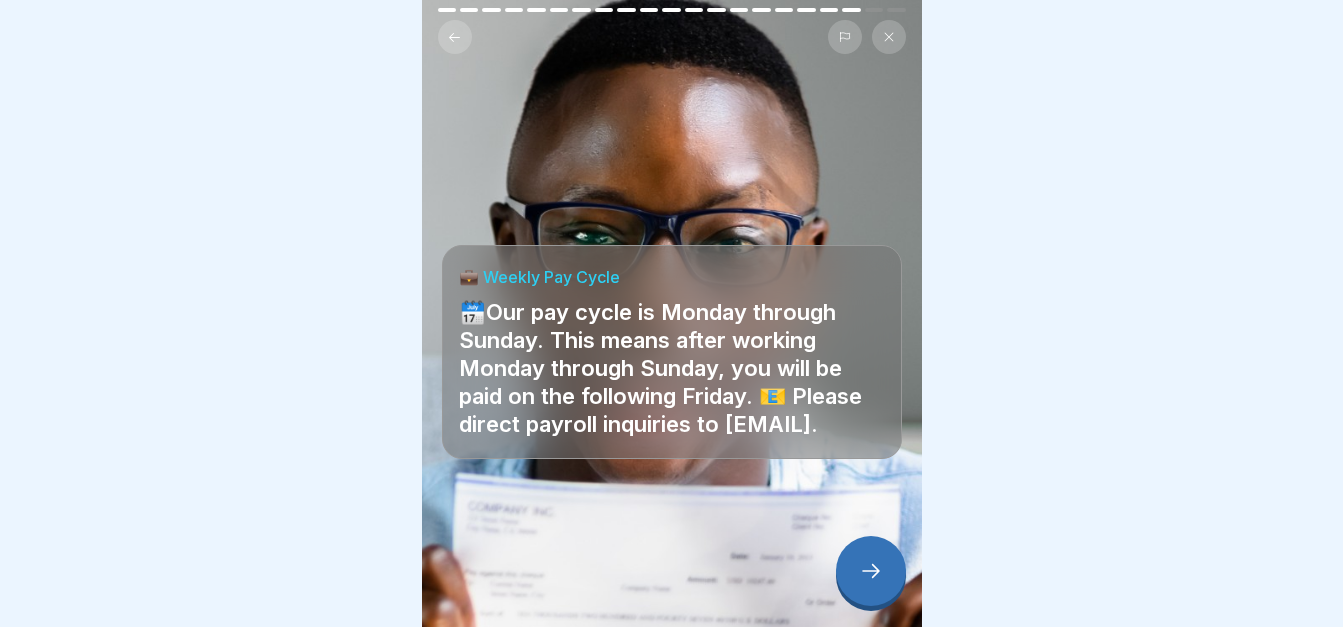 click at bounding box center [871, 571] 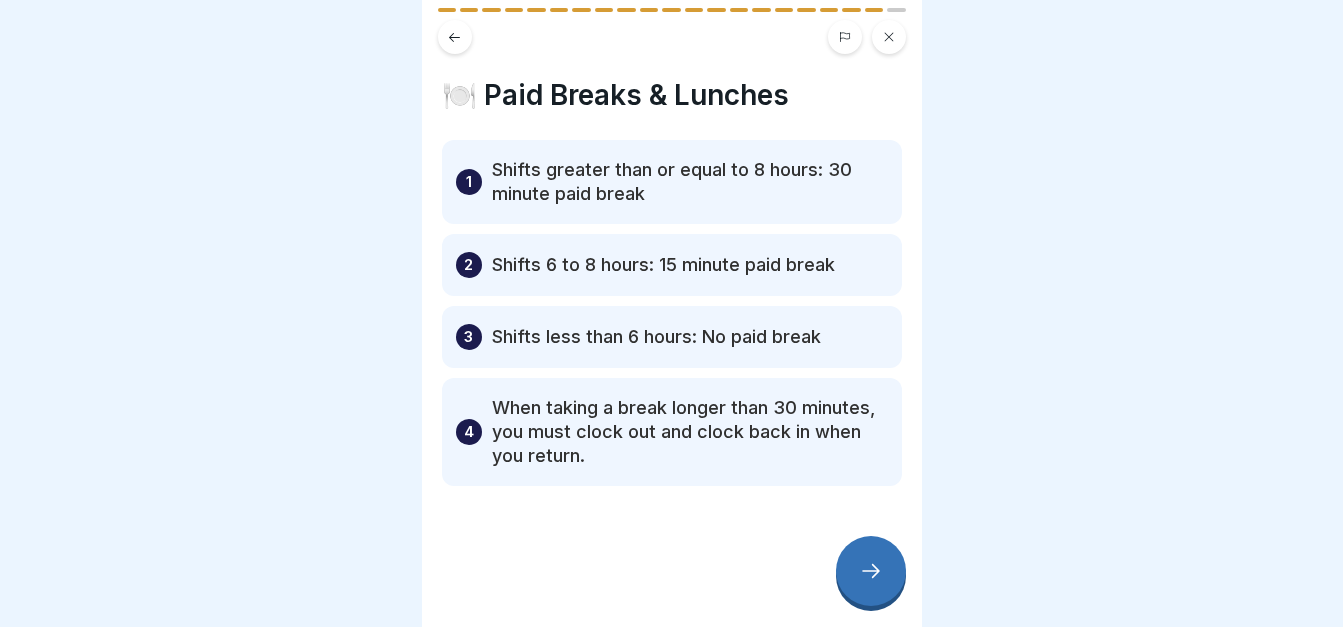 click 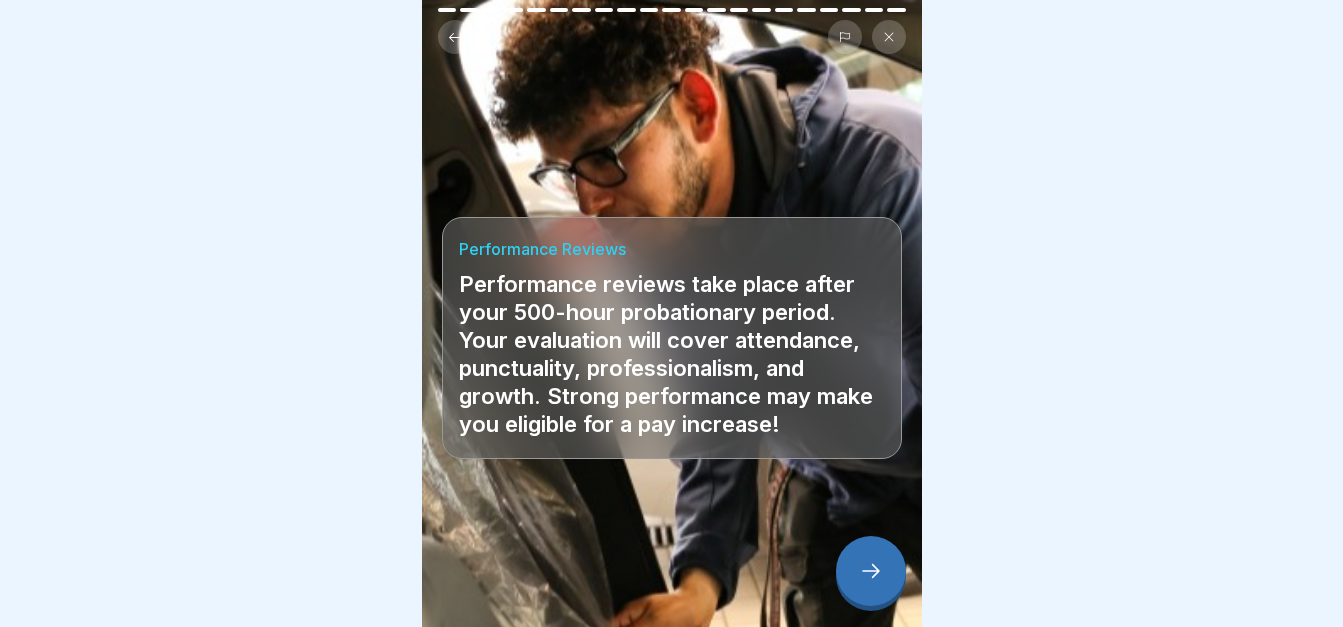 click 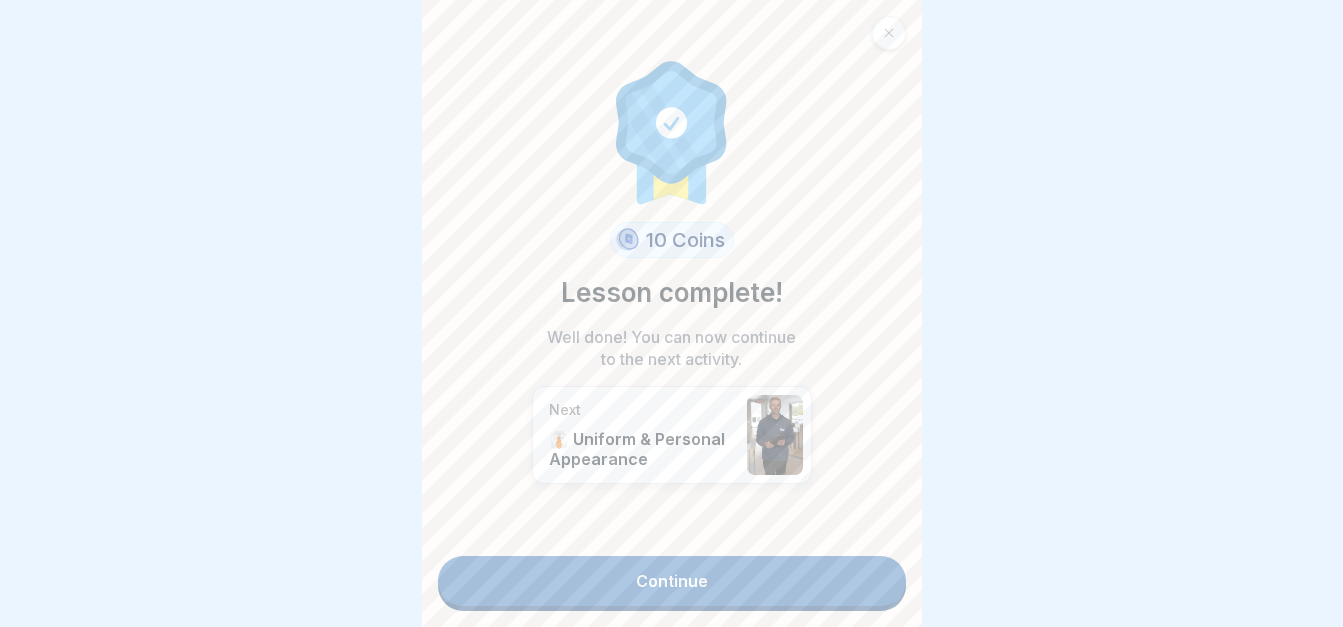 click on "Continue" at bounding box center [672, 581] 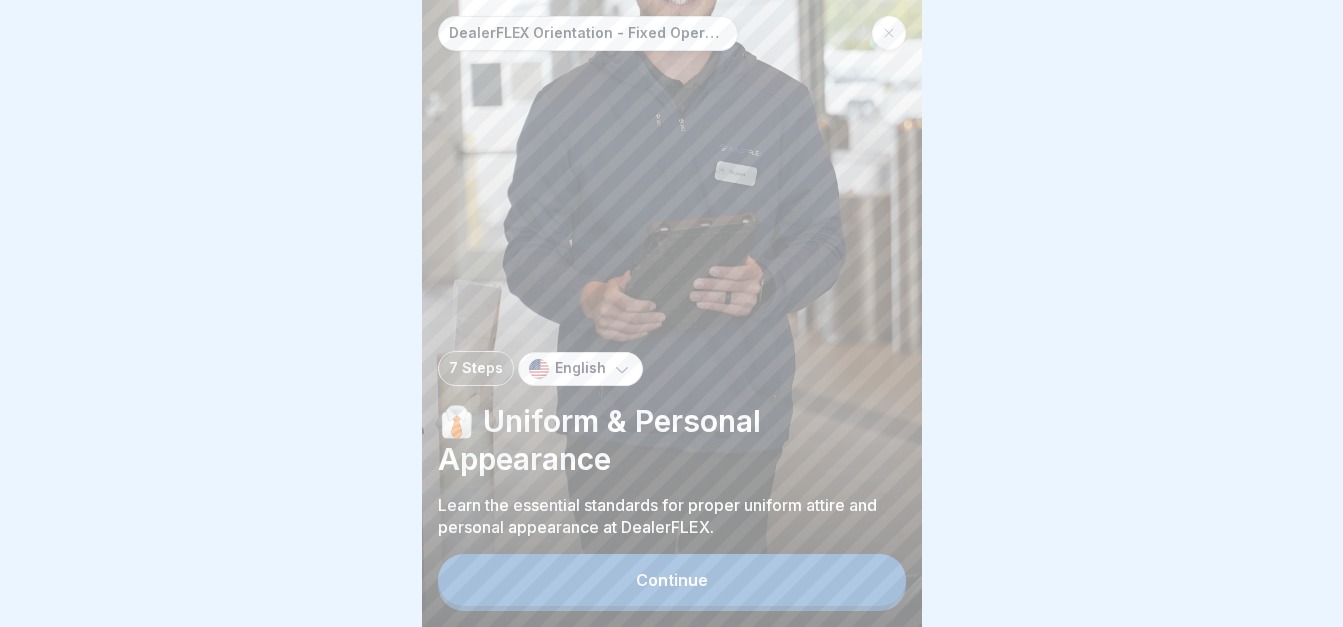 scroll, scrollTop: 15, scrollLeft: 0, axis: vertical 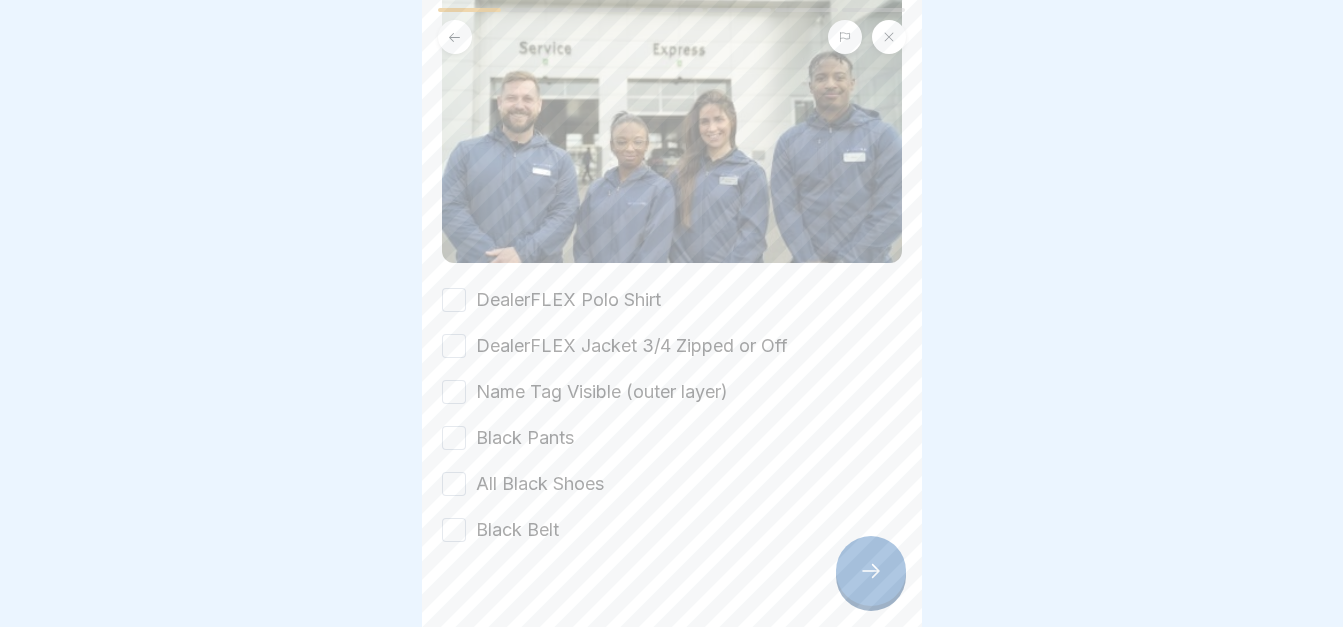 click on "DealerFLEX Polo Shirt" at bounding box center (454, 300) 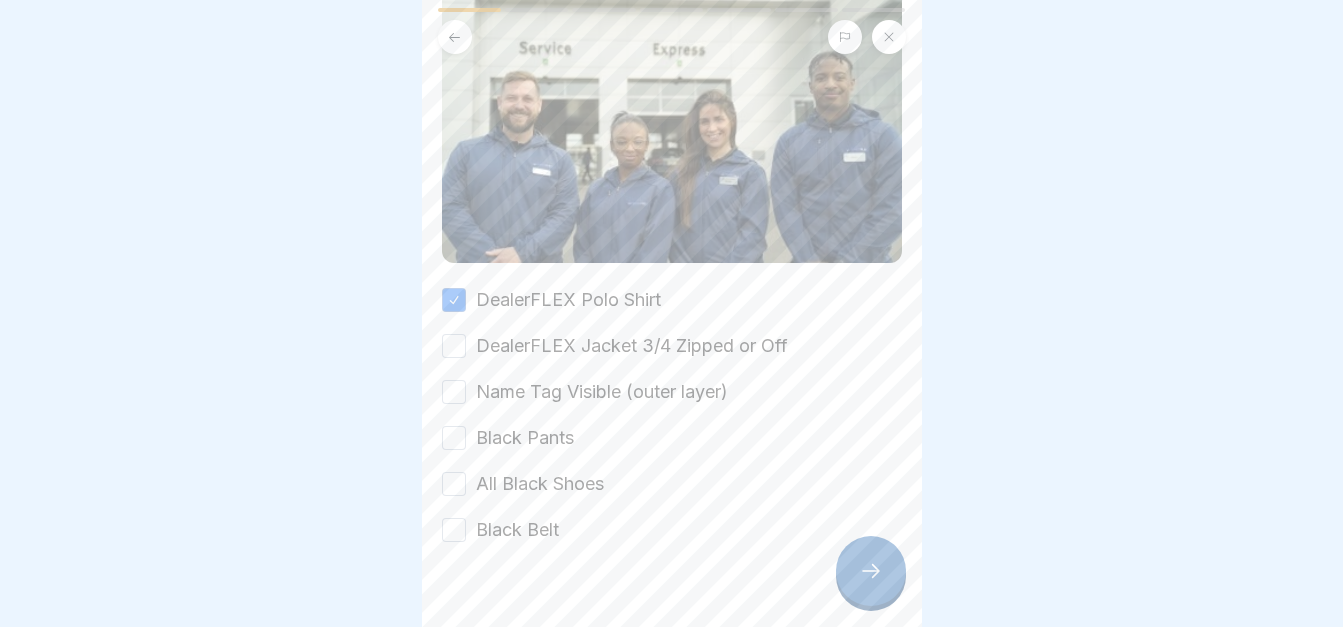 click on "DealerFLEX Jacket 3/4 Zipped or Off" at bounding box center [454, 346] 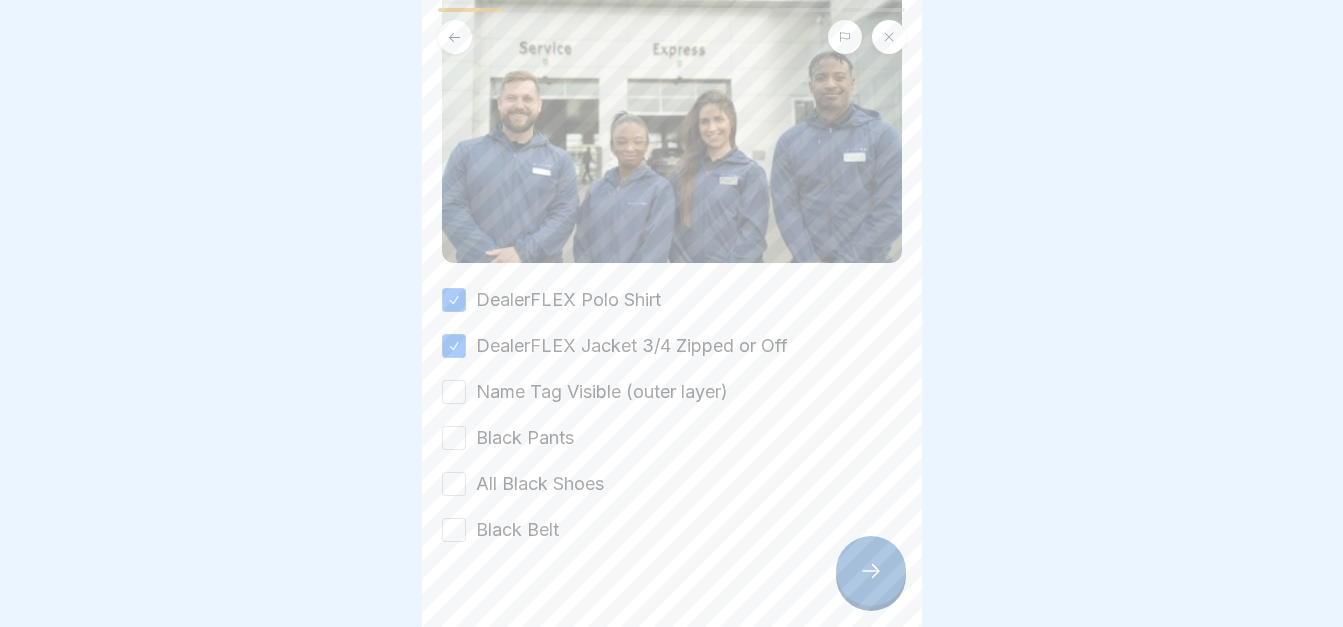 click on "Name Tag Visible (outer layer)" at bounding box center [454, 392] 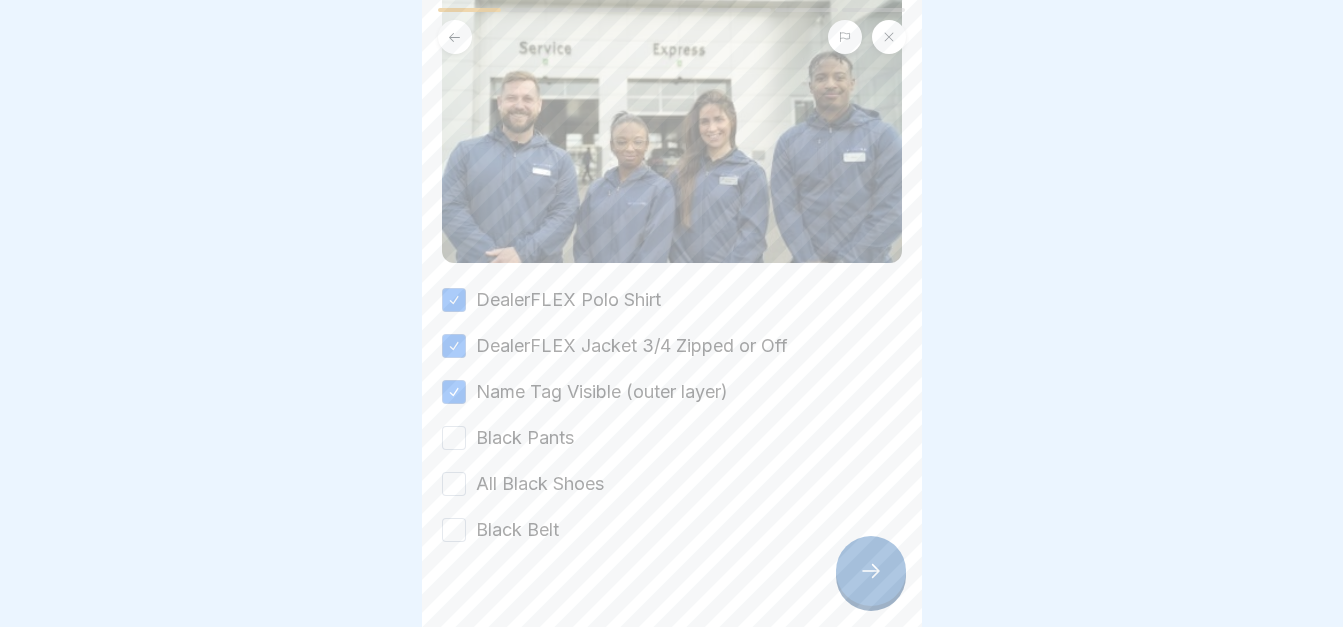 click on "Black Pants" at bounding box center [454, 438] 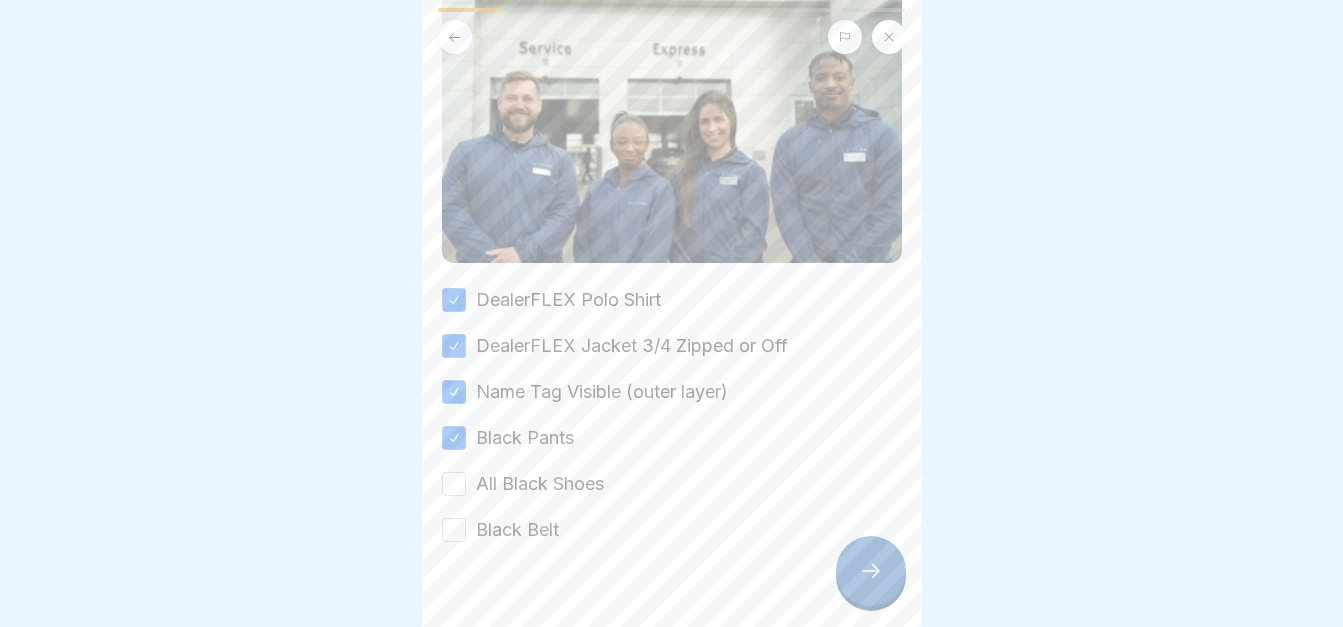click on "All Black Shoes" at bounding box center [454, 484] 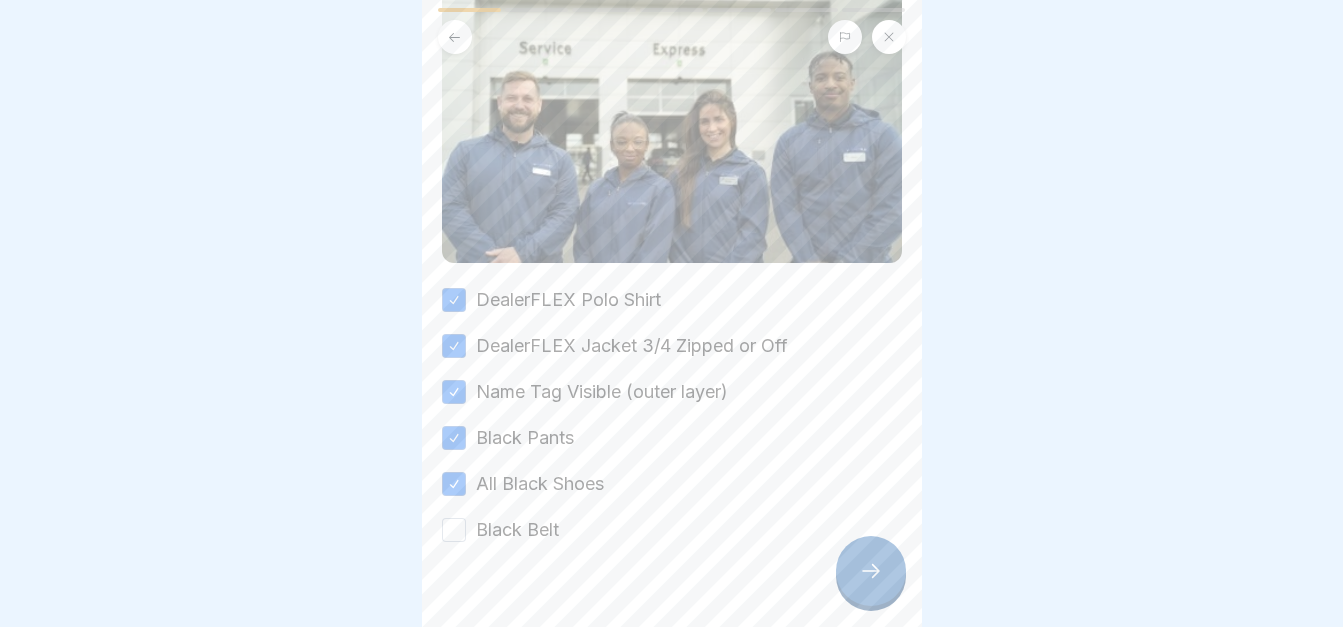 click on "Black Belt" at bounding box center (454, 530) 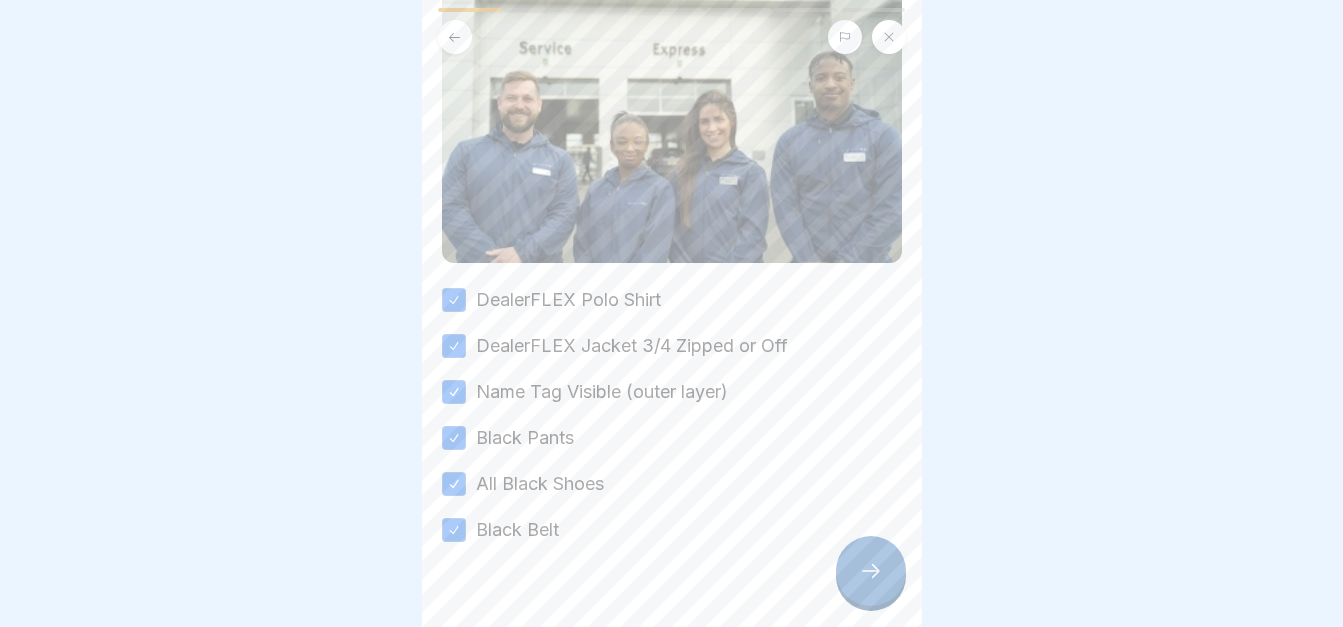 click at bounding box center [871, 571] 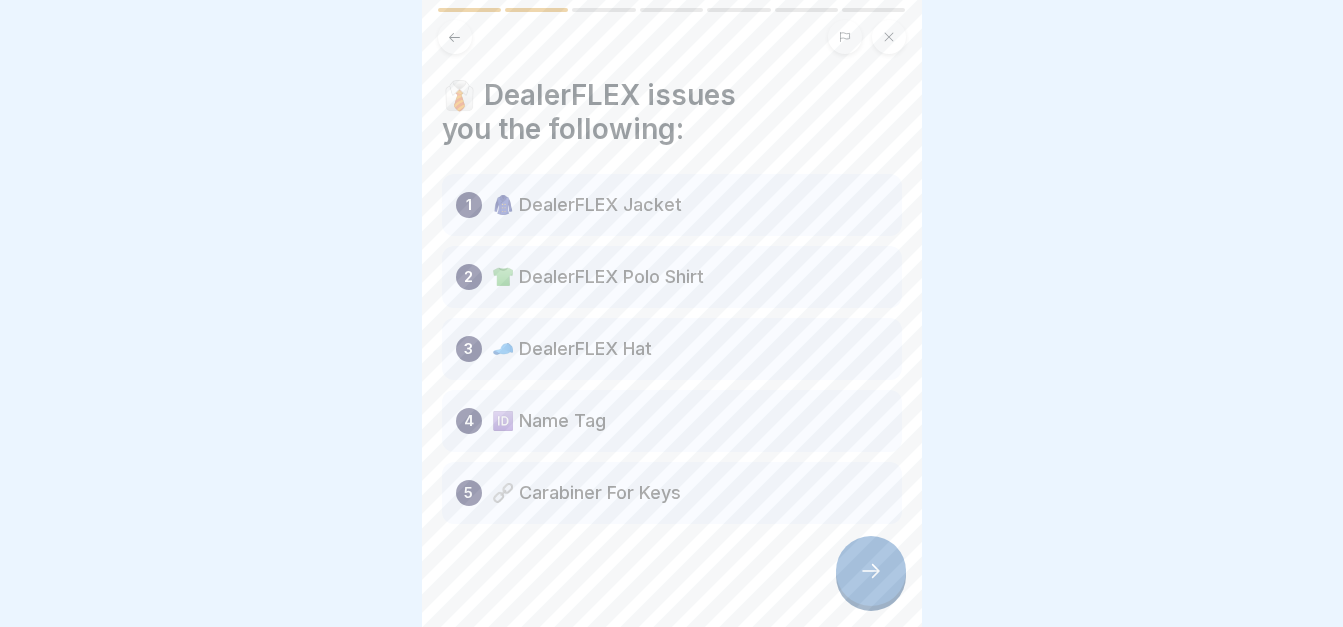 scroll, scrollTop: 17, scrollLeft: 0, axis: vertical 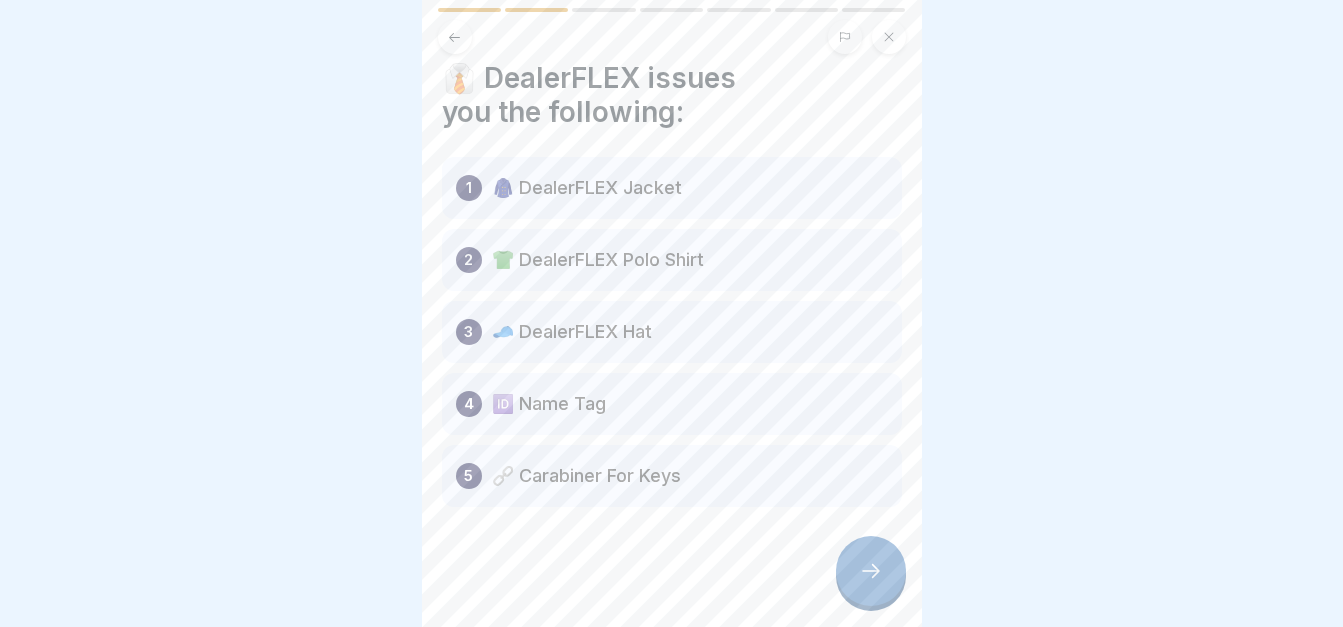 click at bounding box center (871, 571) 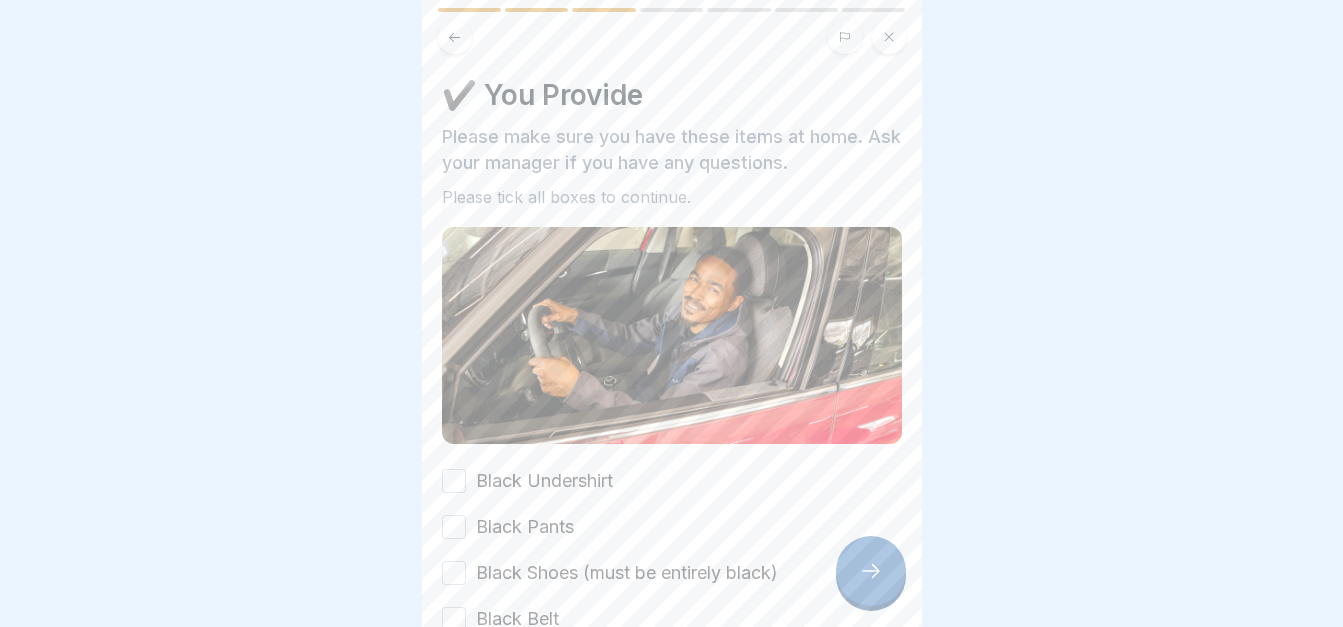 click on "Black Undershirt" at bounding box center [454, 481] 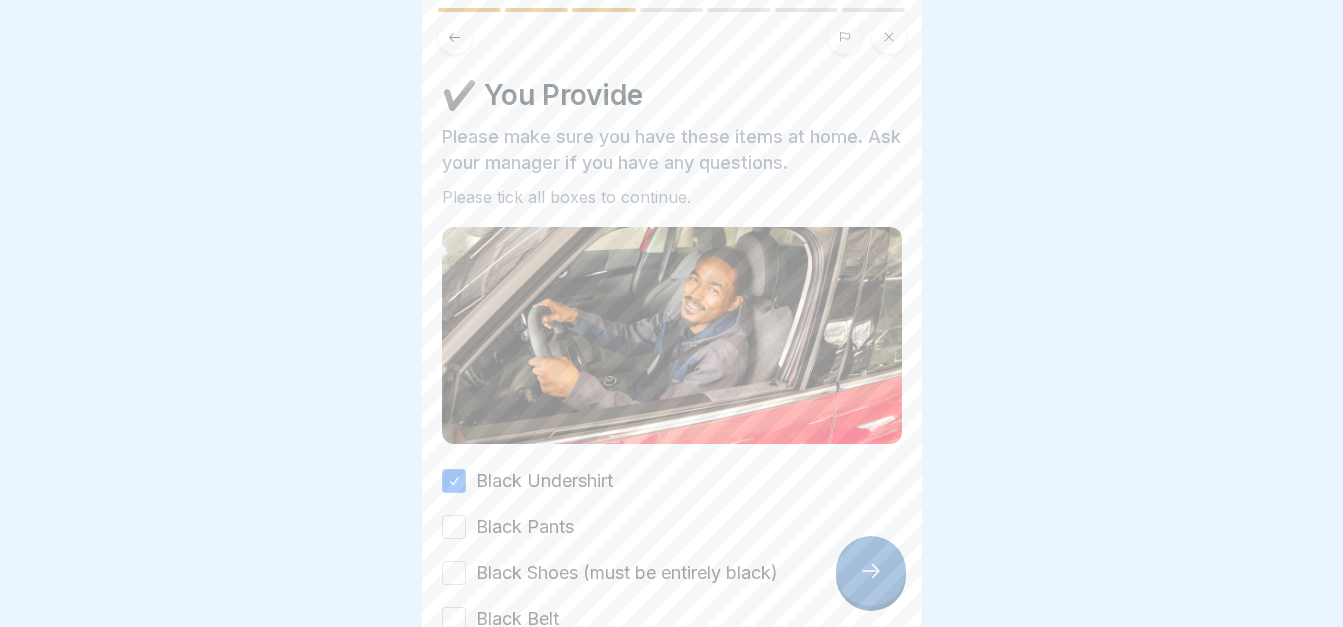 click on "Black Pants" at bounding box center [454, 527] 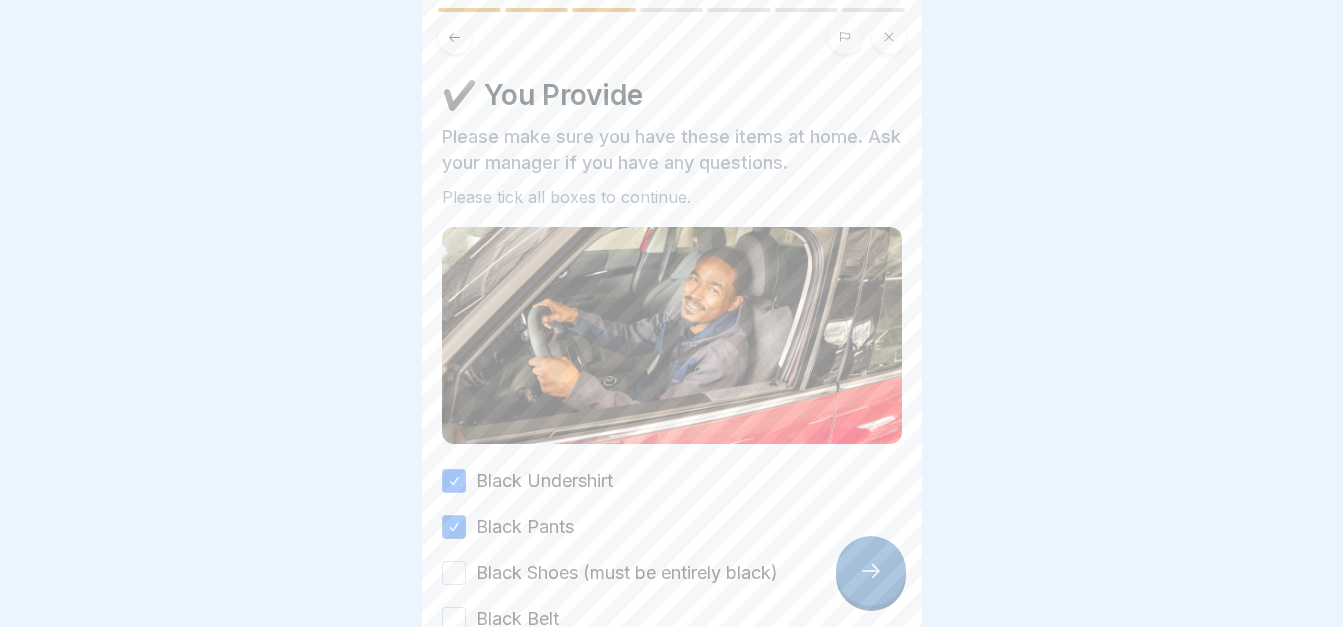 click on "Black Shoes (must be entirely black)" at bounding box center (454, 573) 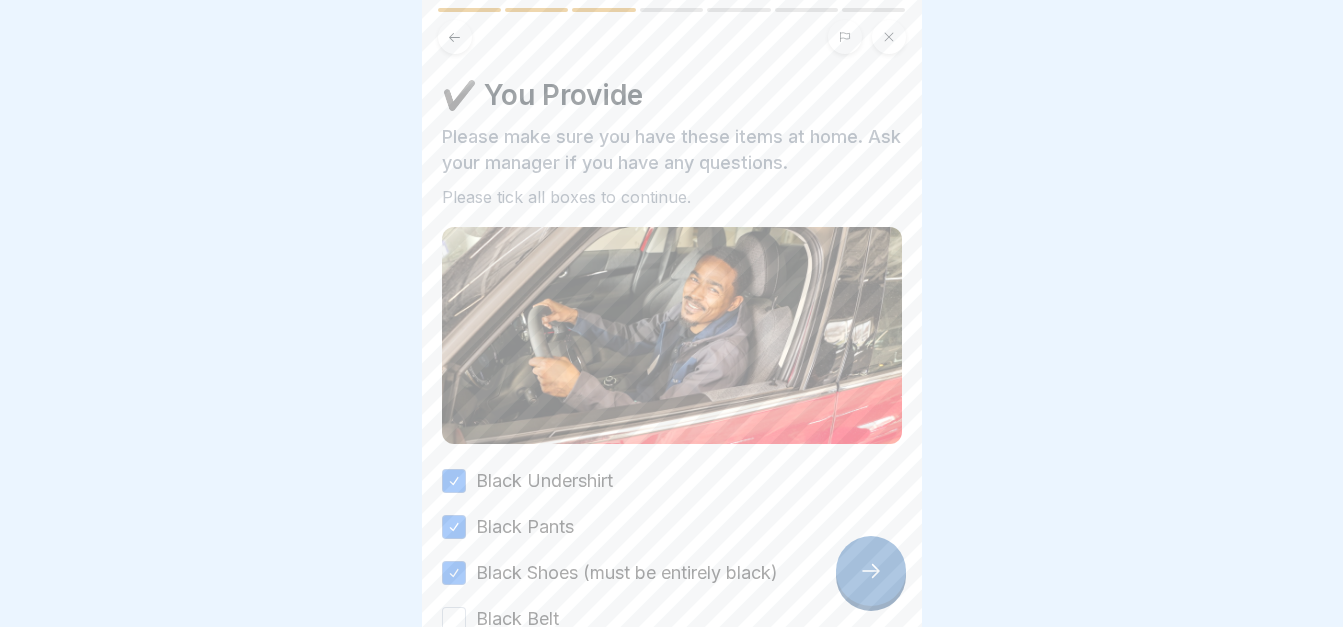click on "Black Belt" at bounding box center [454, 619] 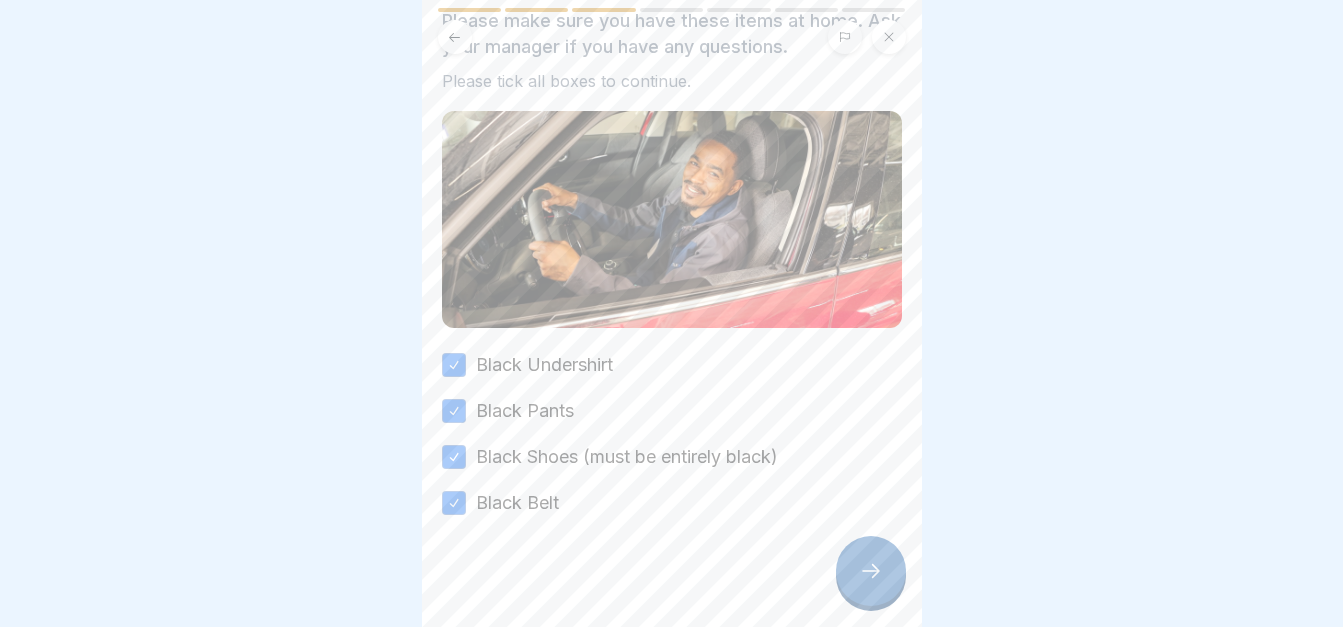 scroll, scrollTop: 118, scrollLeft: 0, axis: vertical 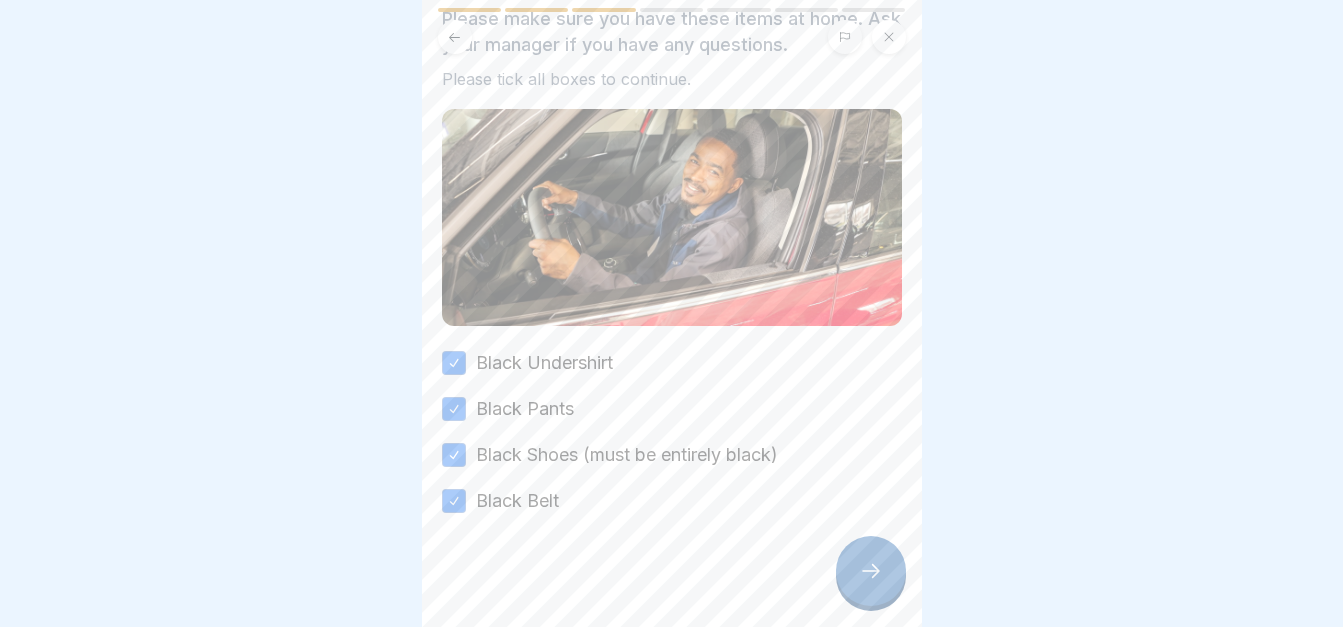 click 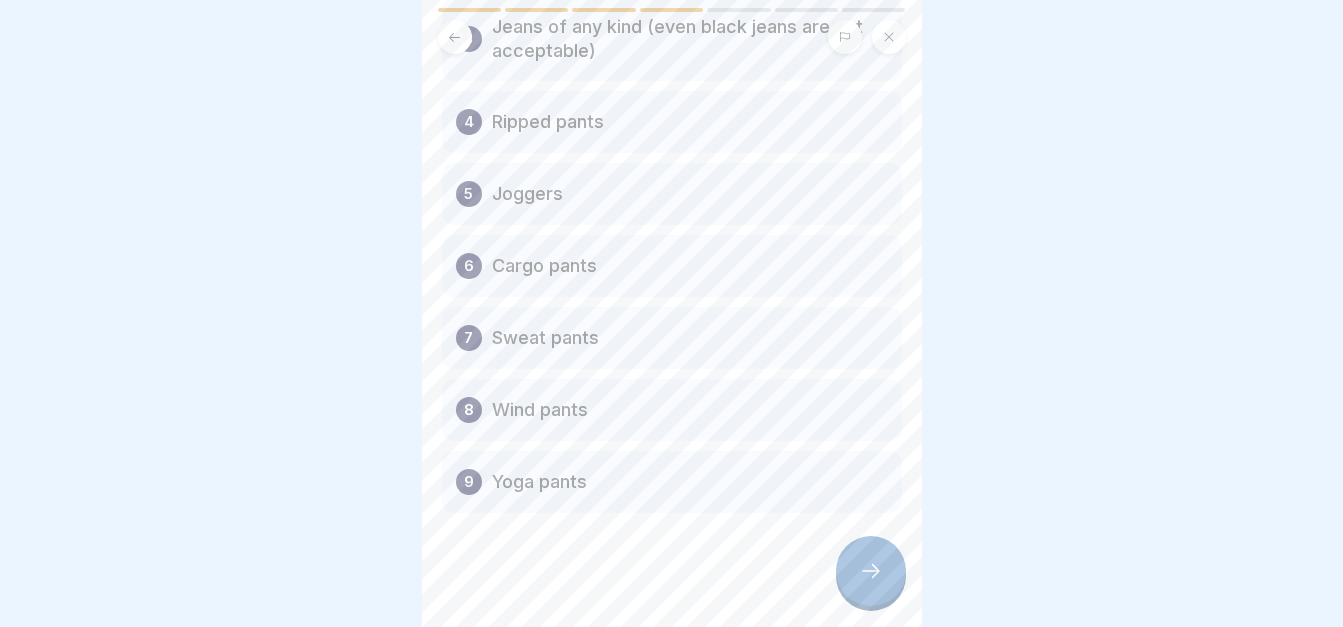 scroll, scrollTop: 327, scrollLeft: 0, axis: vertical 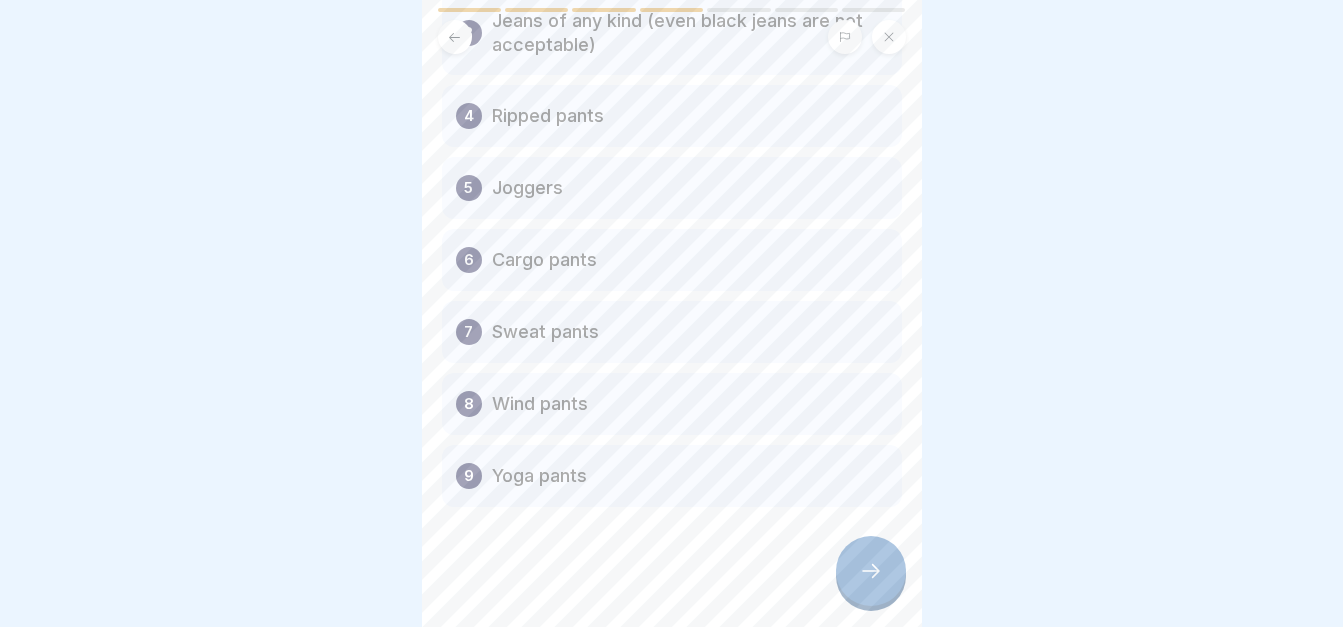 click 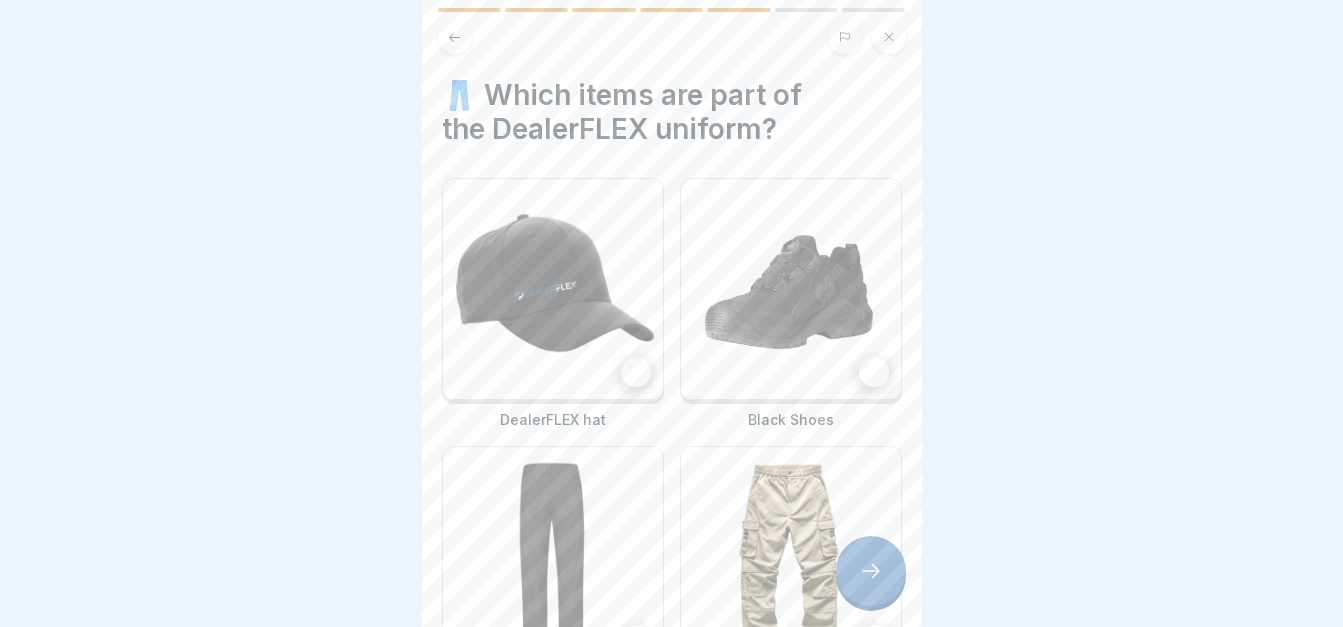 click at bounding box center (636, 372) 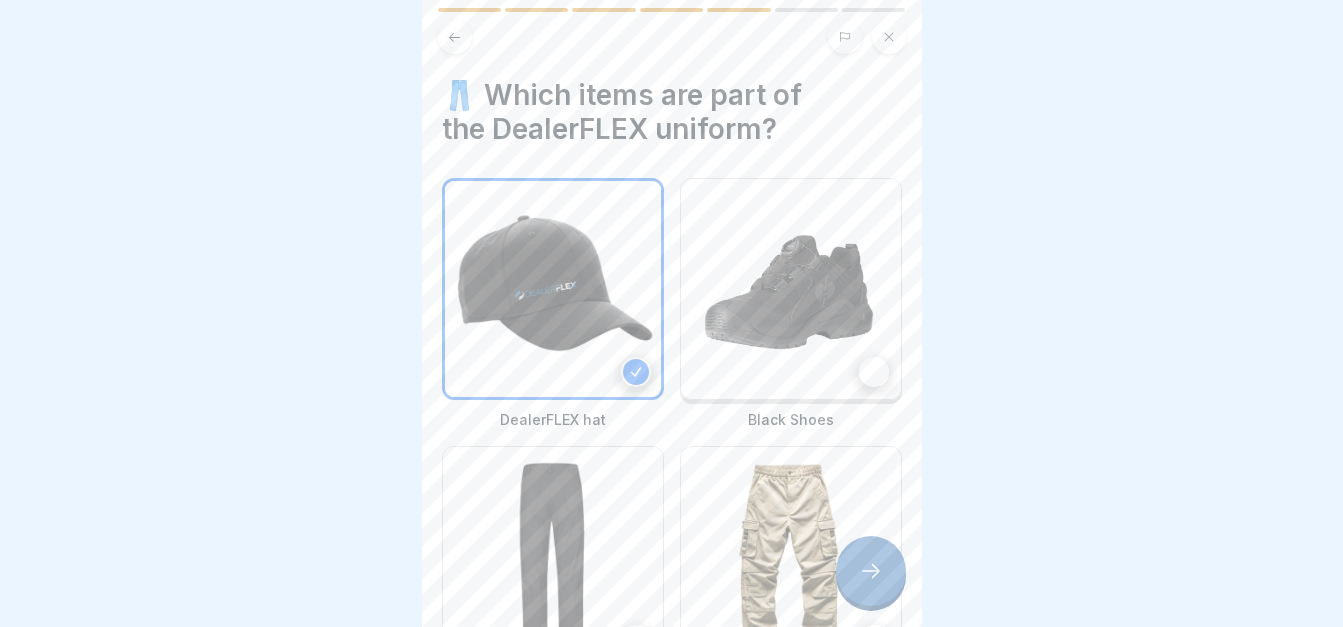 click at bounding box center (874, 372) 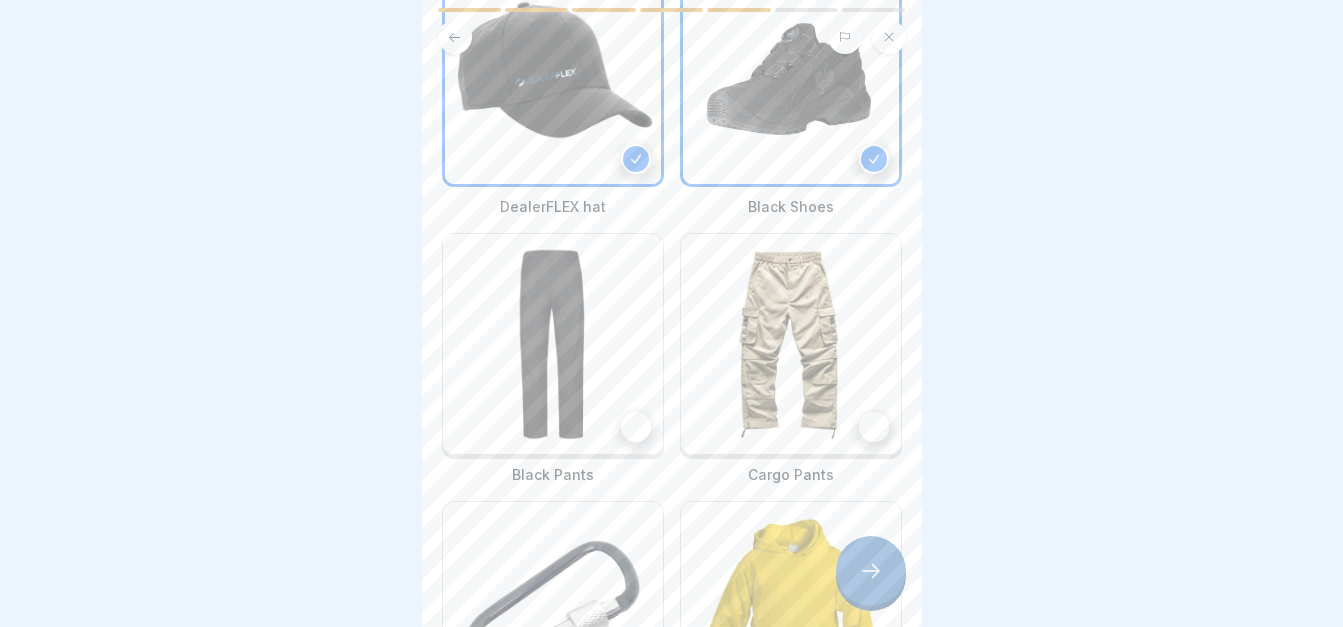 scroll, scrollTop: 300, scrollLeft: 0, axis: vertical 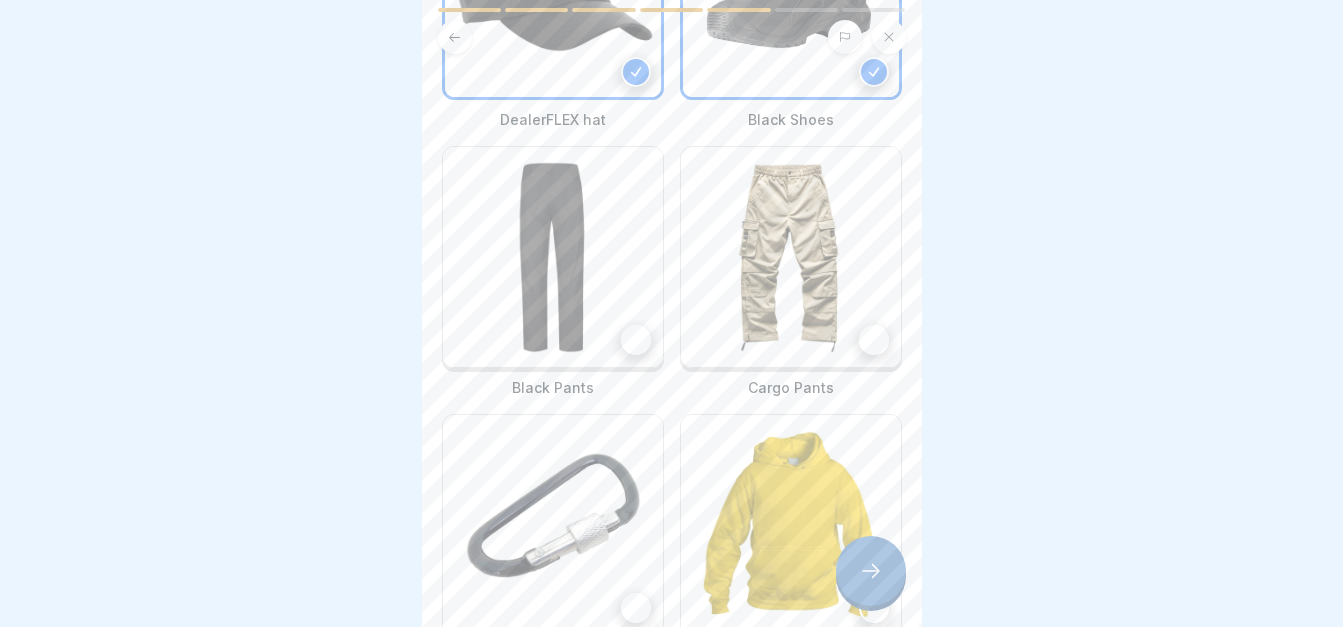 click at bounding box center [636, 340] 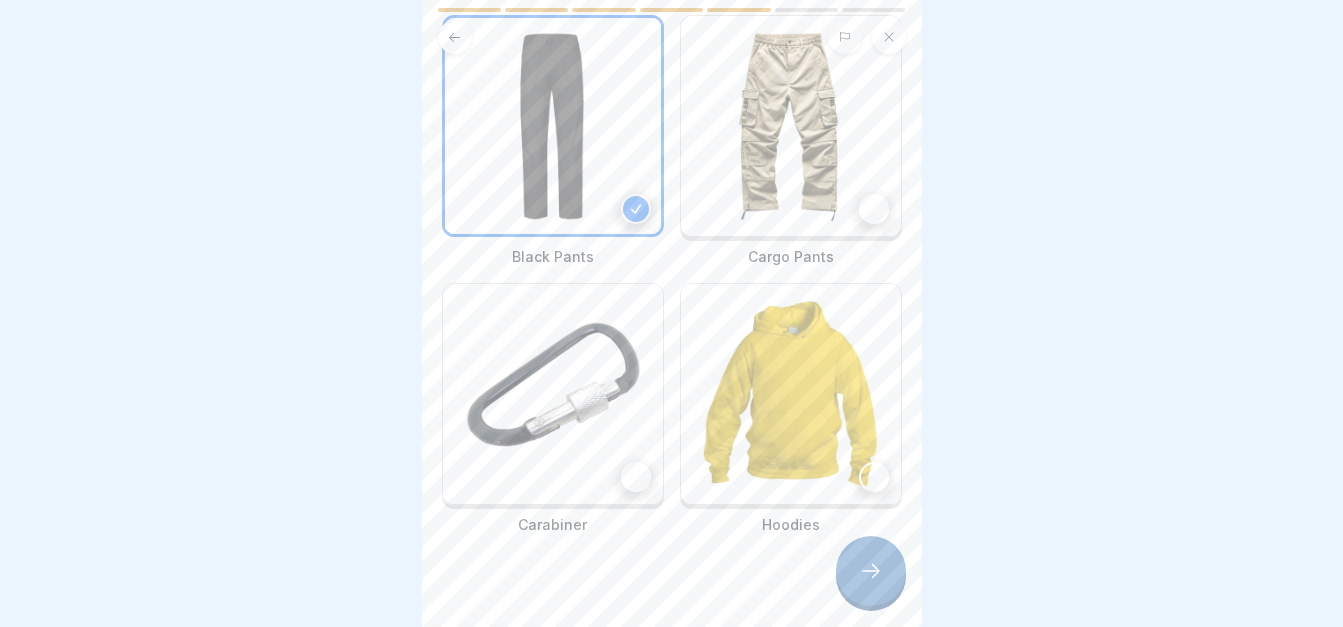 scroll, scrollTop: 437, scrollLeft: 0, axis: vertical 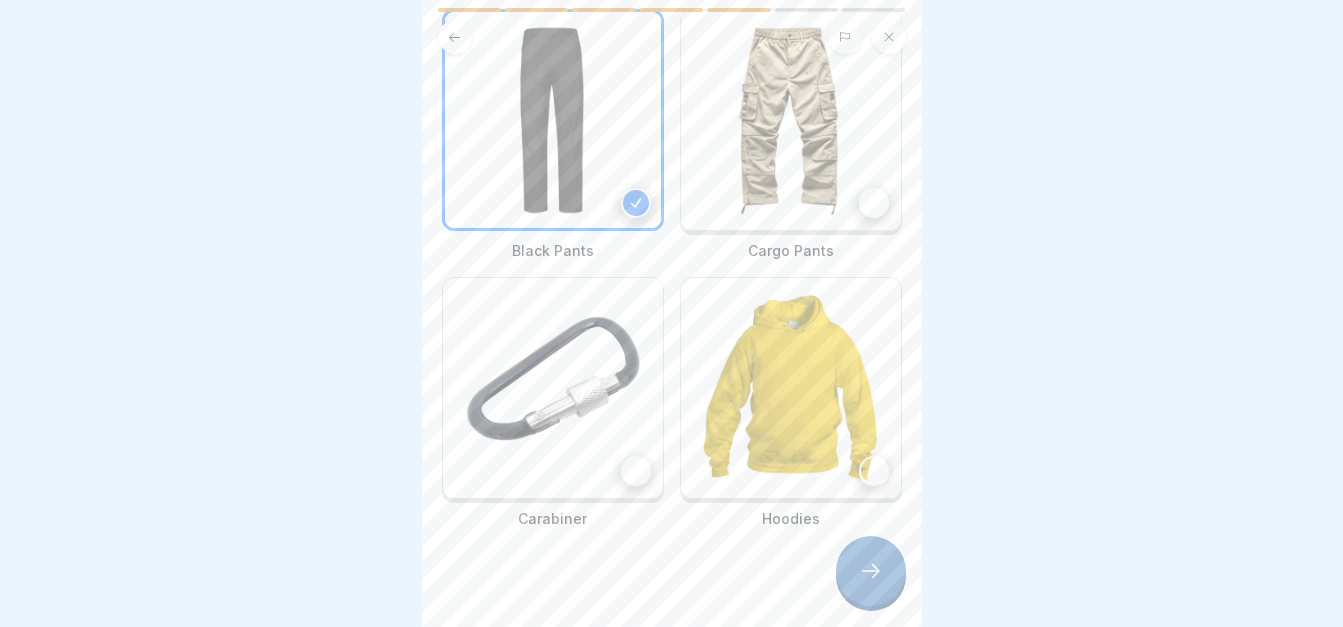 click at bounding box center [636, 471] 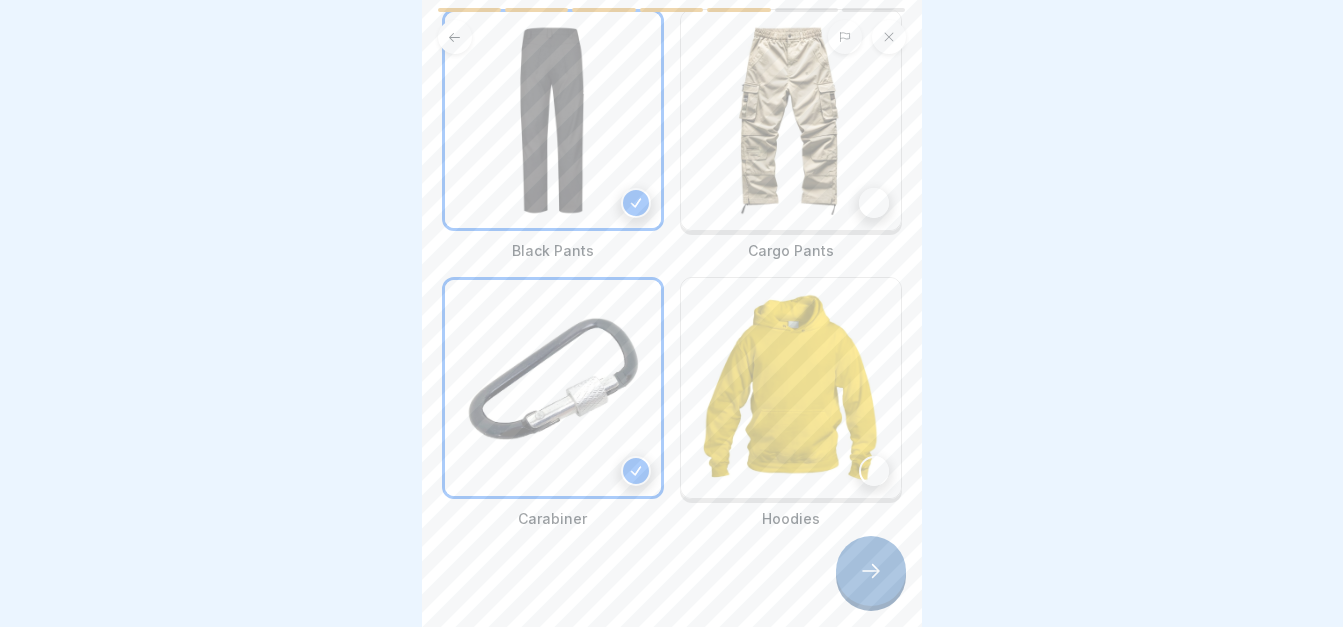 click 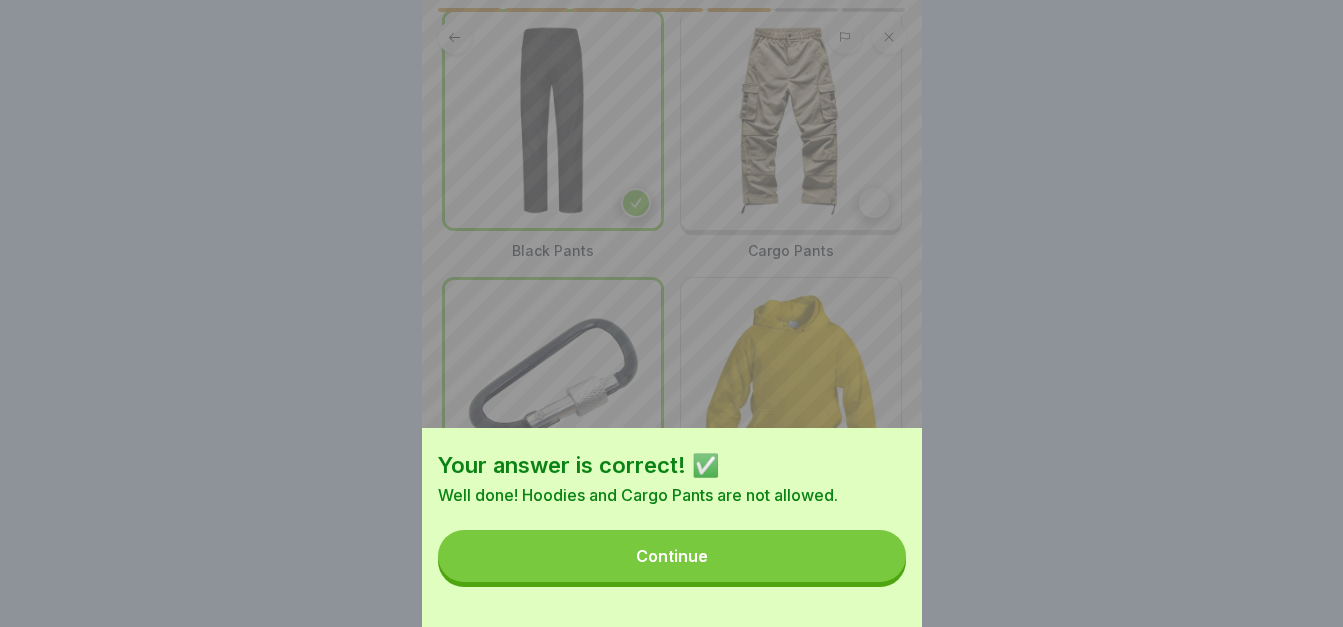 click on "Continue" at bounding box center (672, 556) 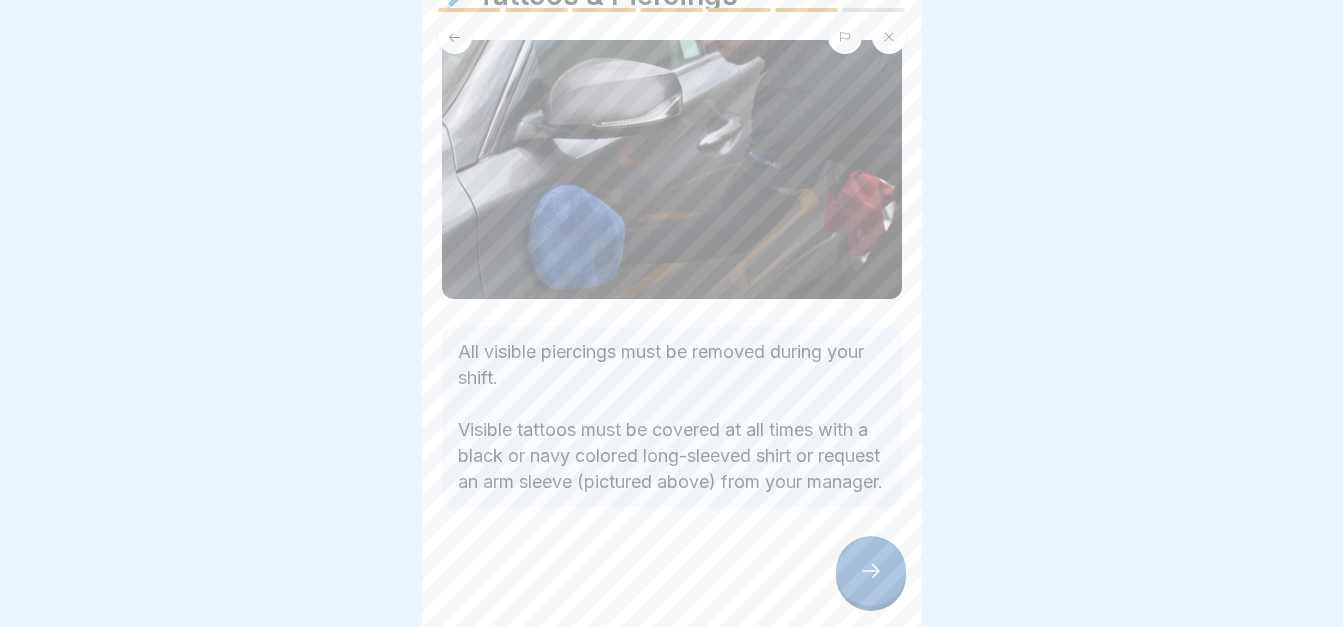 scroll, scrollTop: 117, scrollLeft: 0, axis: vertical 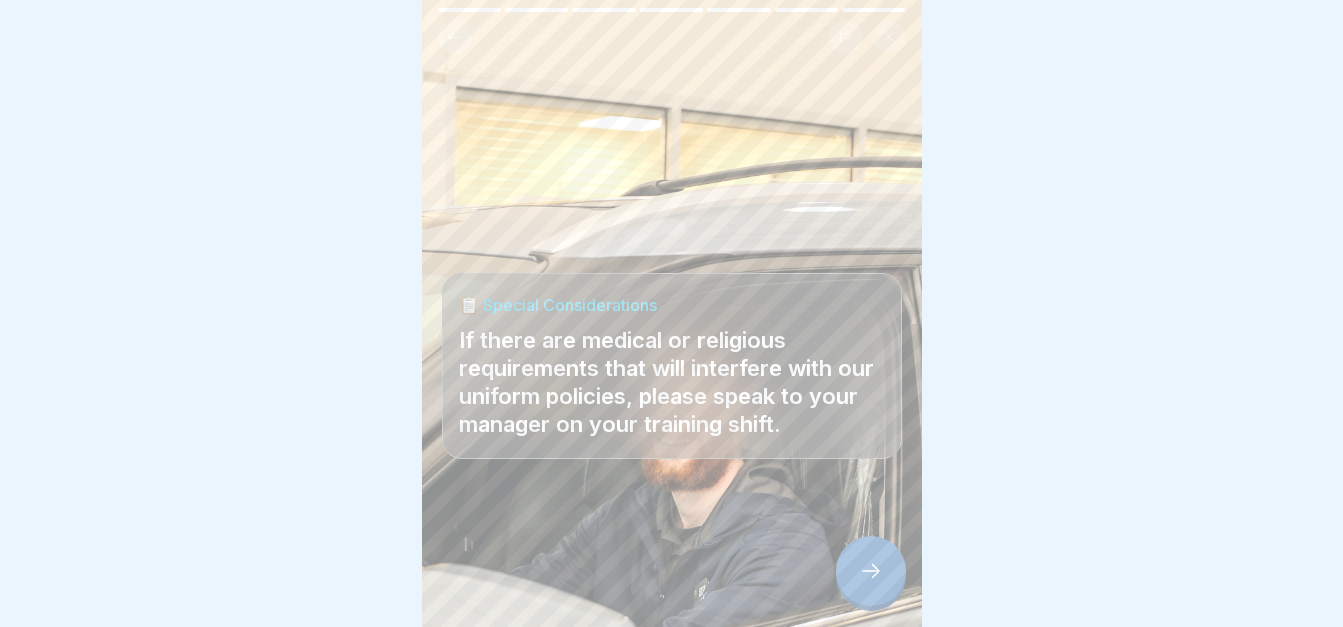 click 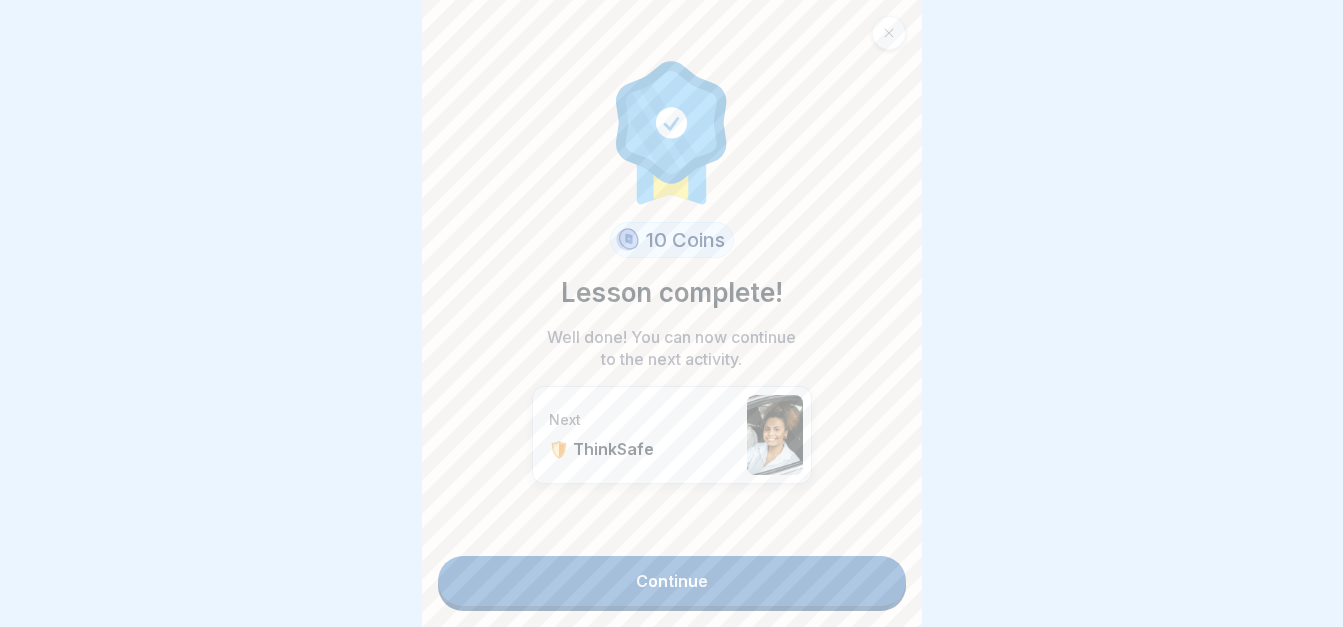 click on "Continue" at bounding box center [672, 581] 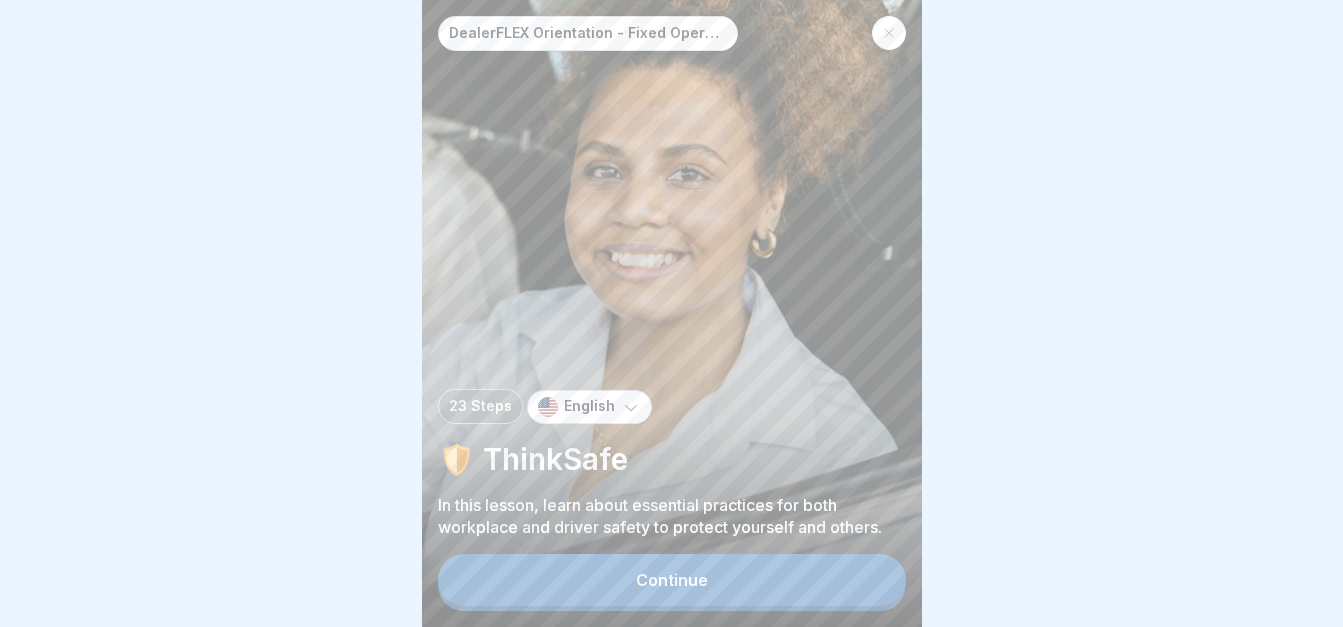 scroll, scrollTop: 15, scrollLeft: 0, axis: vertical 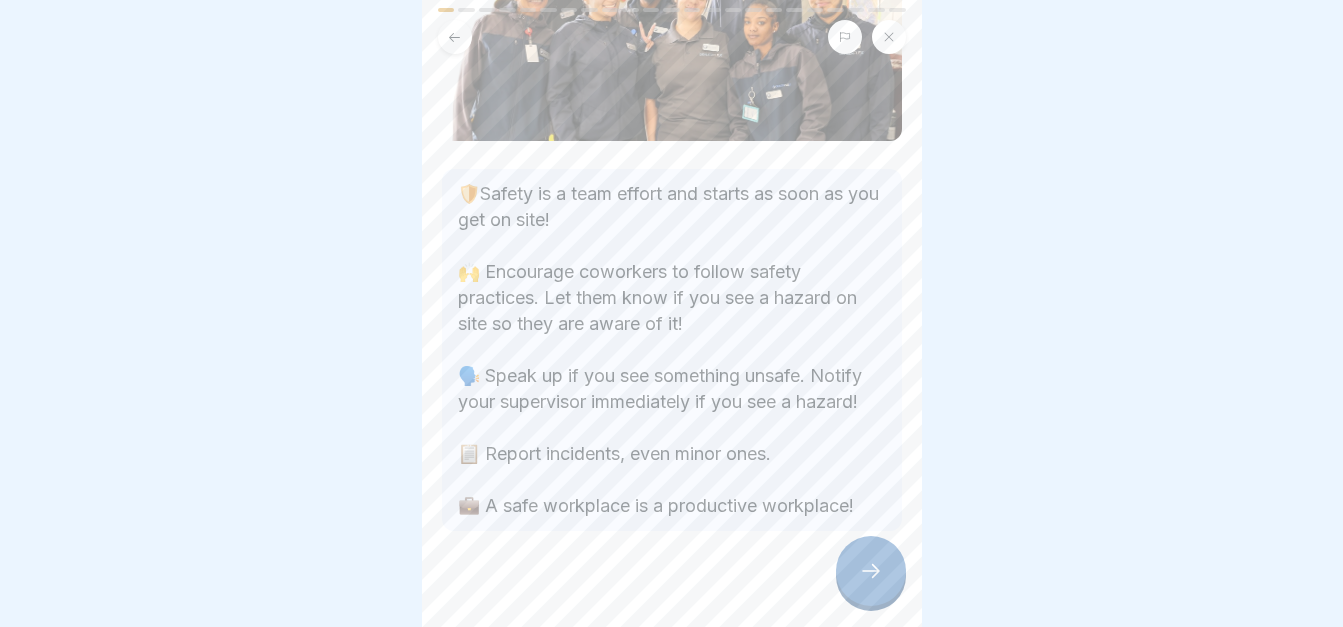 click at bounding box center [871, 571] 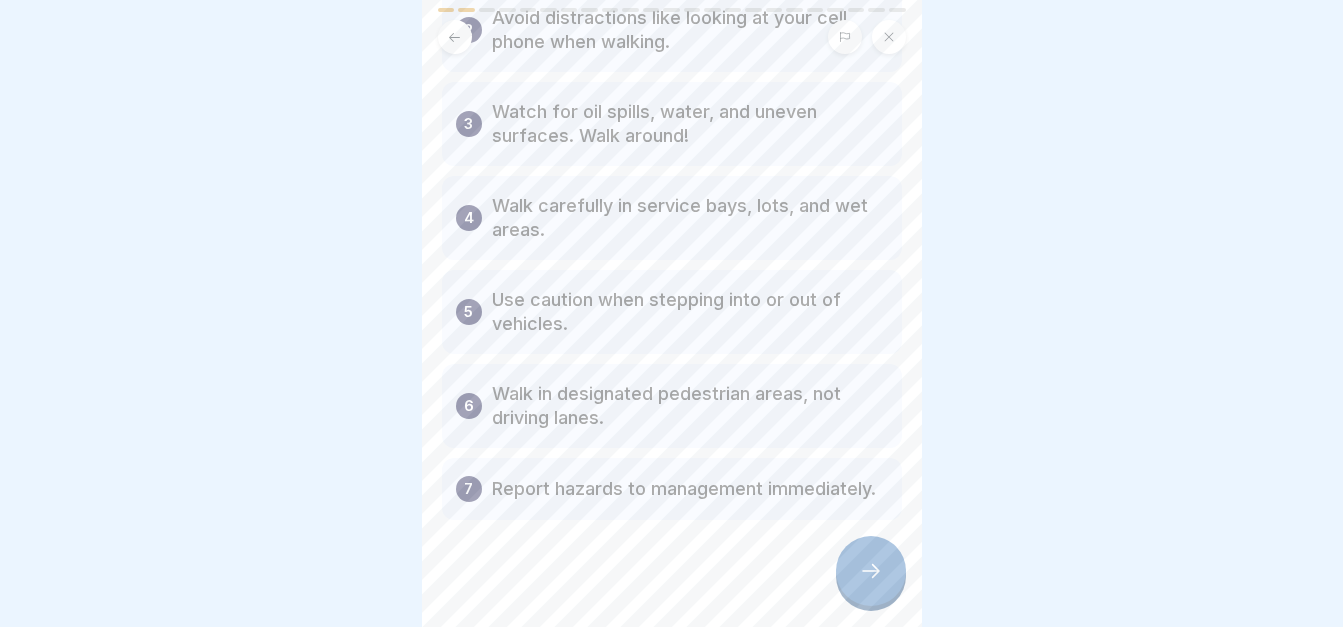 scroll, scrollTop: 300, scrollLeft: 0, axis: vertical 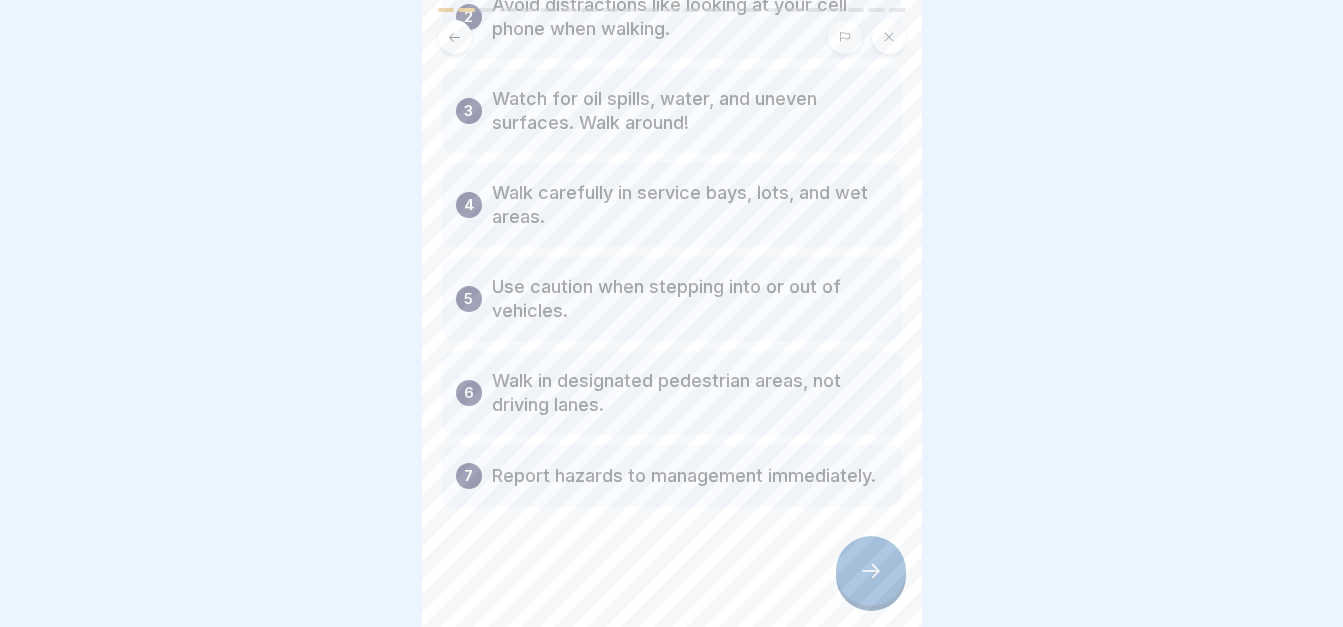 click 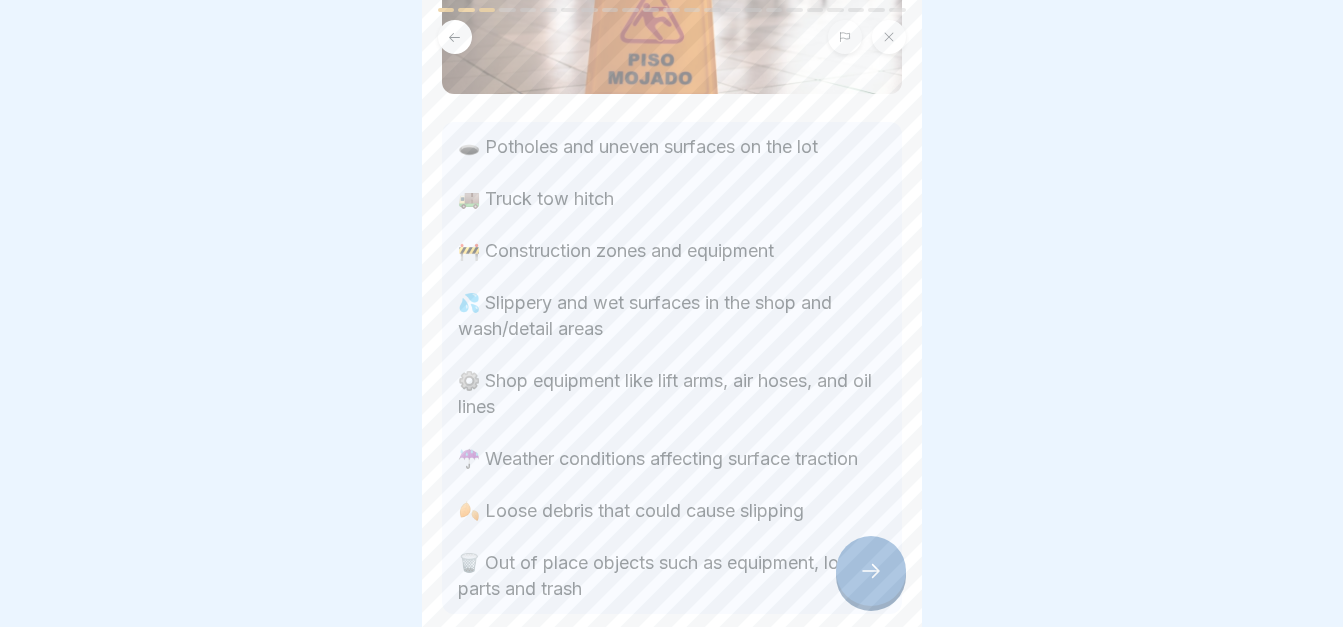 scroll, scrollTop: 300, scrollLeft: 0, axis: vertical 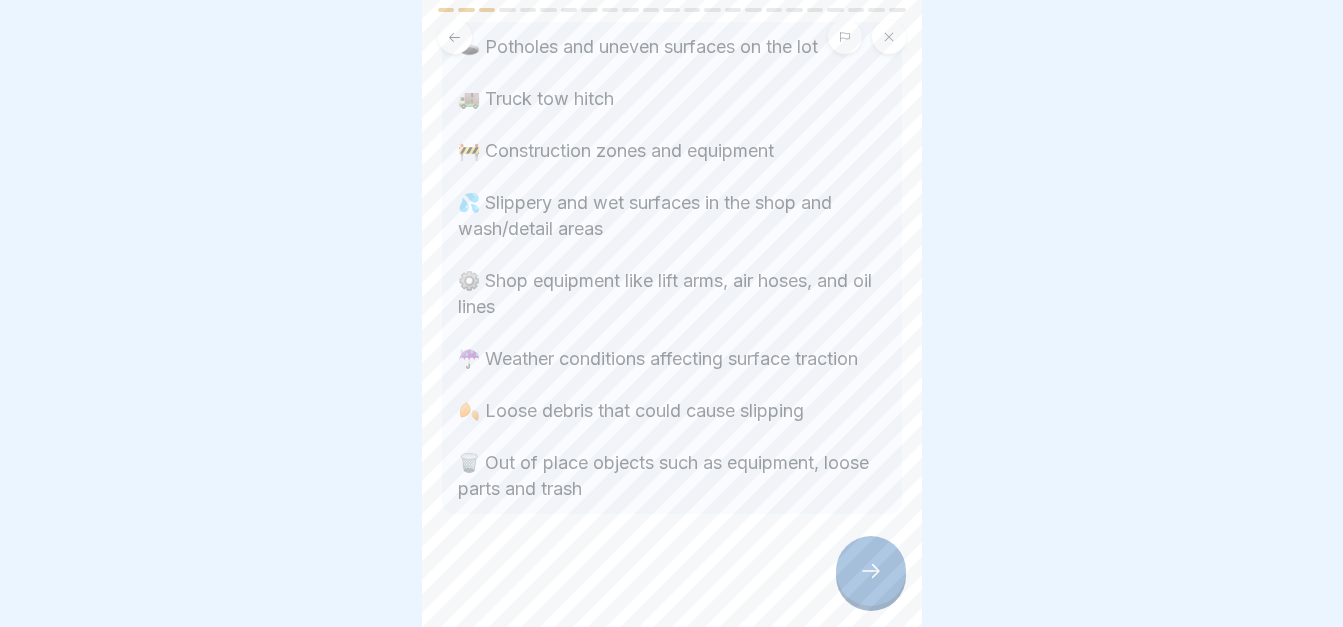 click at bounding box center (871, 571) 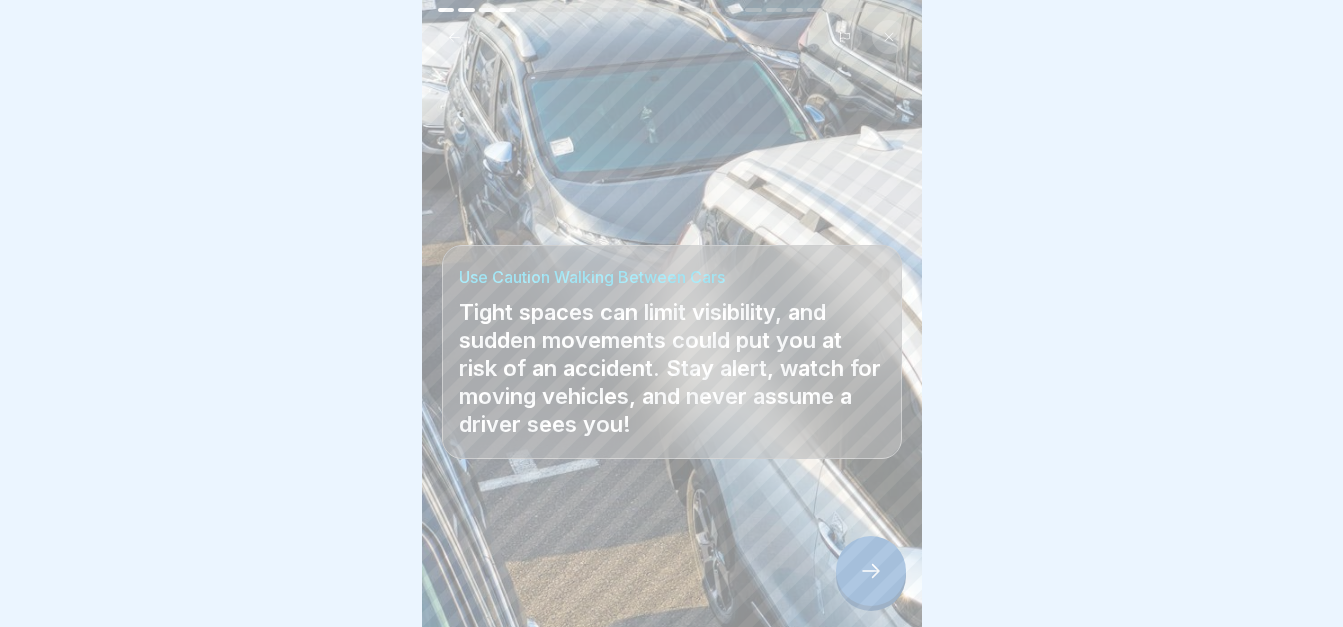 click at bounding box center (871, 571) 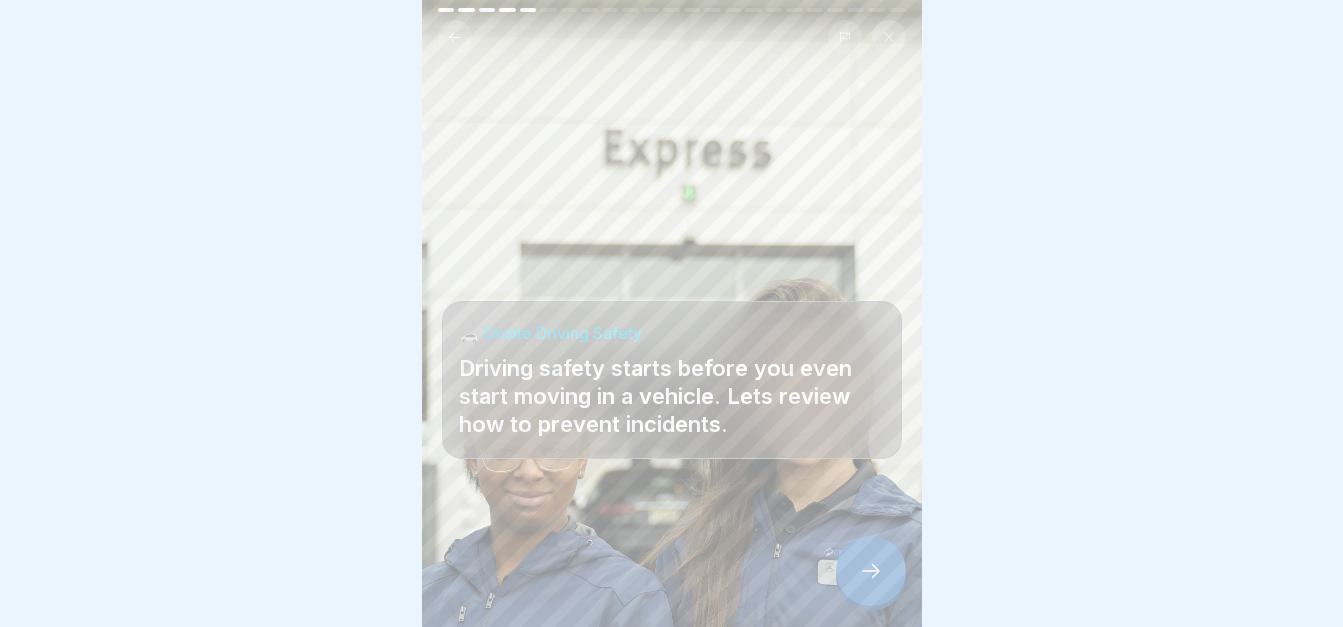 click 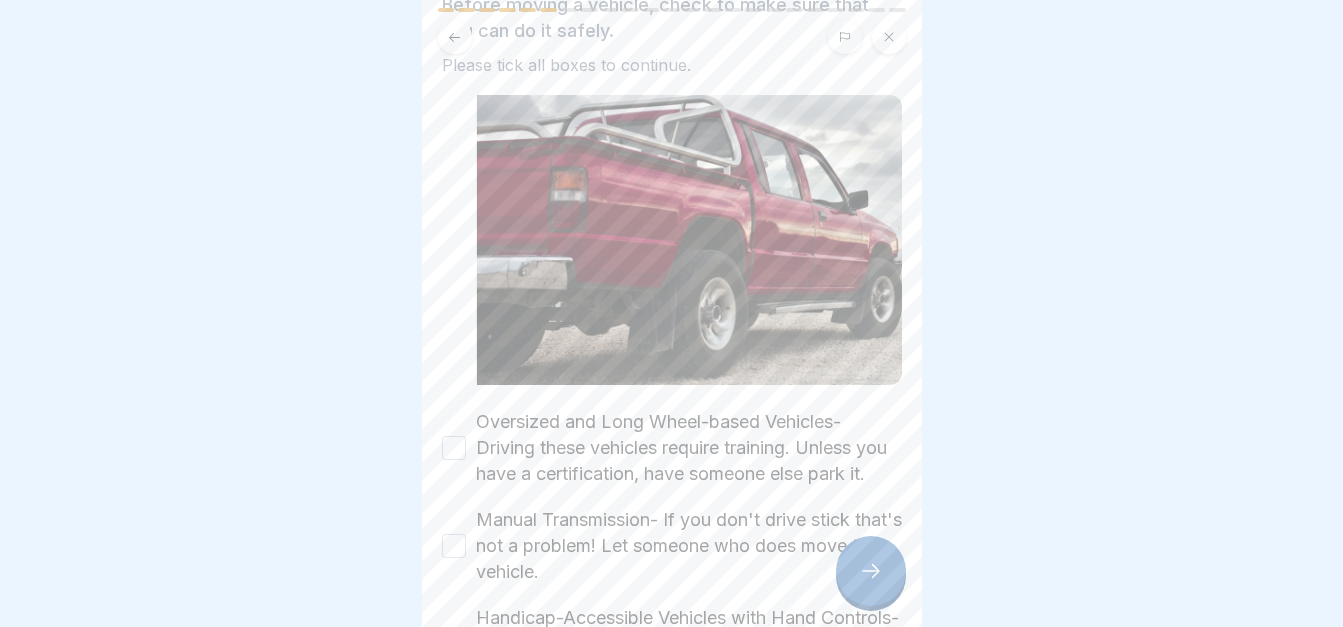 scroll, scrollTop: 200, scrollLeft: 0, axis: vertical 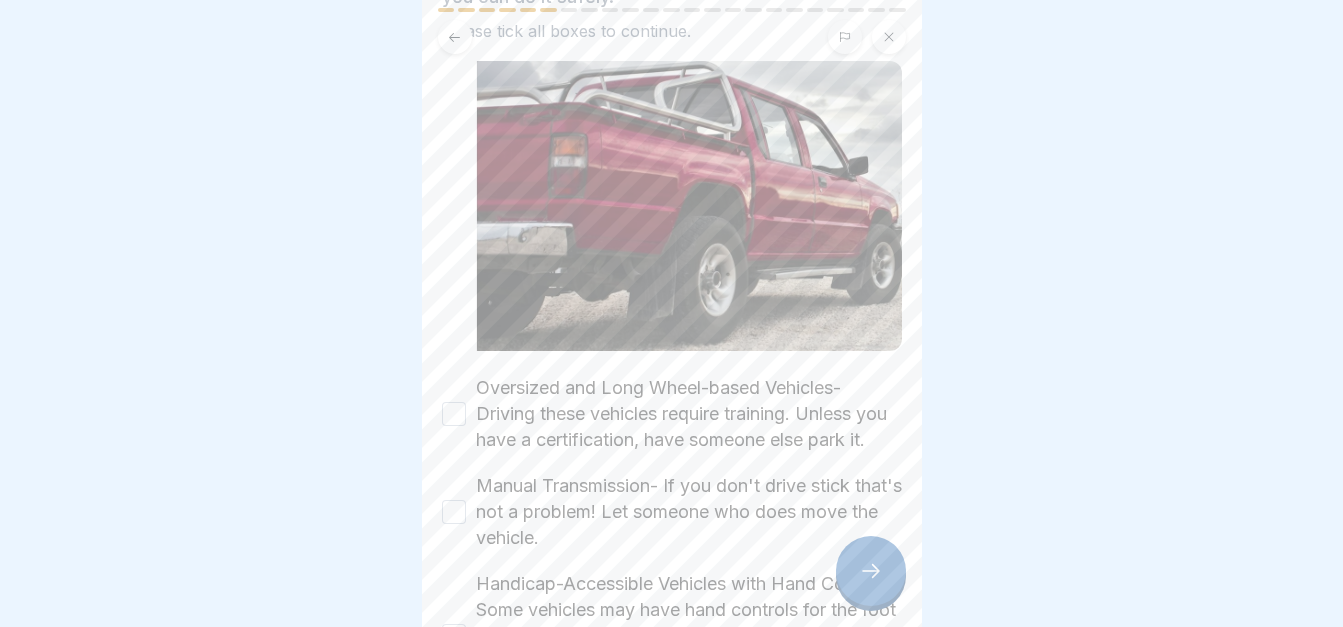 click on "Oversized and Long Wheel-based Vehicles- Driving these vehicles require training. Unless you have a certification, have someone else park it." at bounding box center (454, 414) 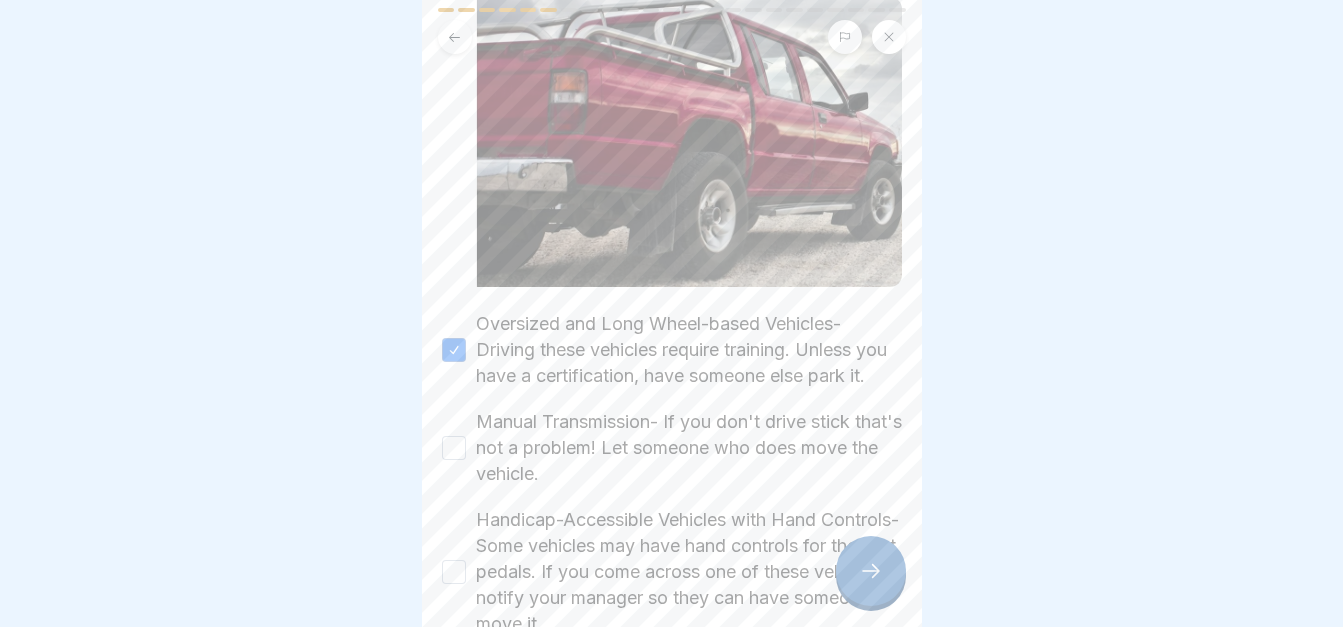 scroll, scrollTop: 300, scrollLeft: 0, axis: vertical 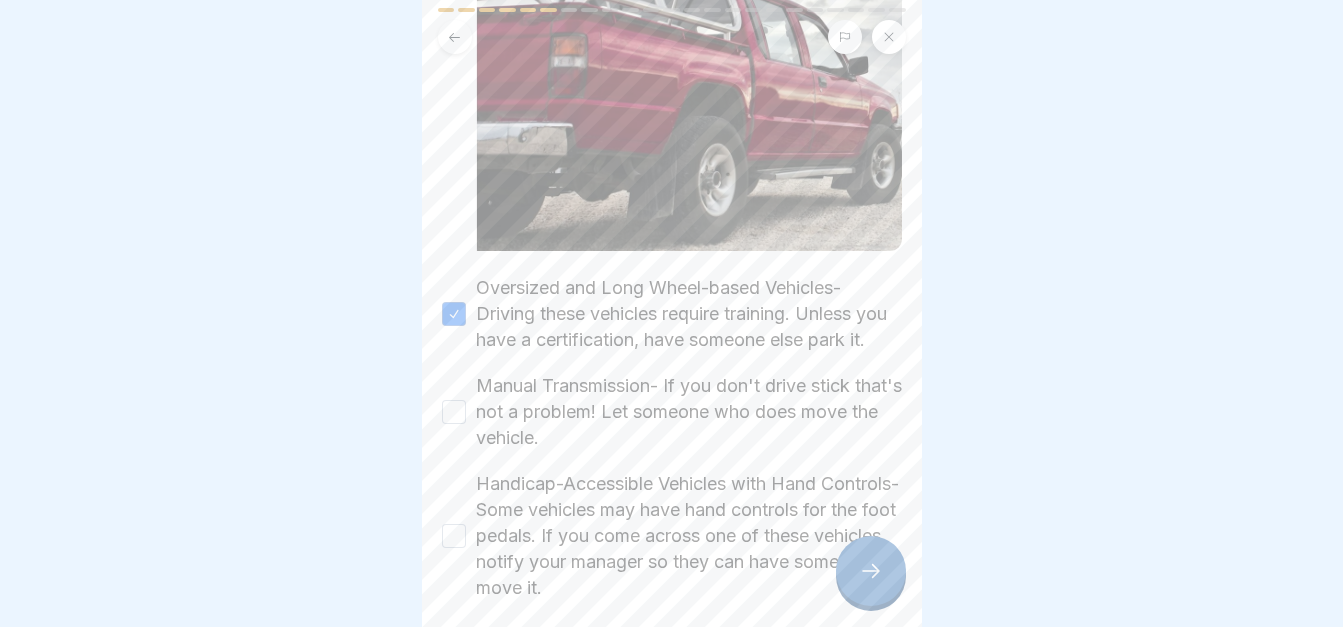 click on "Manual Transmission- If you don't drive stick that's not a problem! Let someone who does move the vehicle." at bounding box center (454, 412) 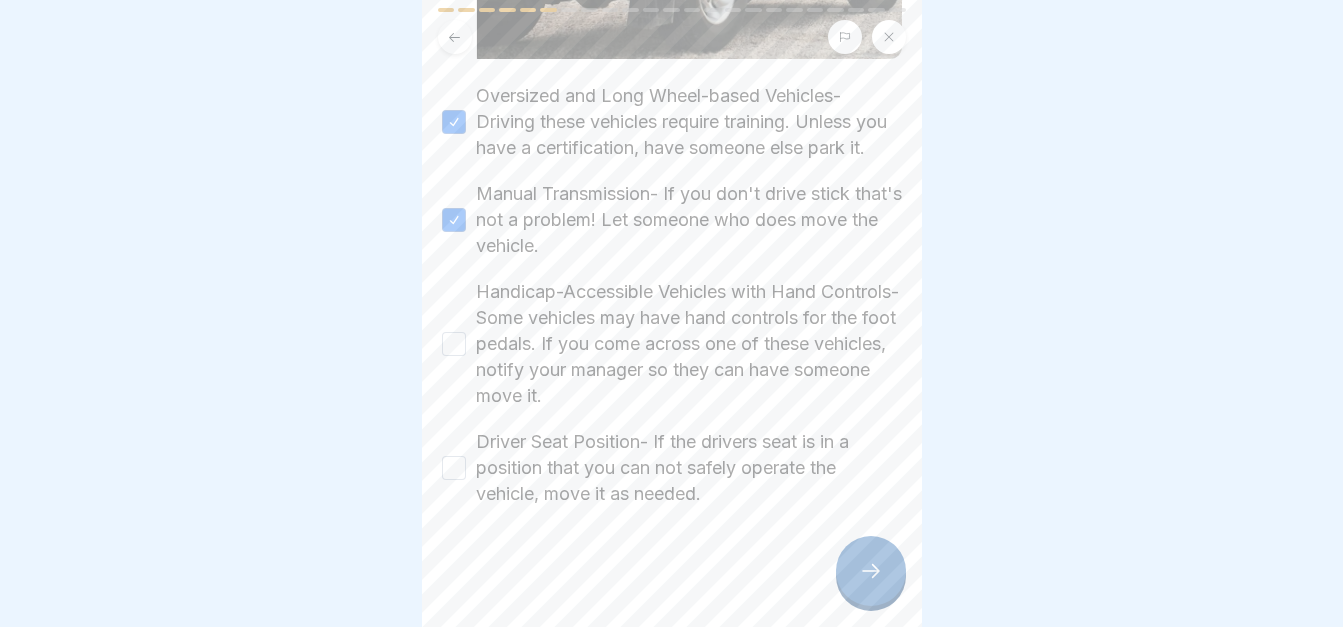 scroll, scrollTop: 500, scrollLeft: 0, axis: vertical 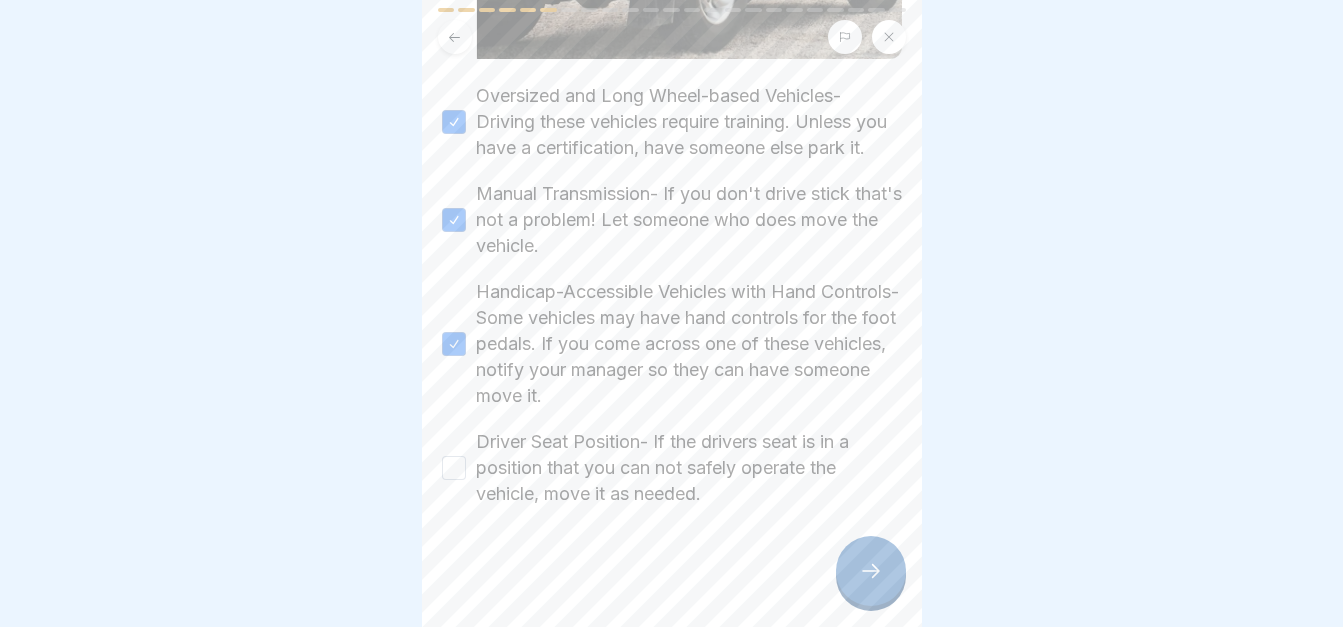 click on "Driver Seat Position- If the drivers seat is in a position that you can not safely operate the vehicle, move it as needed." at bounding box center [454, 468] 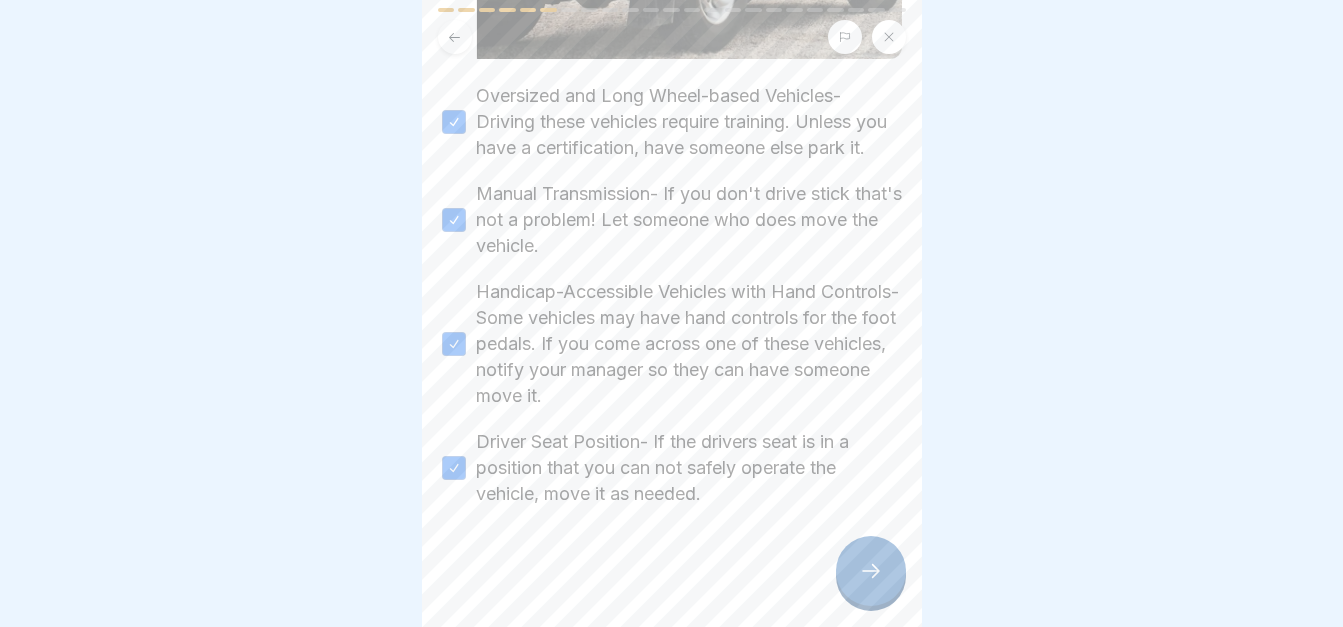 click at bounding box center [871, 571] 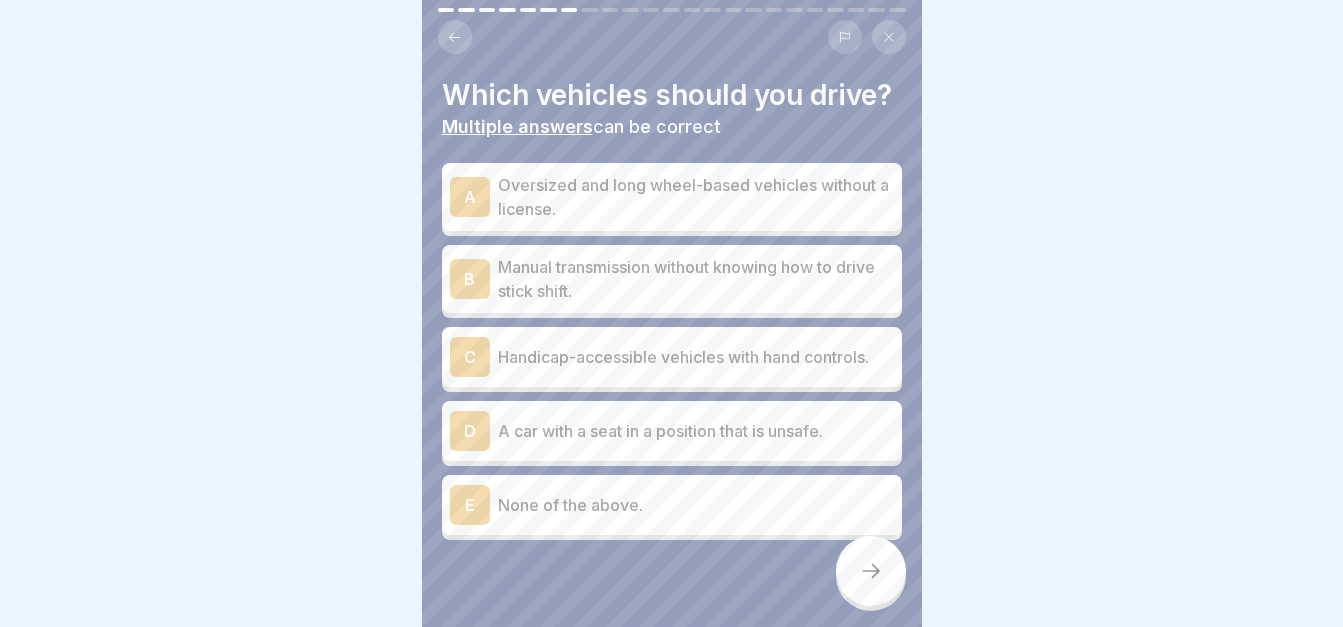 click on "E" at bounding box center (470, 505) 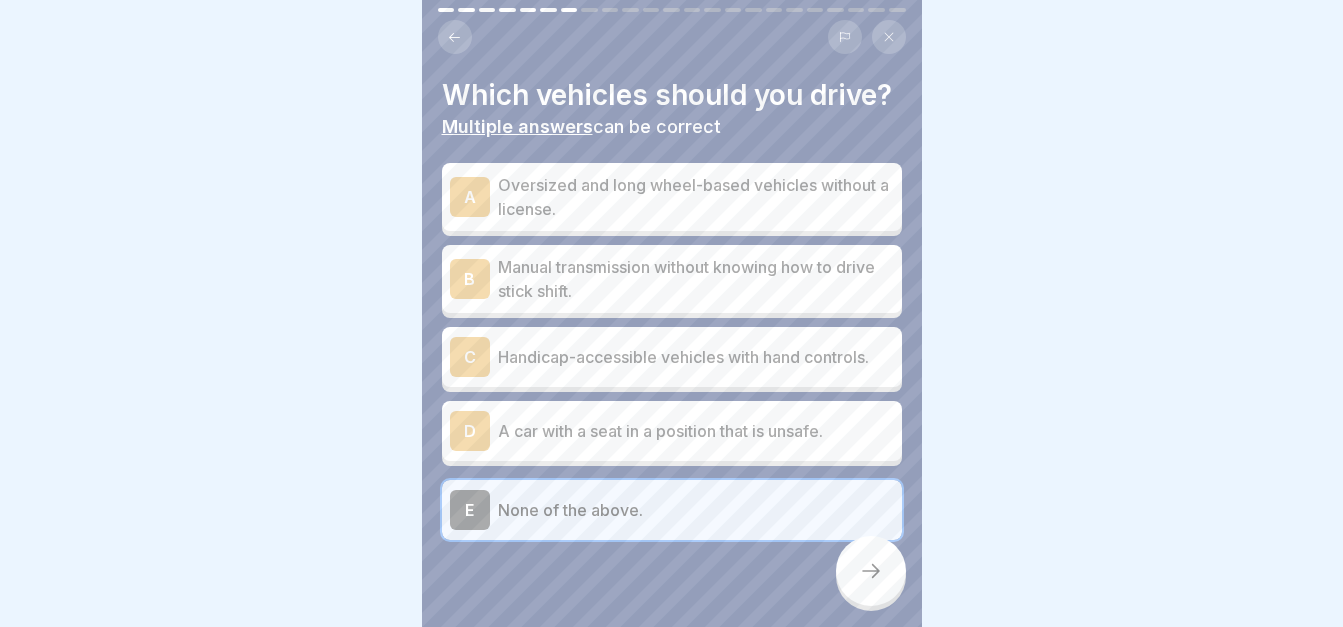 click at bounding box center [871, 571] 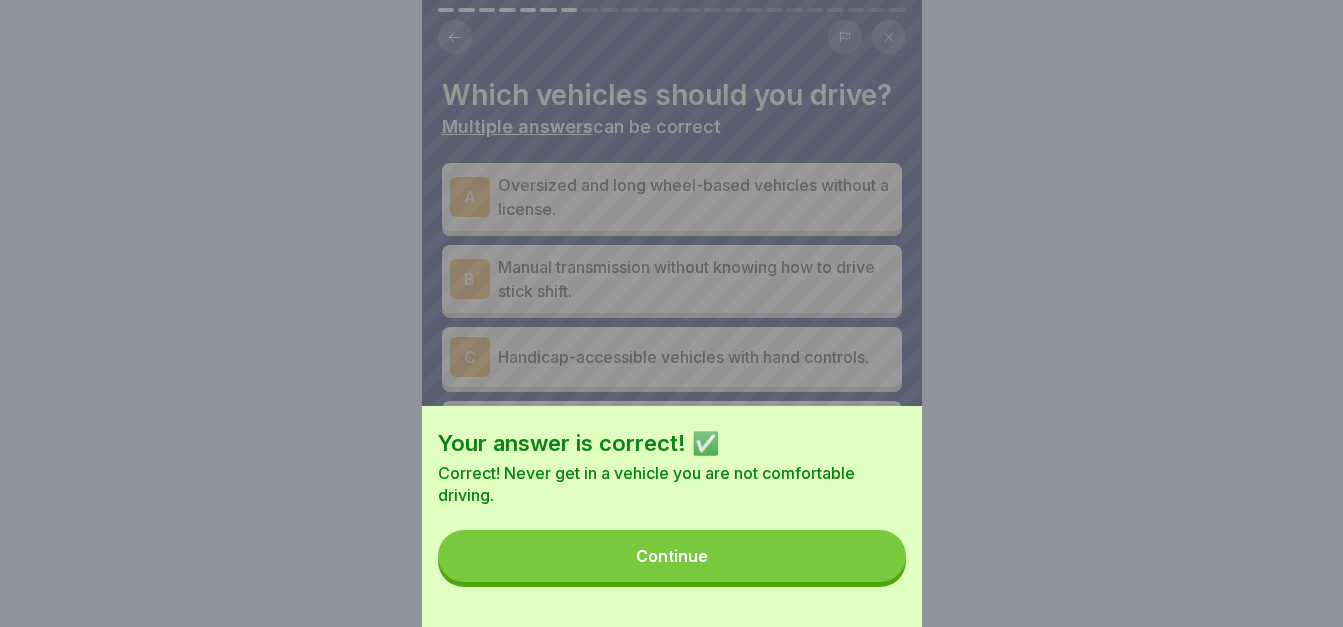click on "Continue" at bounding box center (672, 556) 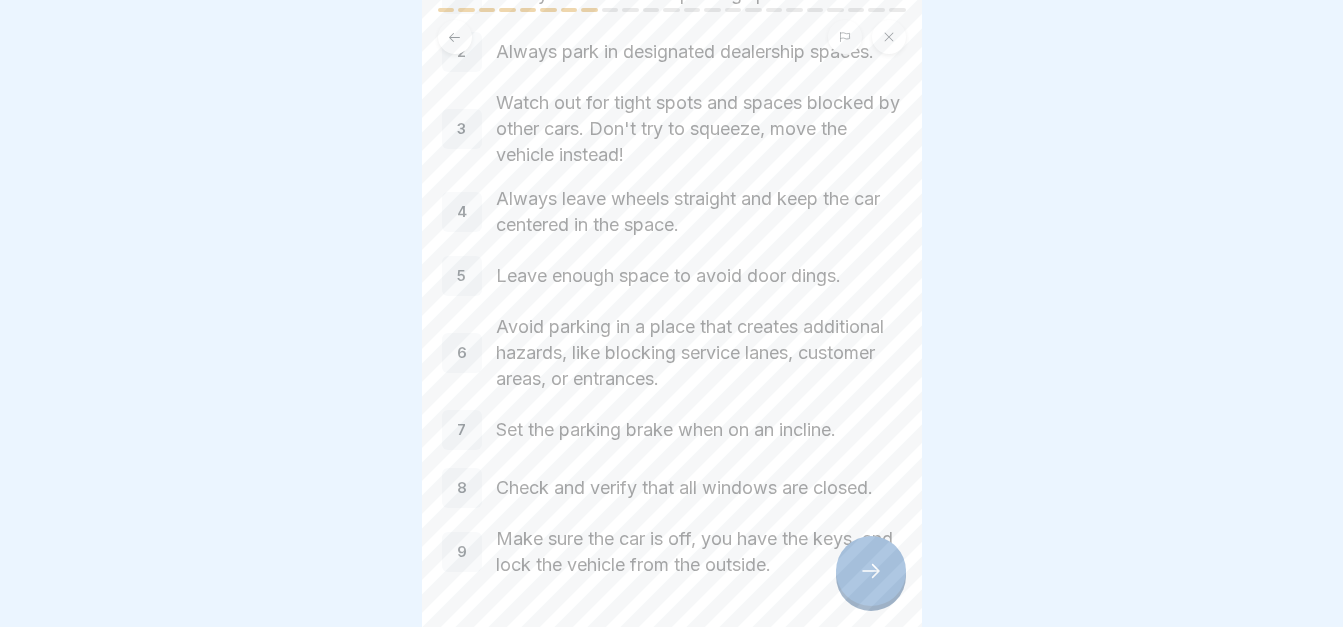scroll, scrollTop: 200, scrollLeft: 0, axis: vertical 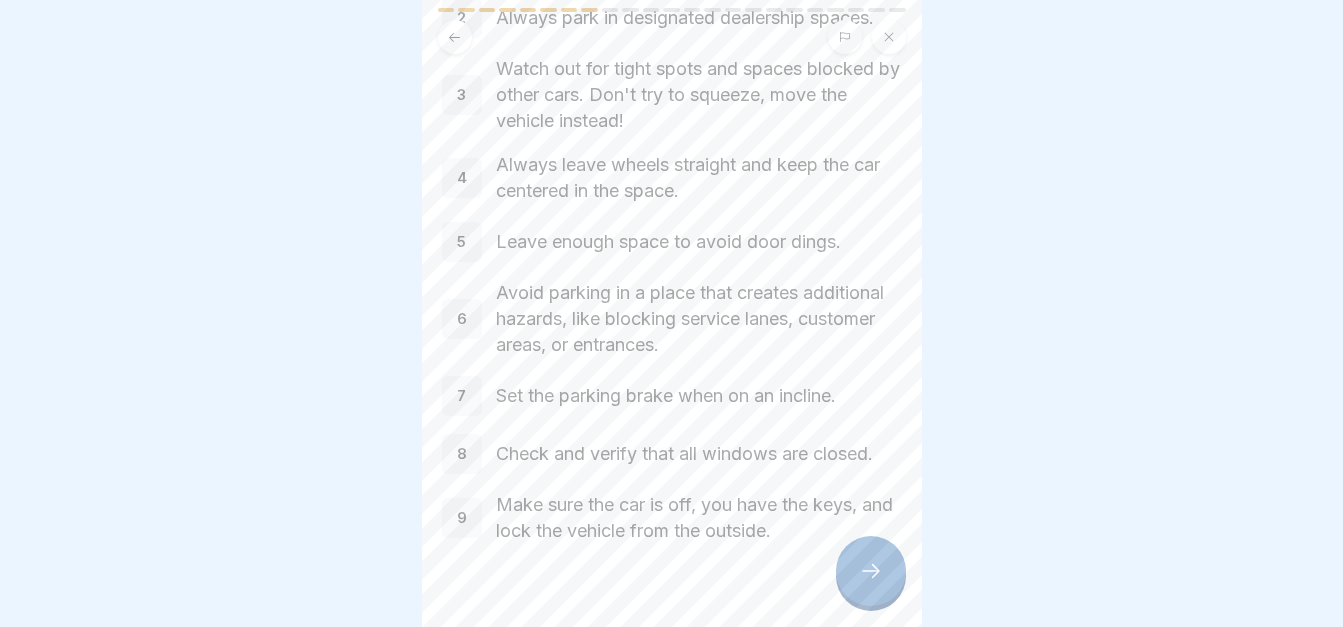 click 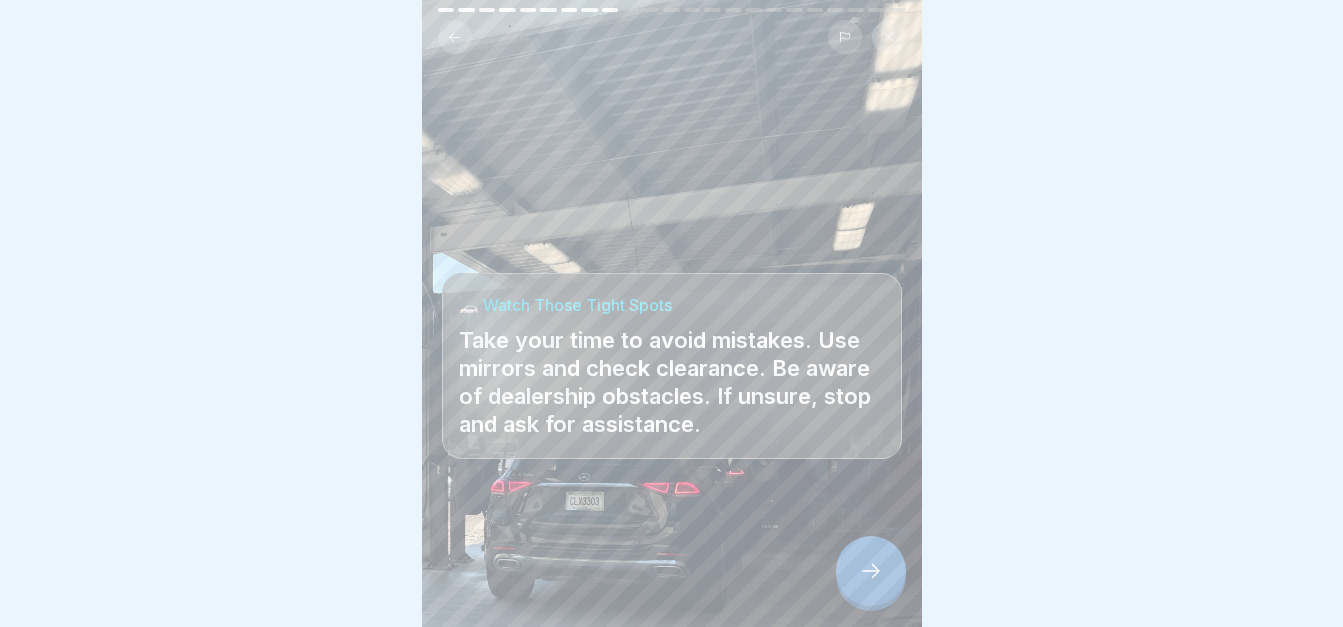 click at bounding box center [871, 571] 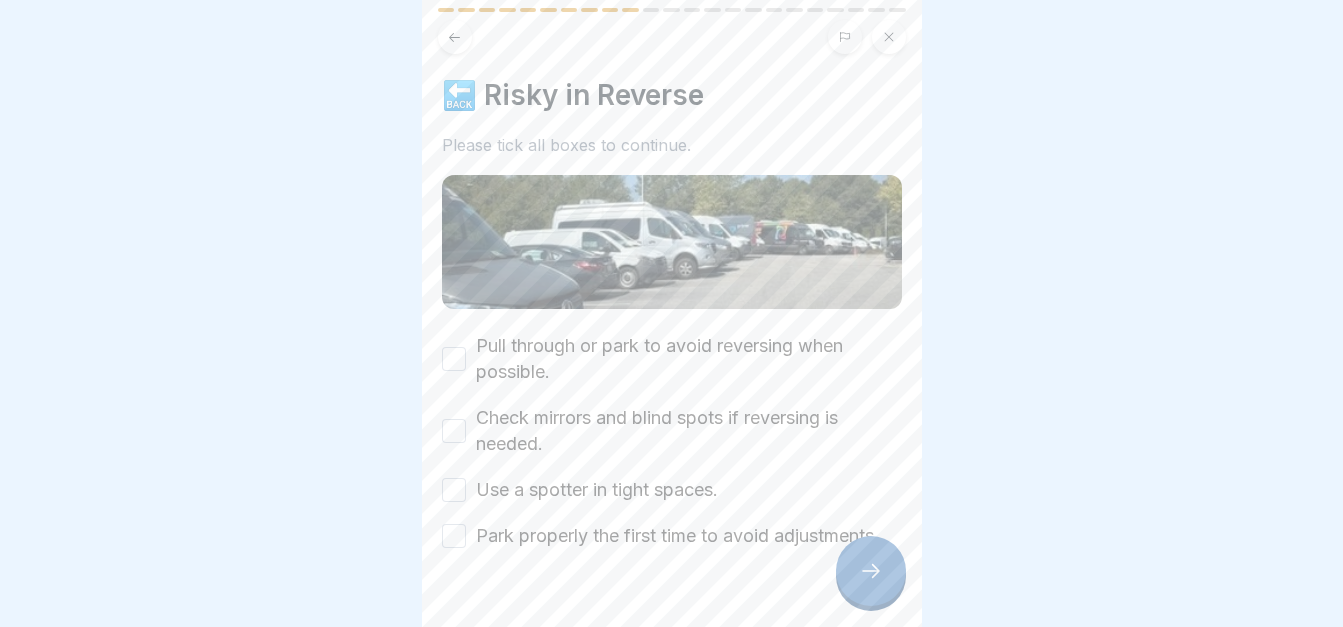 click on "Pull through or park to avoid reversing when possible." at bounding box center (454, 359) 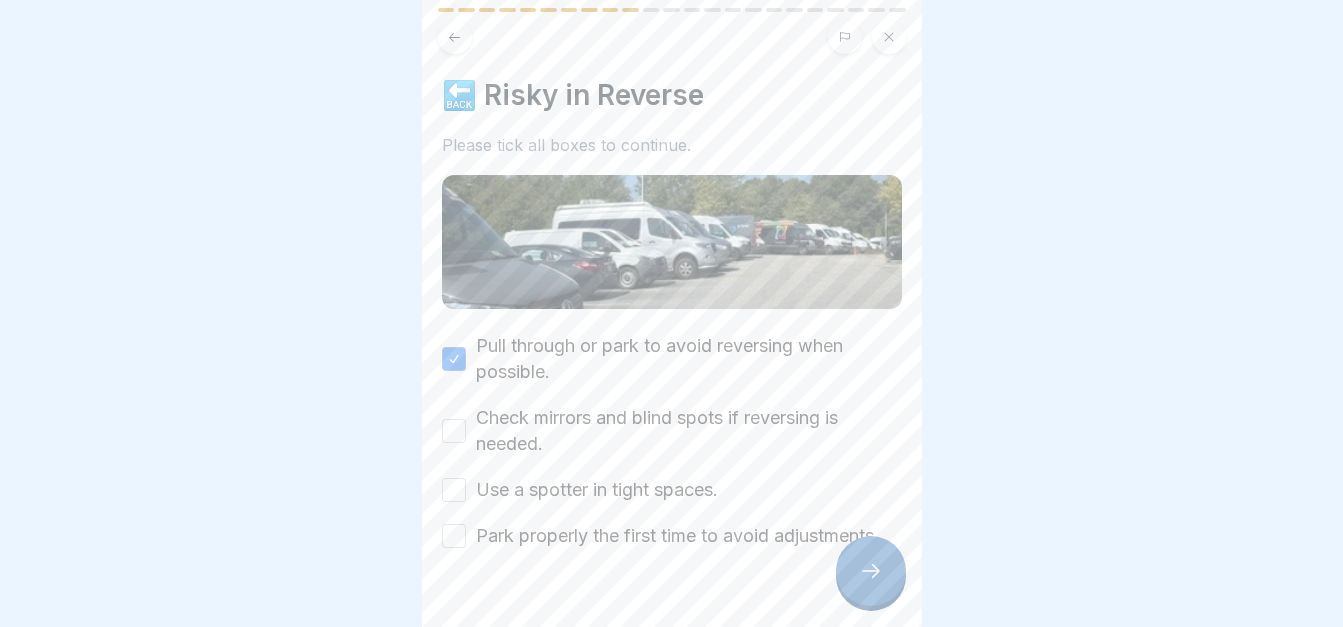 click on "Check mirrors and blind spots if reversing is needed." at bounding box center [454, 431] 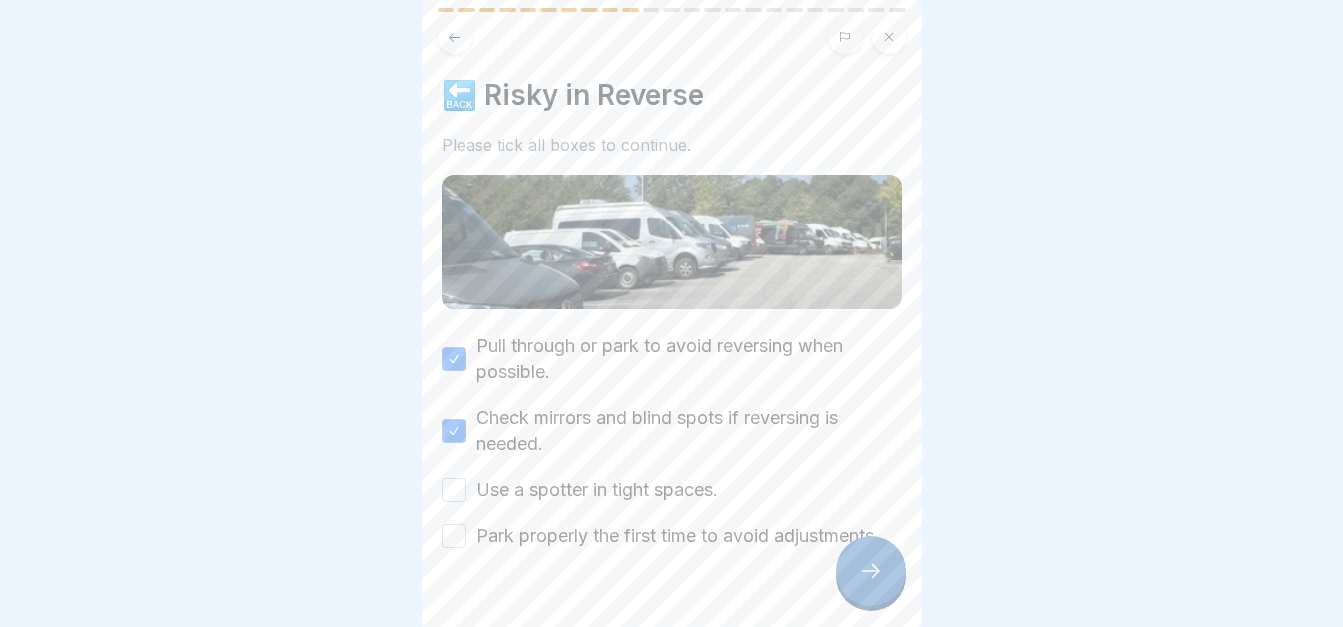 click on "Use a spotter in tight spaces." at bounding box center [454, 490] 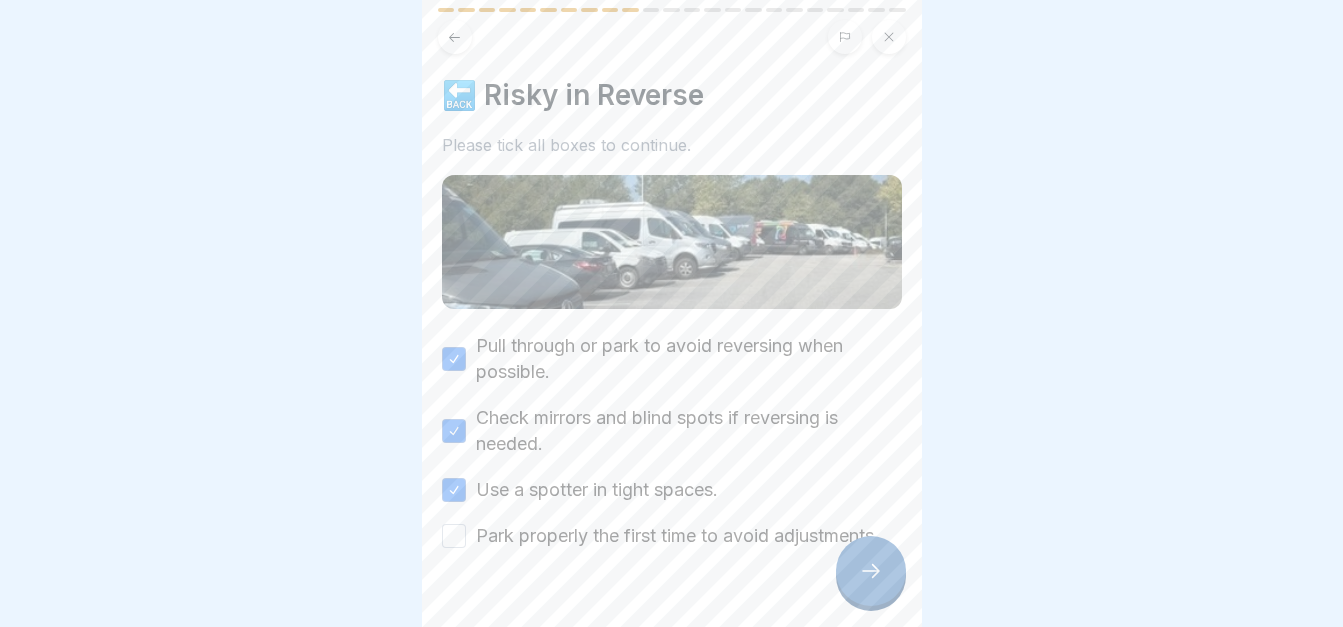click on "Park properly the first time to avoid adjustments." at bounding box center [454, 536] 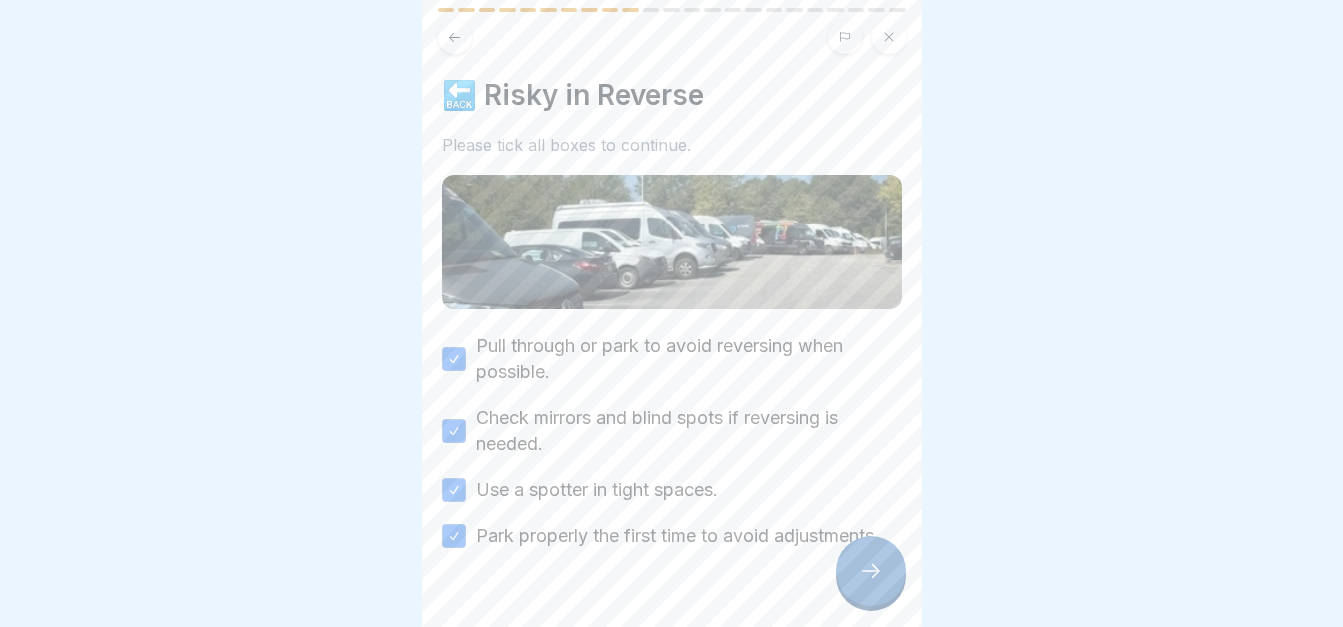 scroll, scrollTop: 63, scrollLeft: 0, axis: vertical 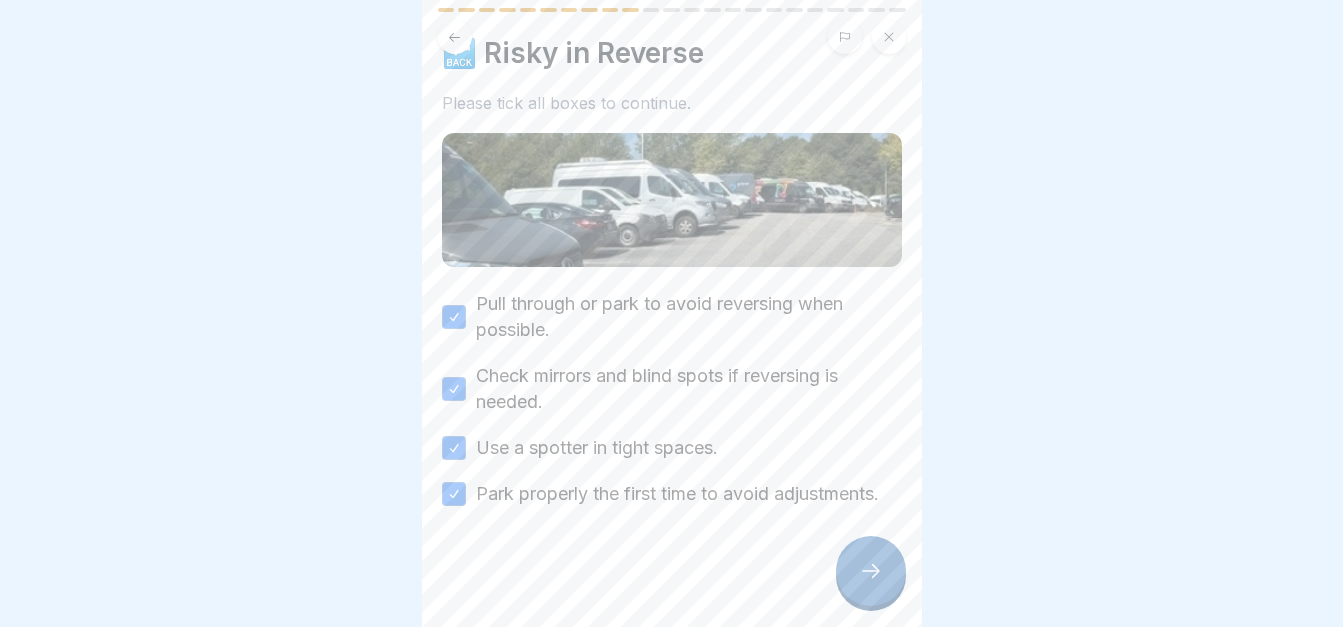 click 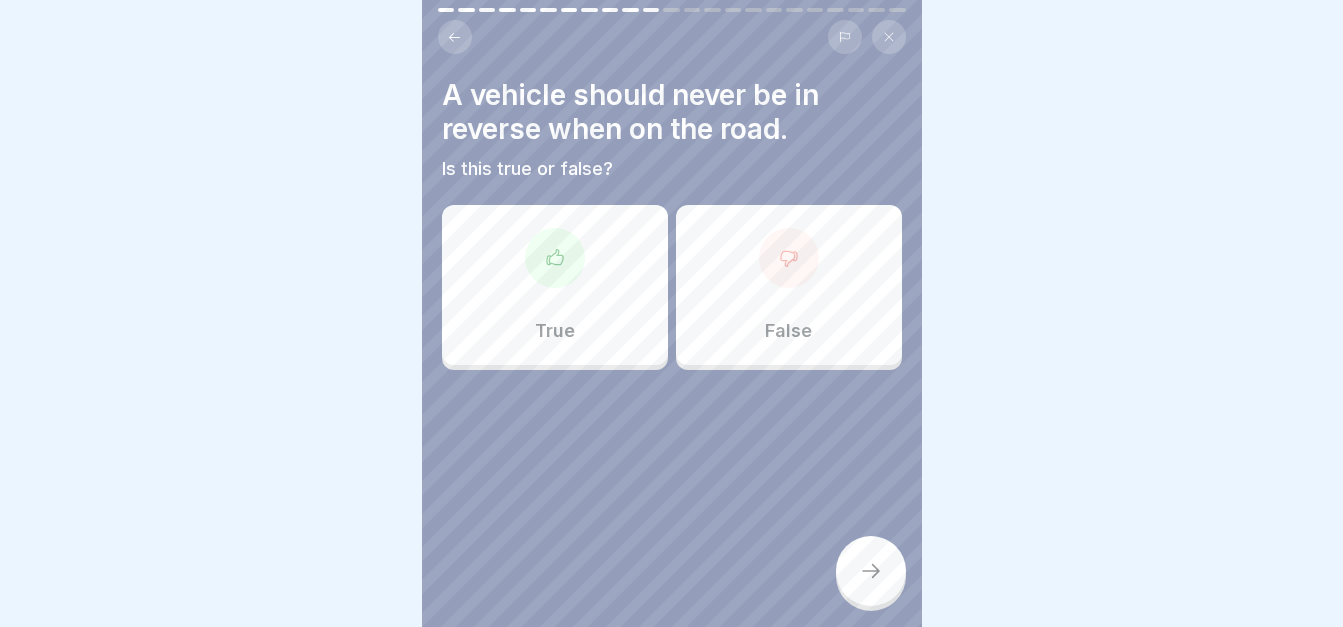 click at bounding box center [555, 258] 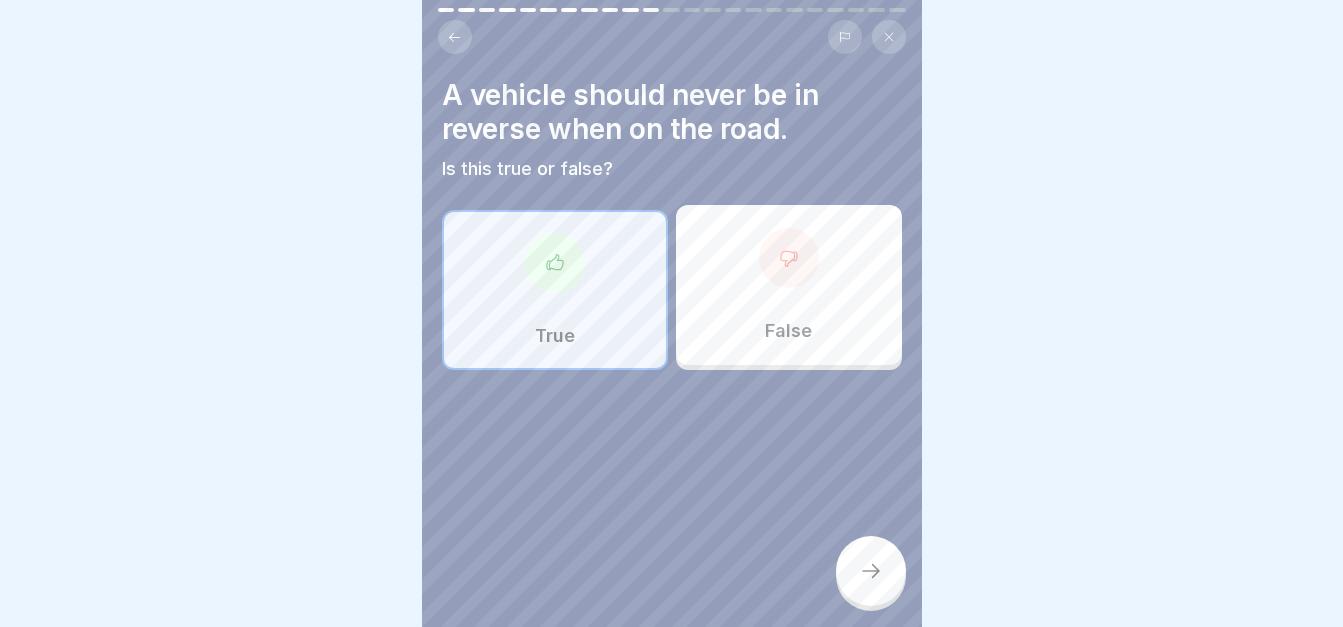 click 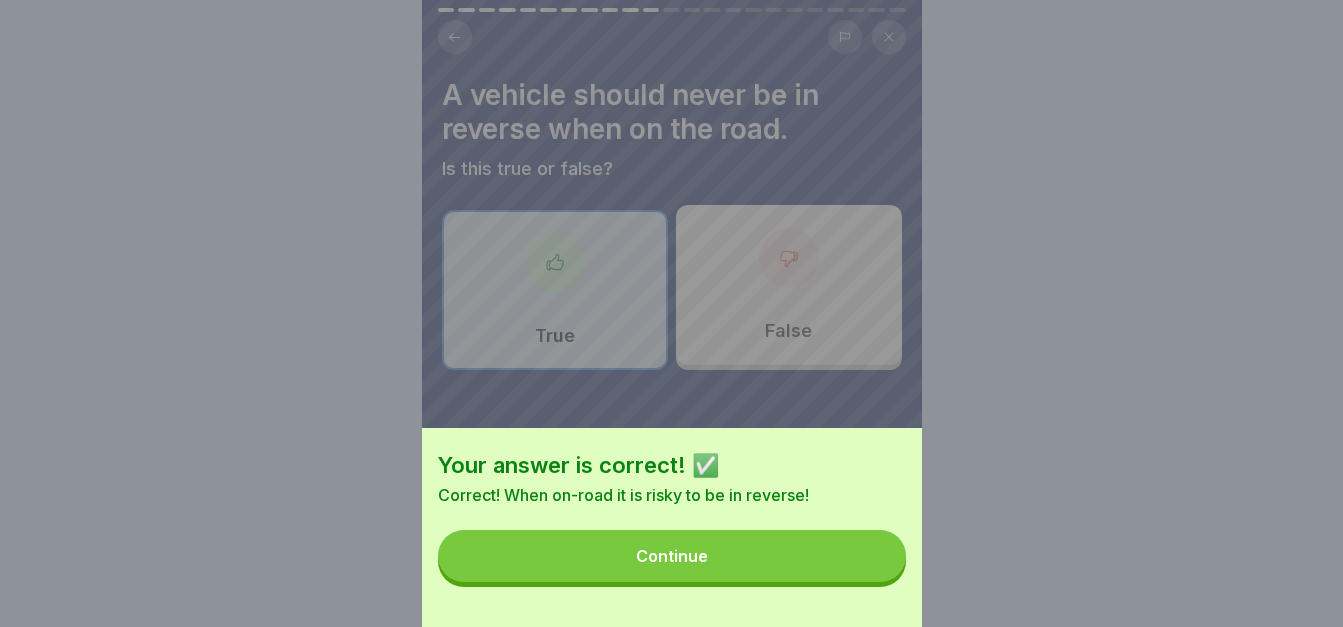 click on "Continue" at bounding box center (672, 556) 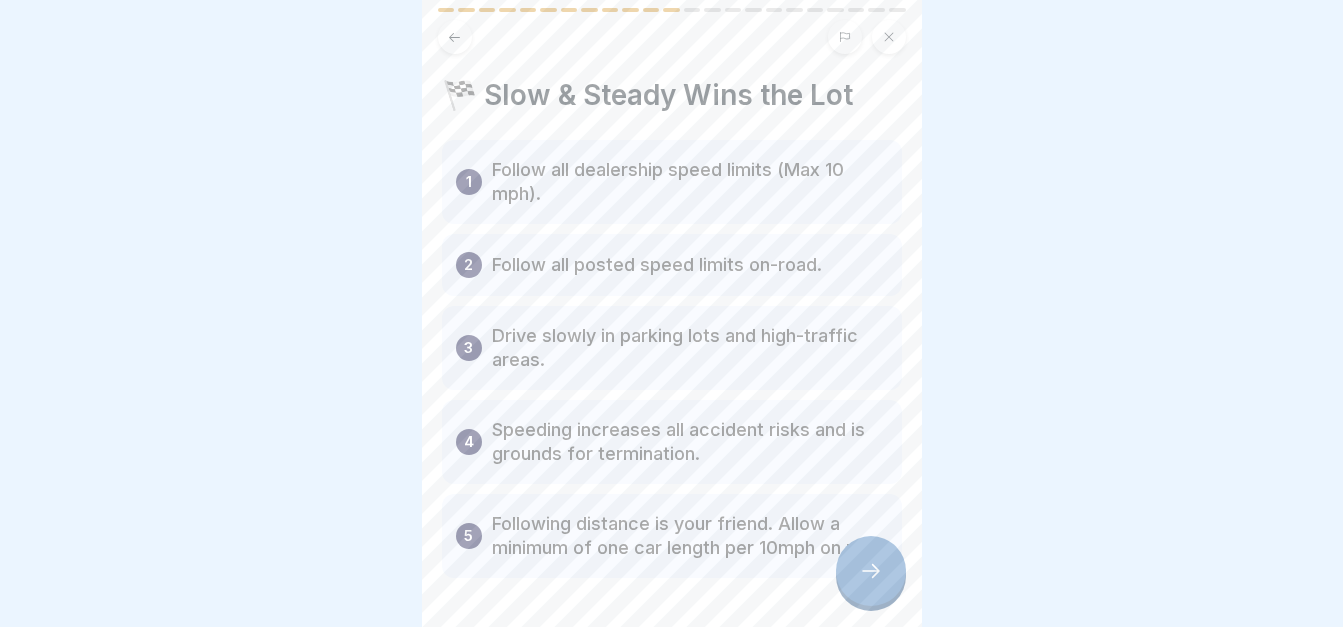 click at bounding box center (871, 571) 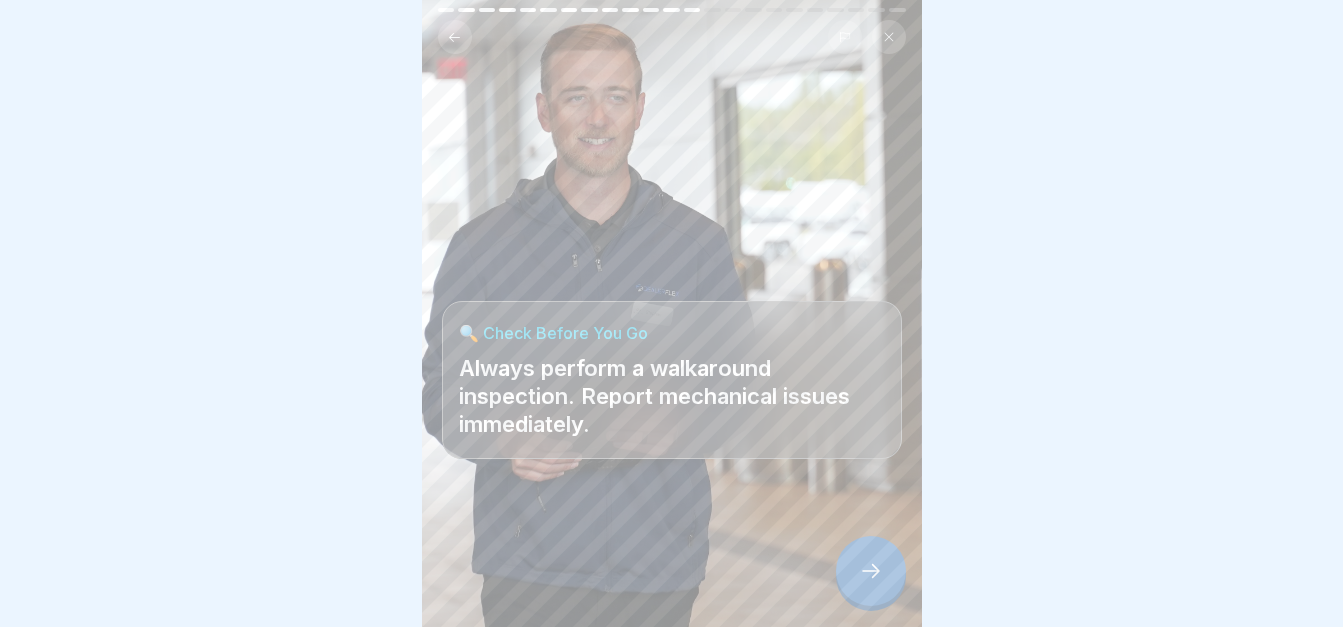 click 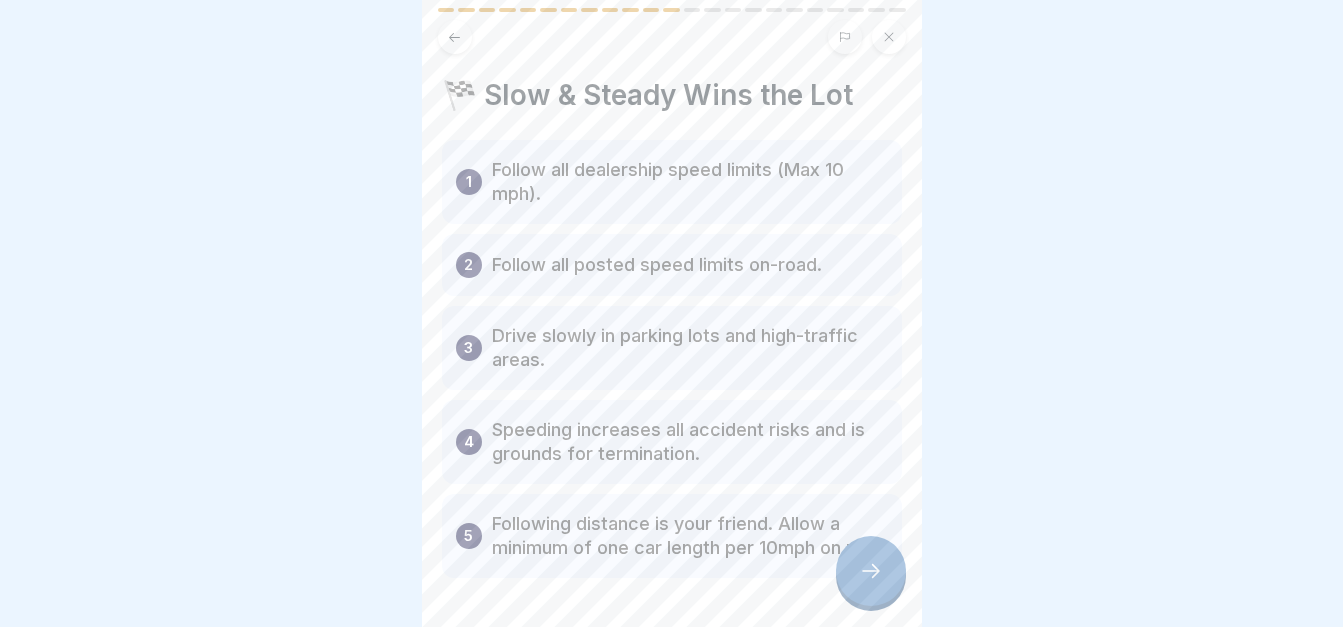 scroll, scrollTop: 95, scrollLeft: 0, axis: vertical 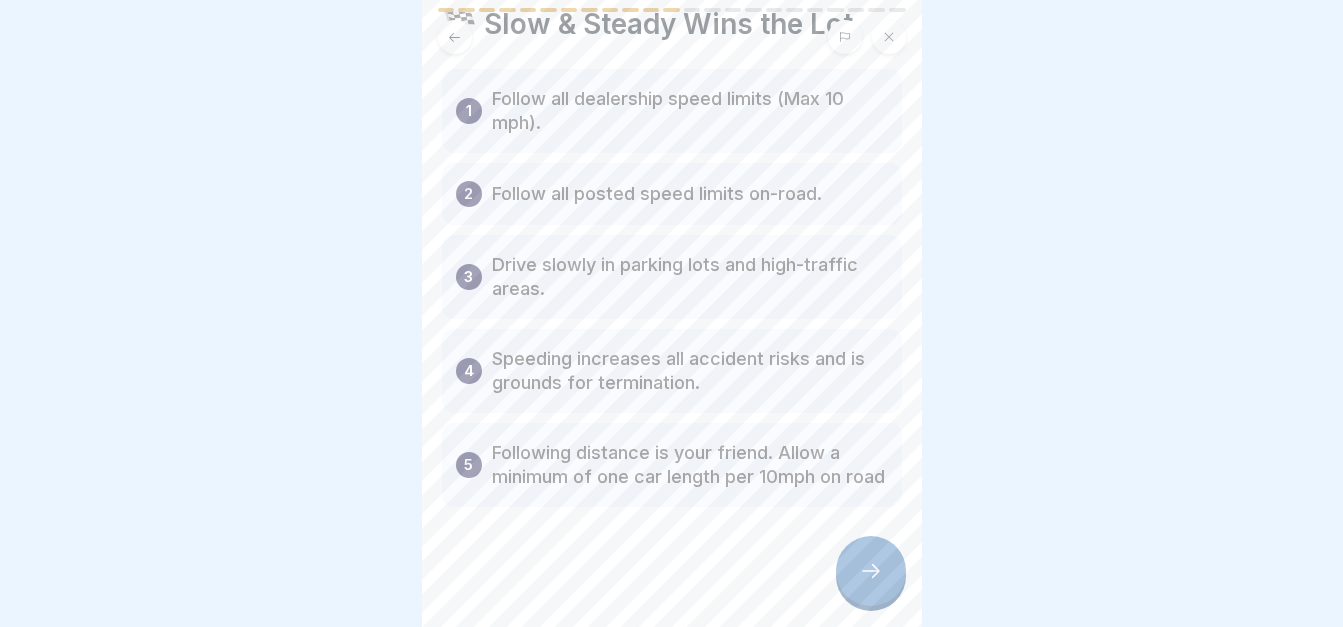 click 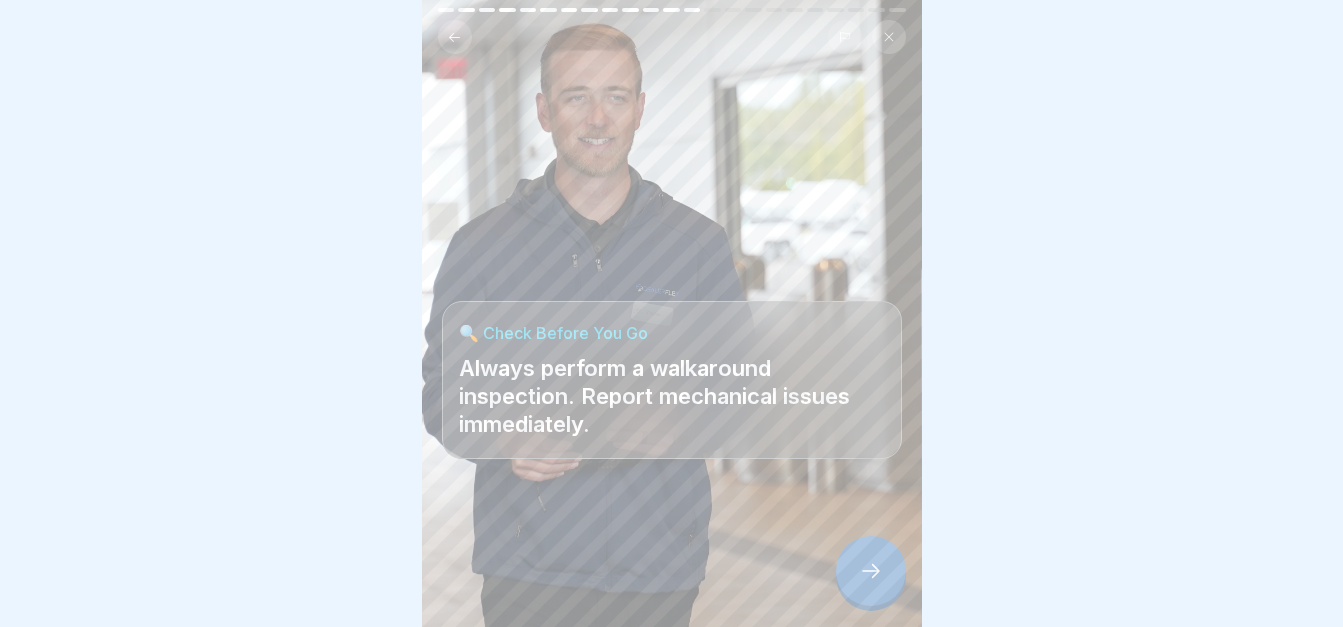 click 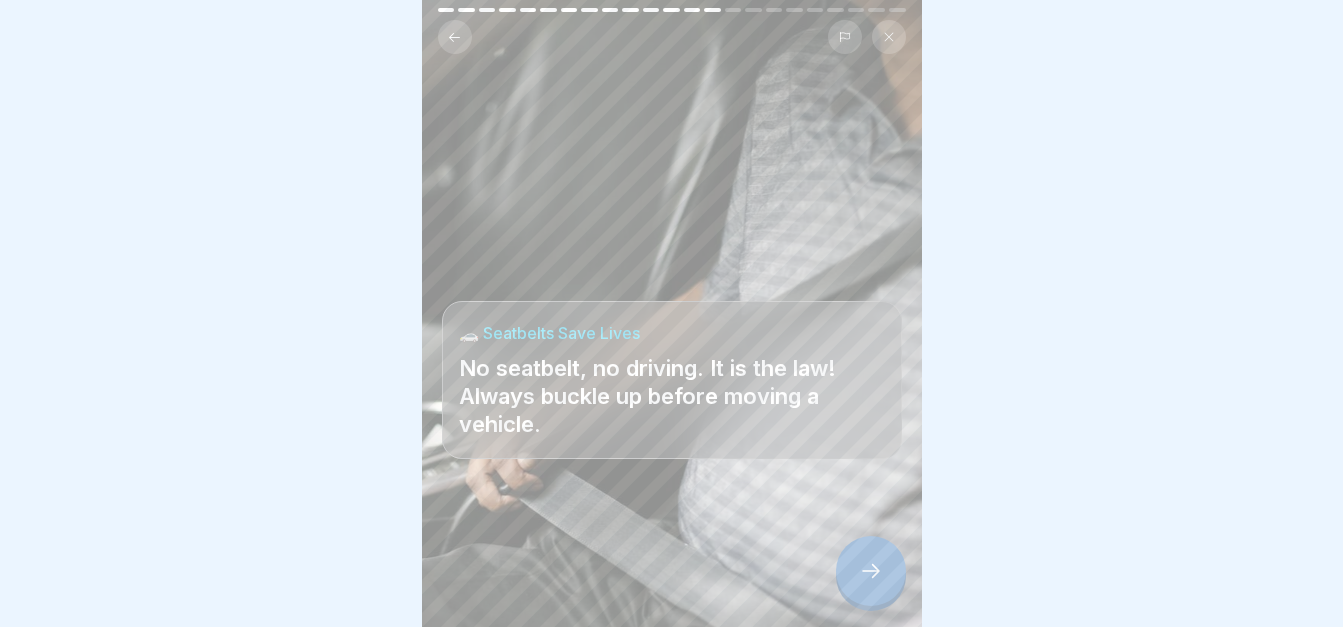 click at bounding box center (871, 571) 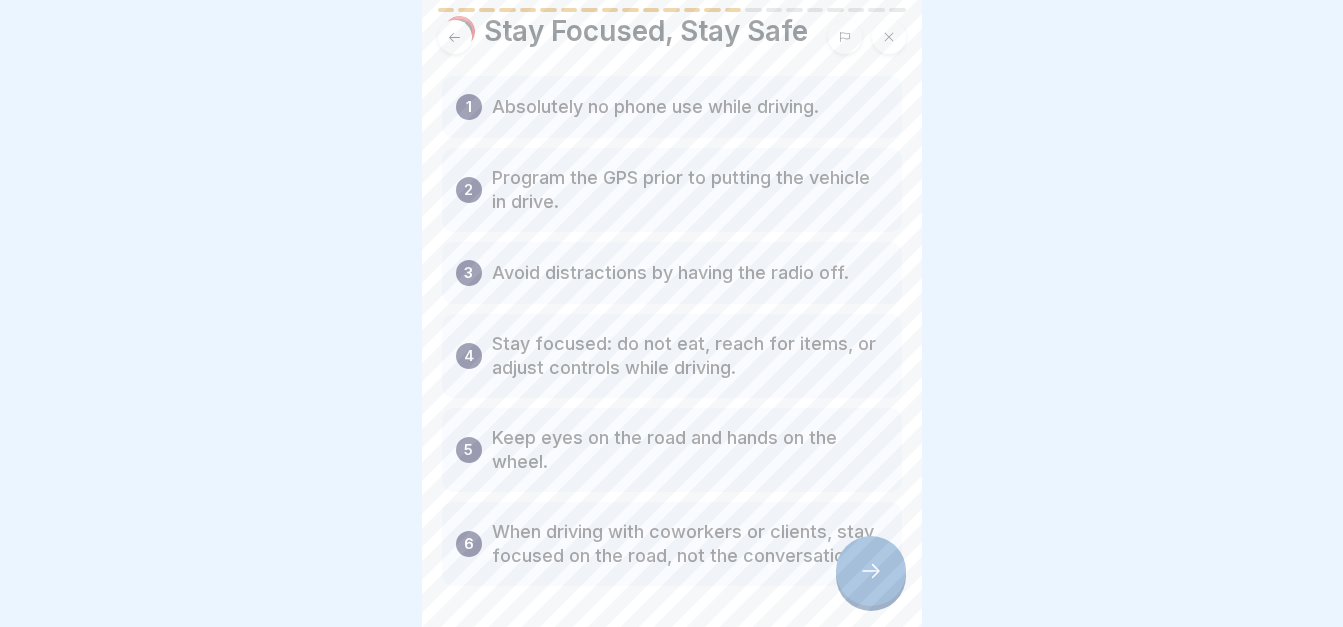 scroll, scrollTop: 100, scrollLeft: 0, axis: vertical 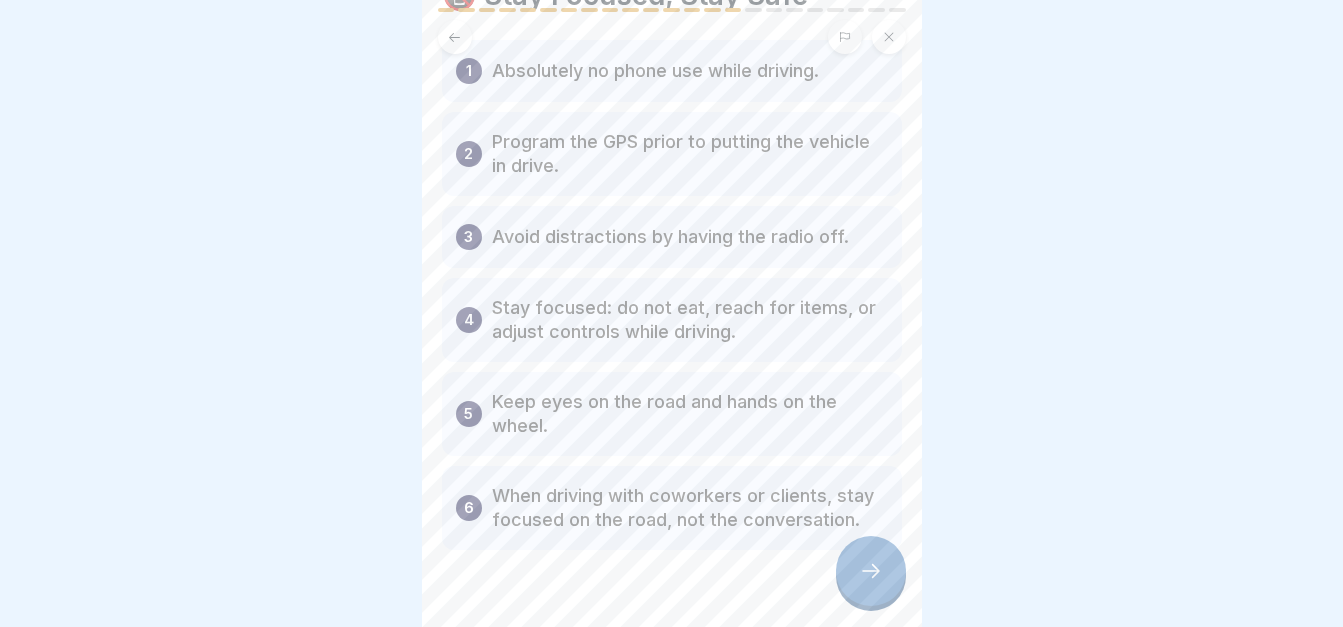 click 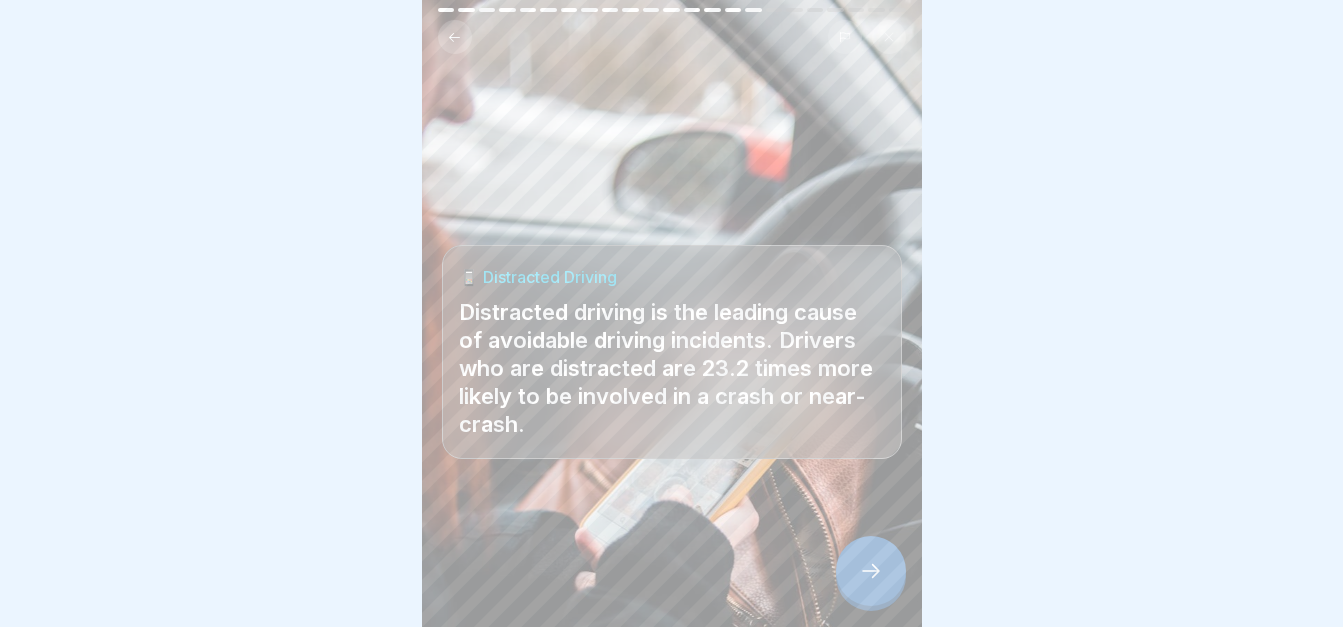 click at bounding box center [871, 571] 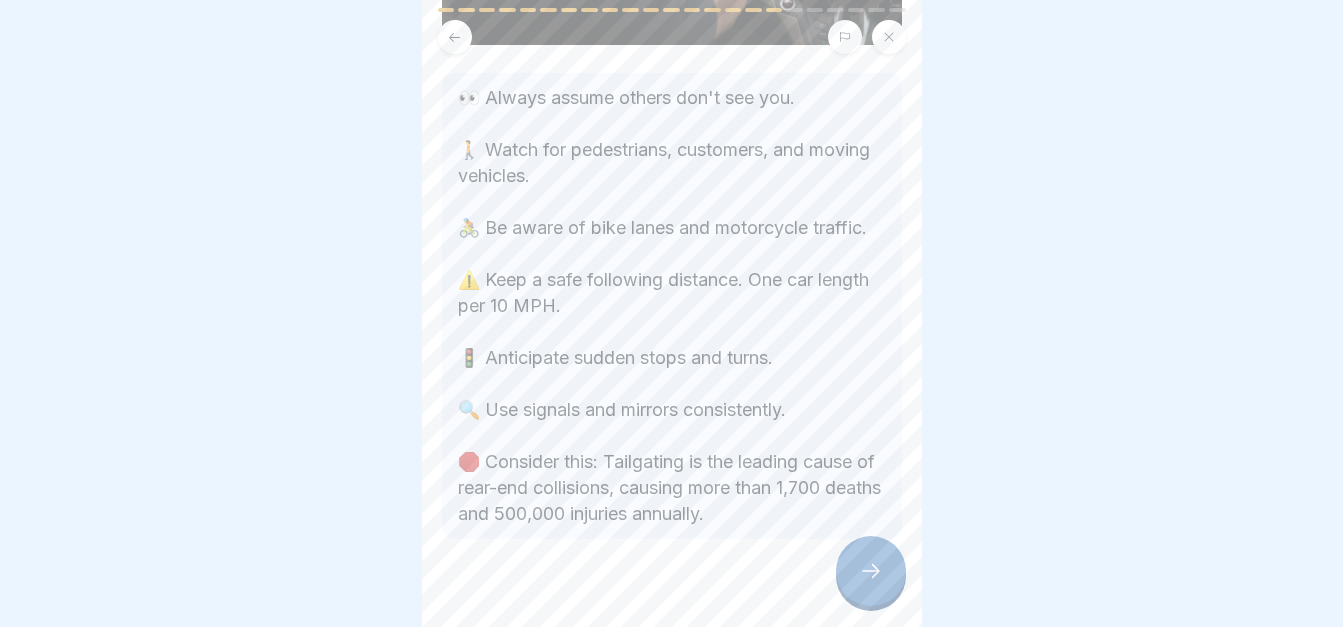 scroll, scrollTop: 300, scrollLeft: 0, axis: vertical 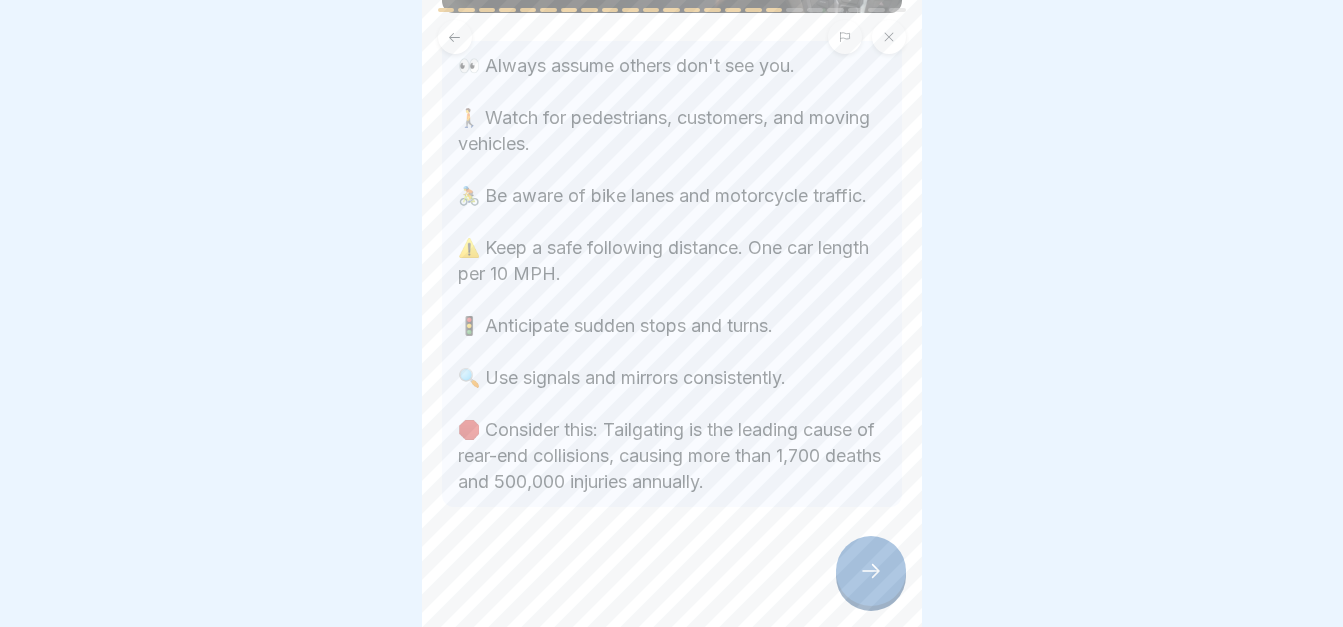 click 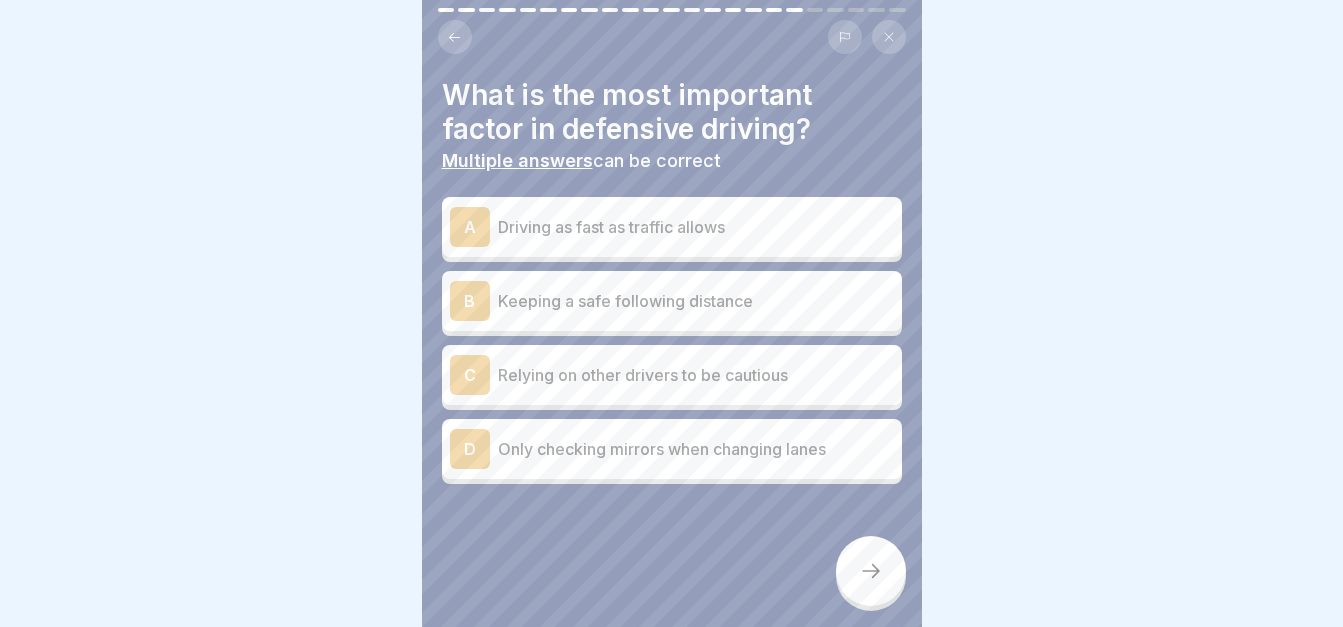 click on "B" at bounding box center (470, 301) 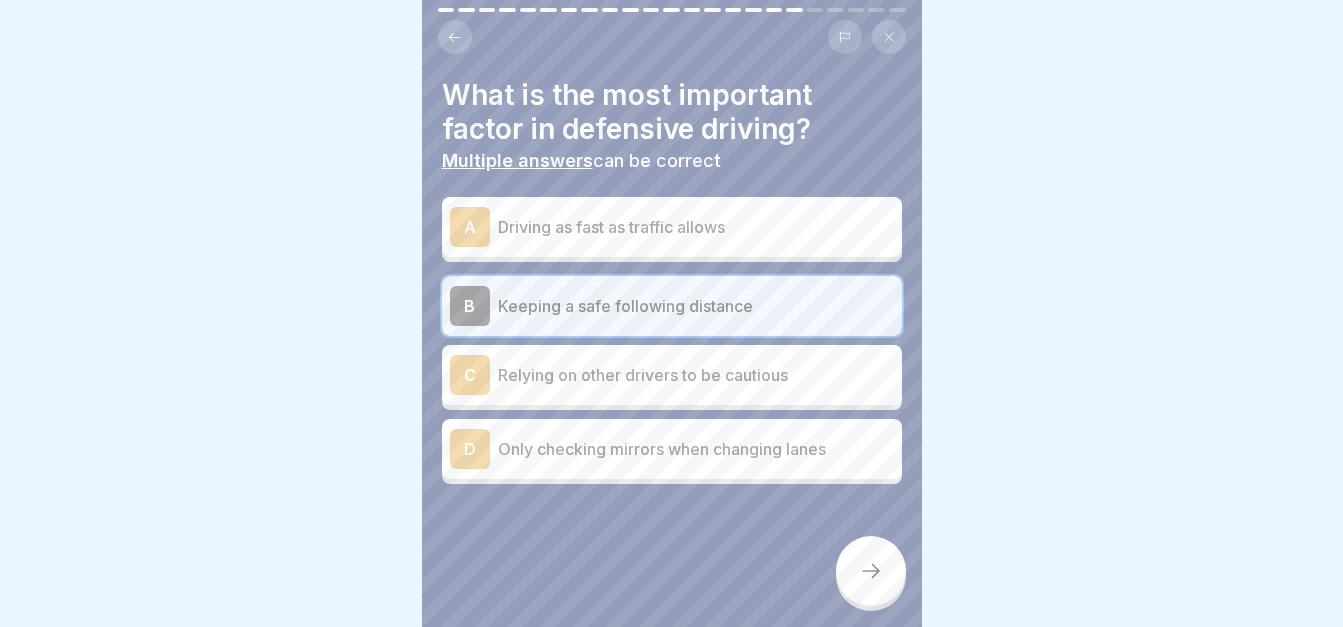 click on "D" at bounding box center [470, 449] 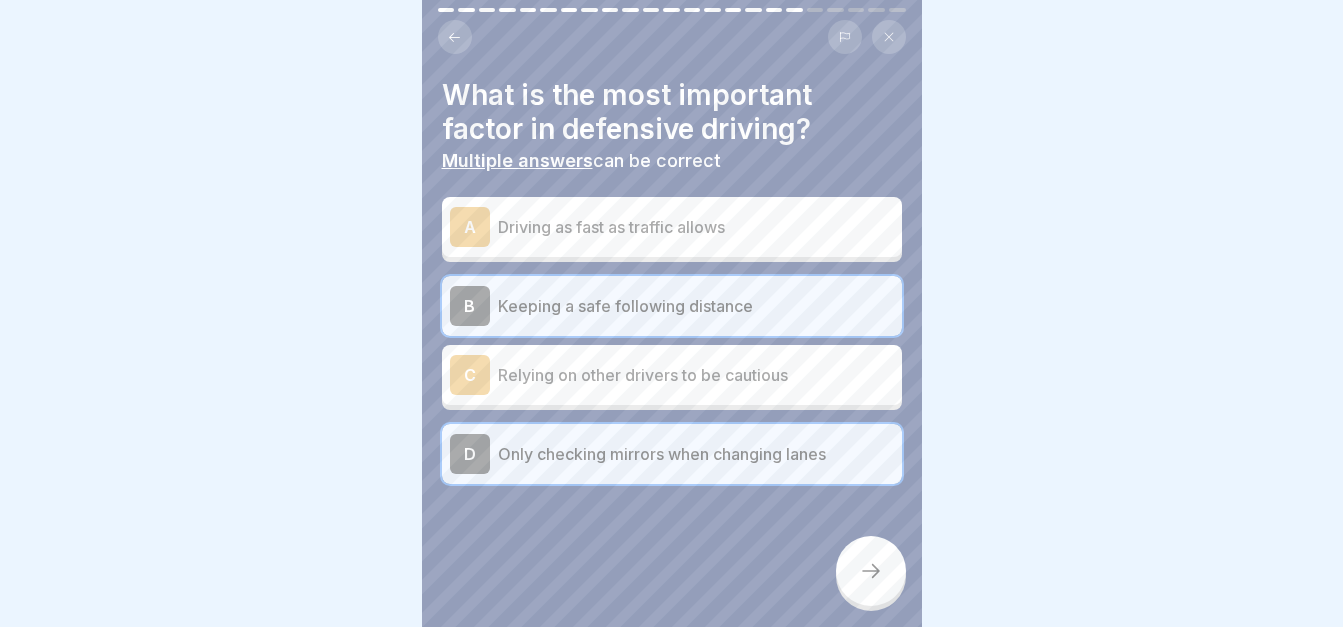 click 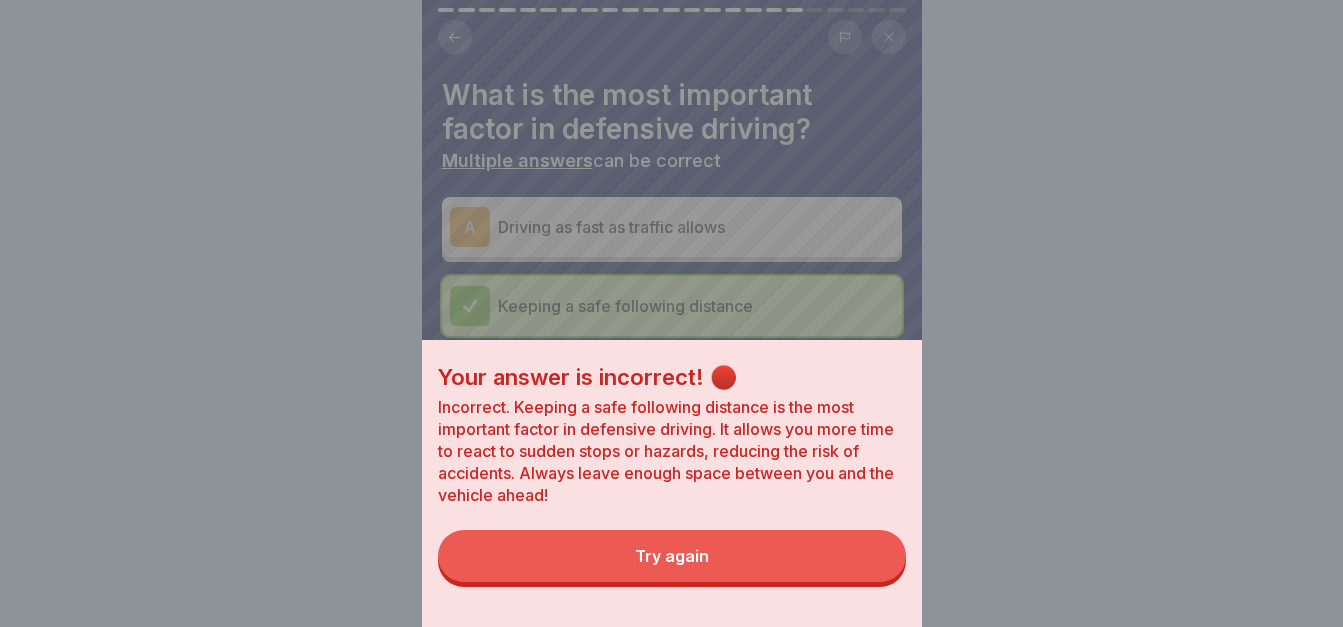 click on "Try again" at bounding box center [672, 556] 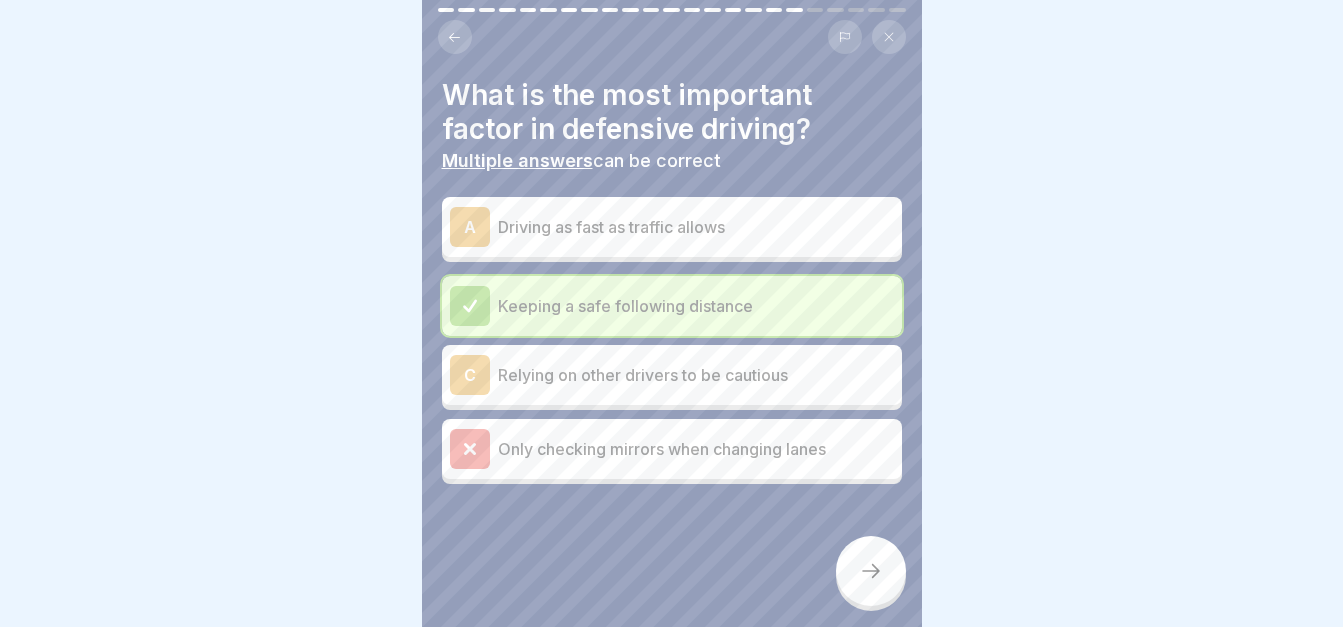 click at bounding box center (871, 571) 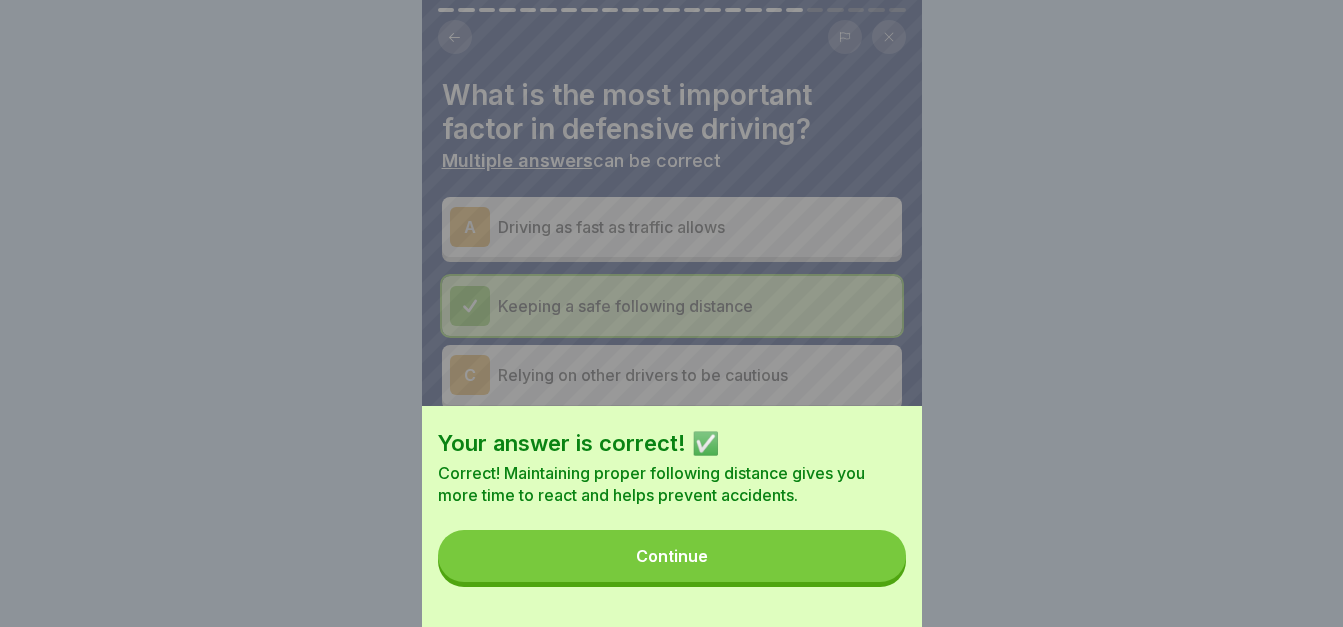 click on "Continue" at bounding box center (672, 556) 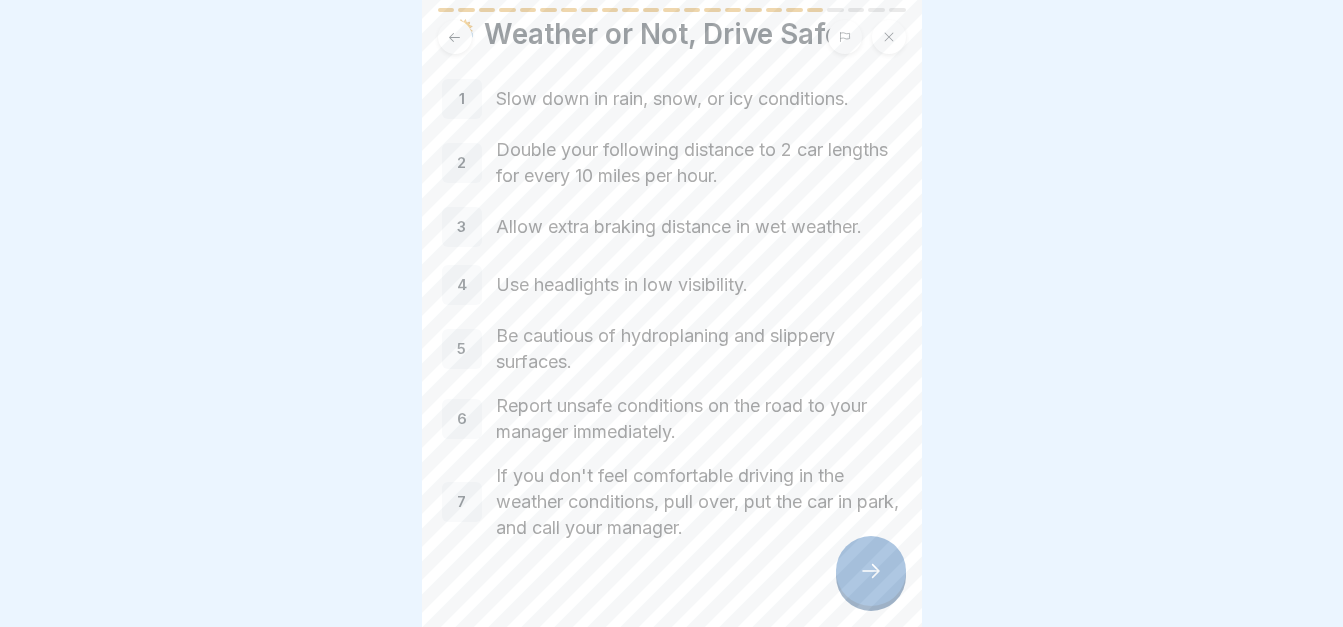 scroll, scrollTop: 95, scrollLeft: 0, axis: vertical 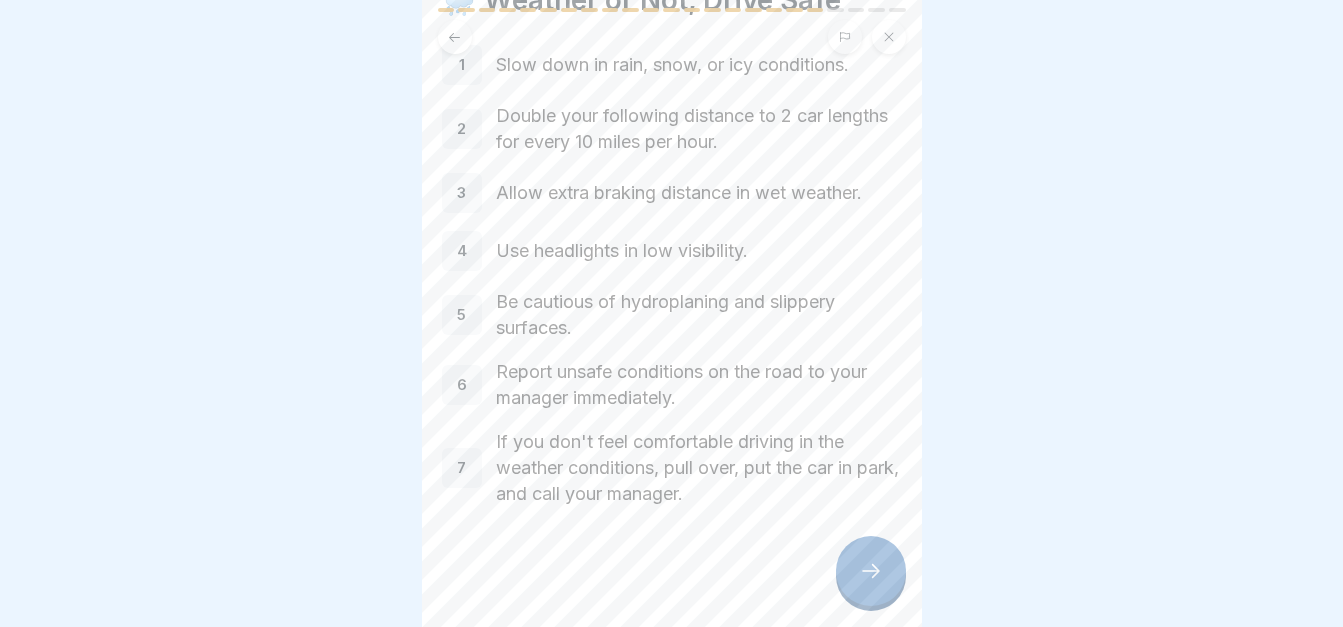 click at bounding box center [871, 571] 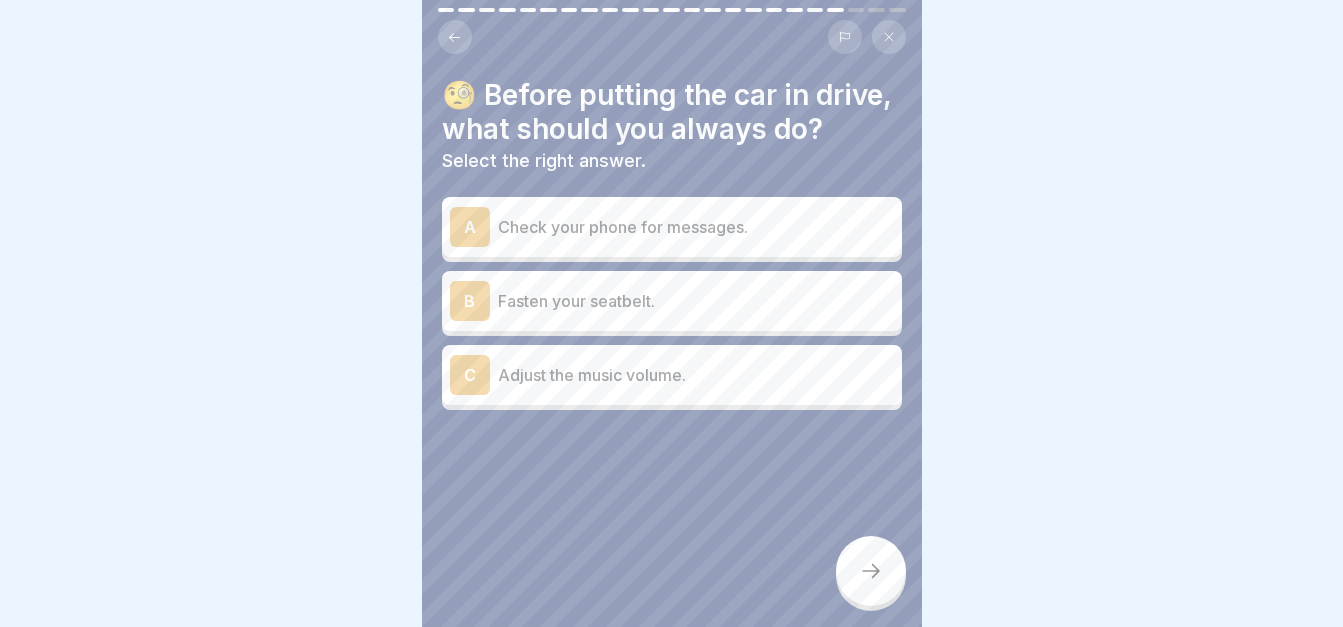 click on "B" at bounding box center (470, 301) 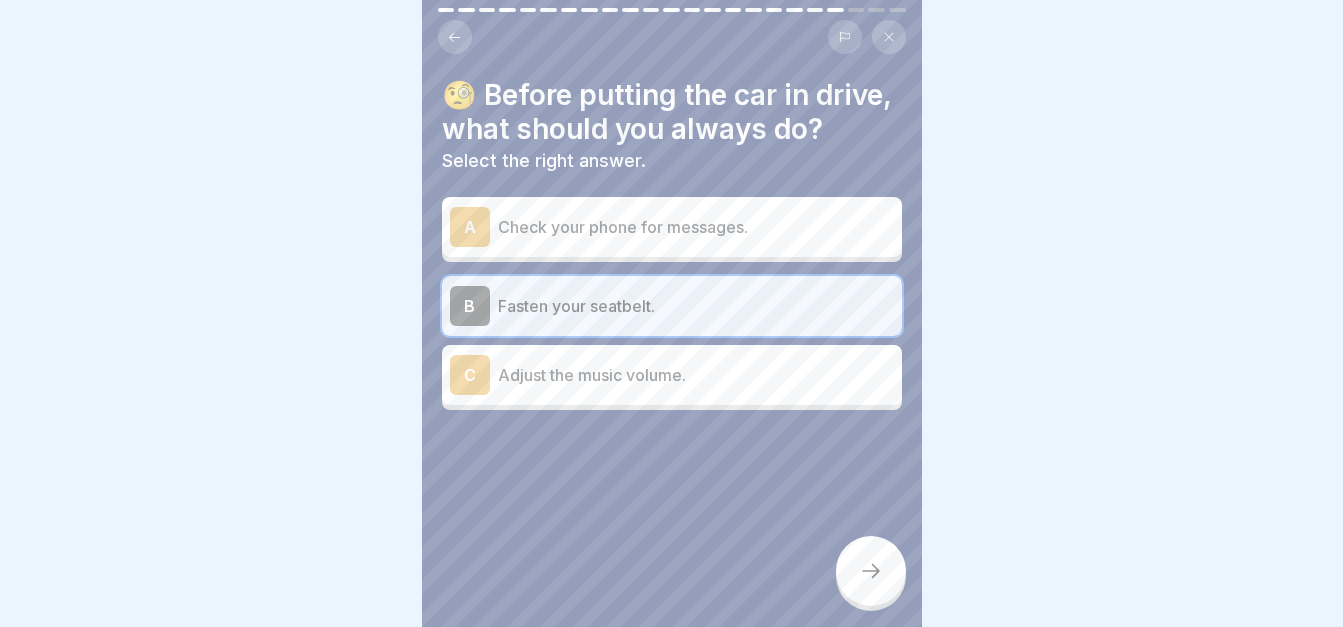 click 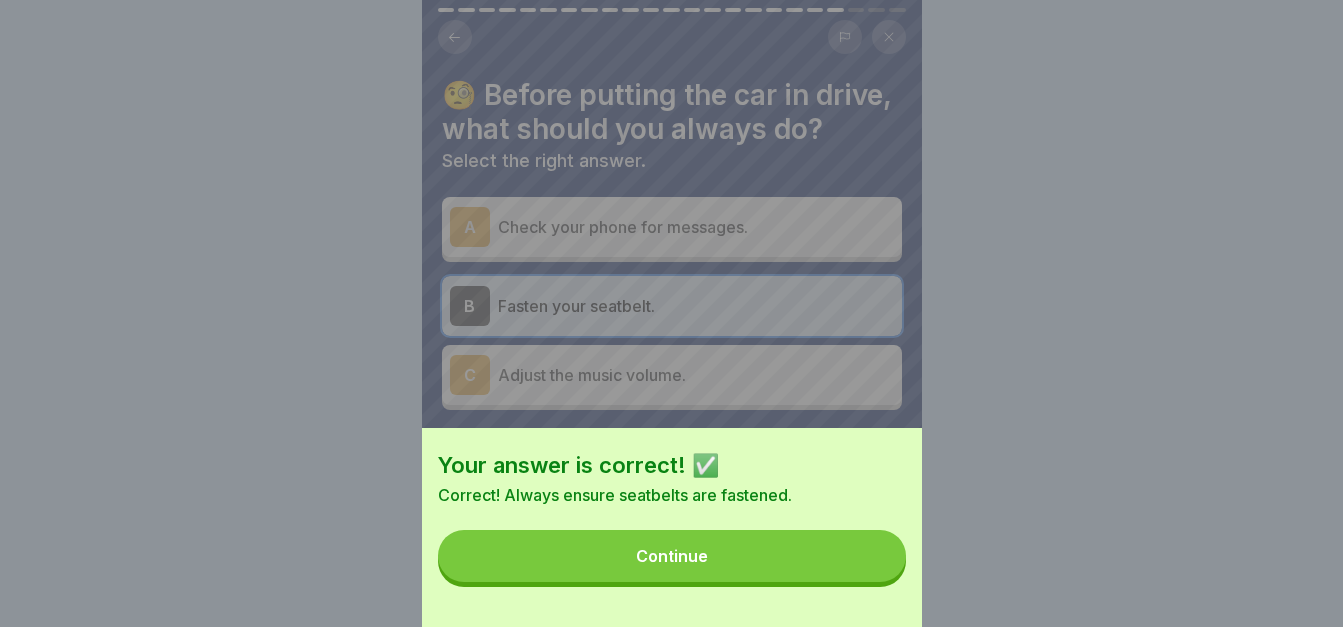 click on "Continue" at bounding box center [672, 556] 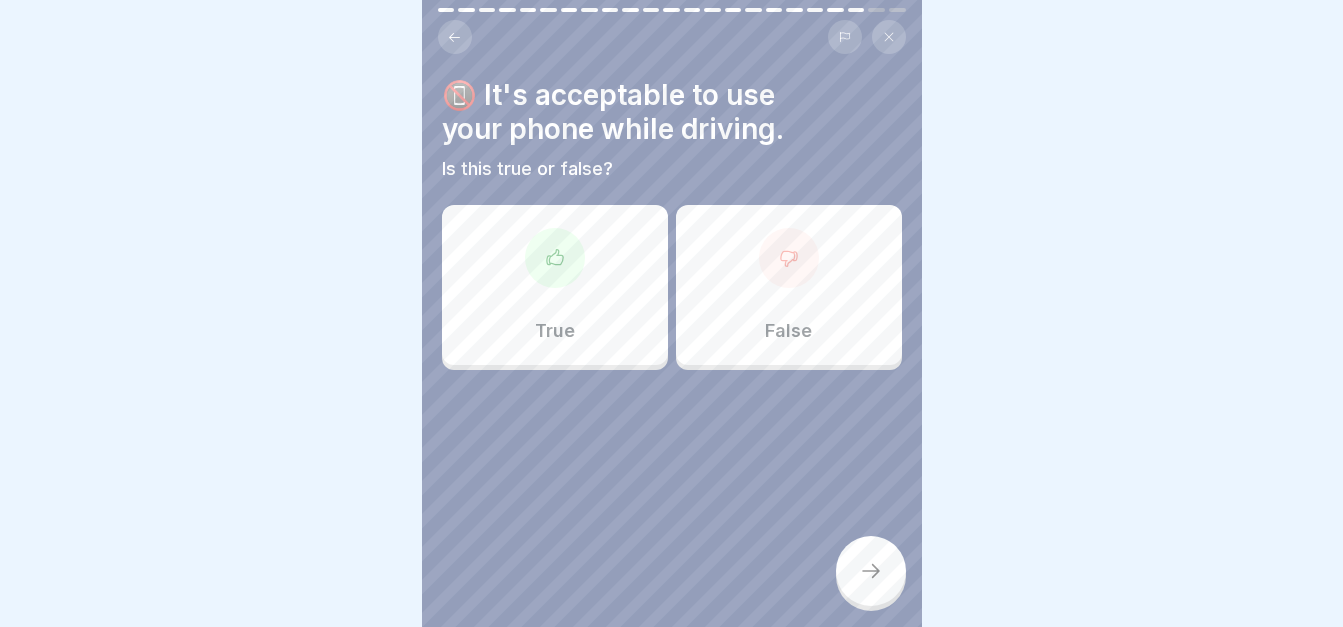 click at bounding box center (789, 258) 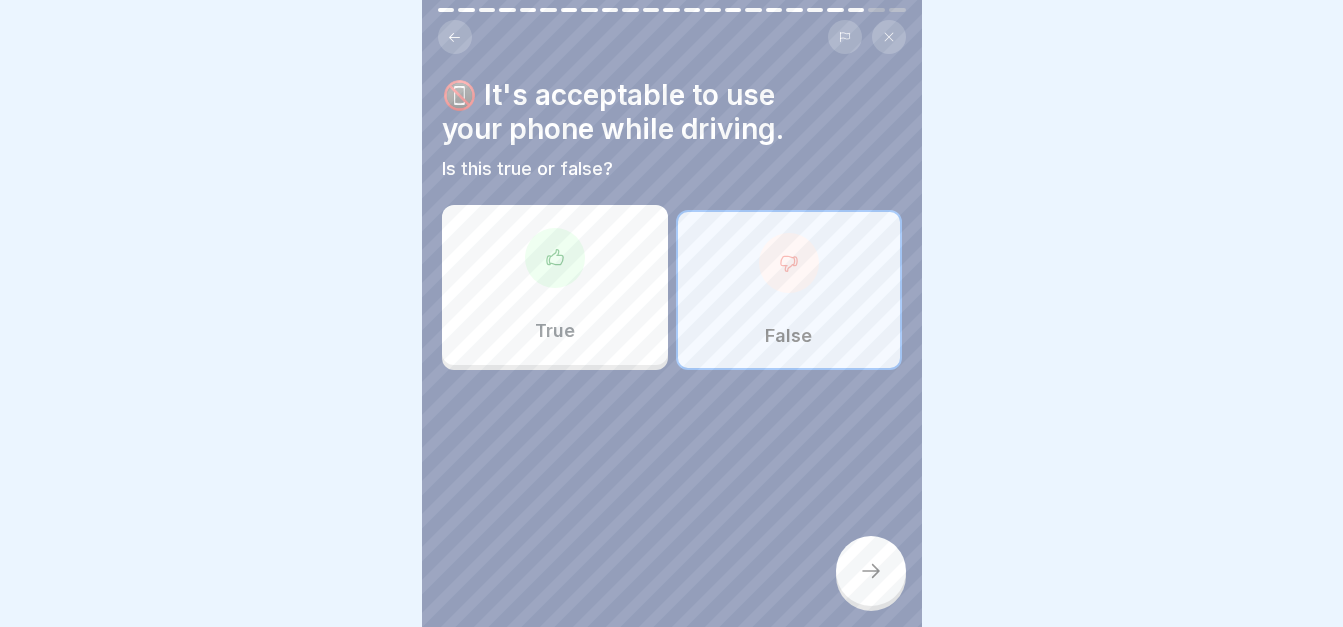 click 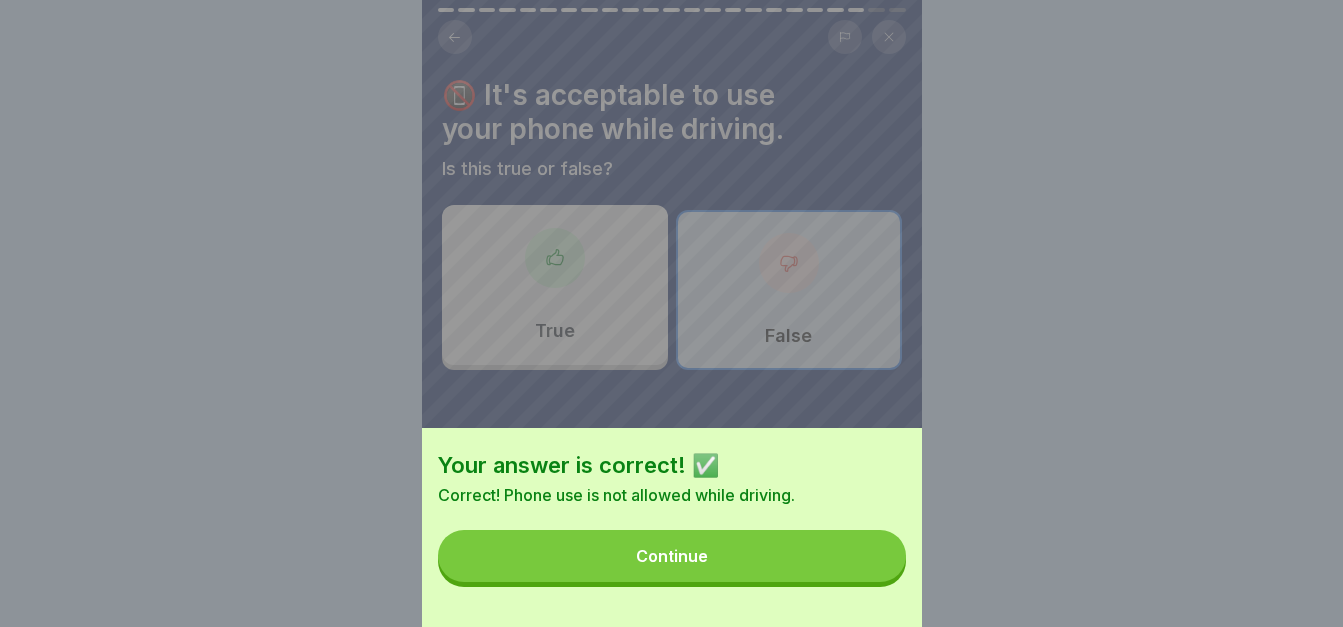 click on "Continue" at bounding box center [672, 556] 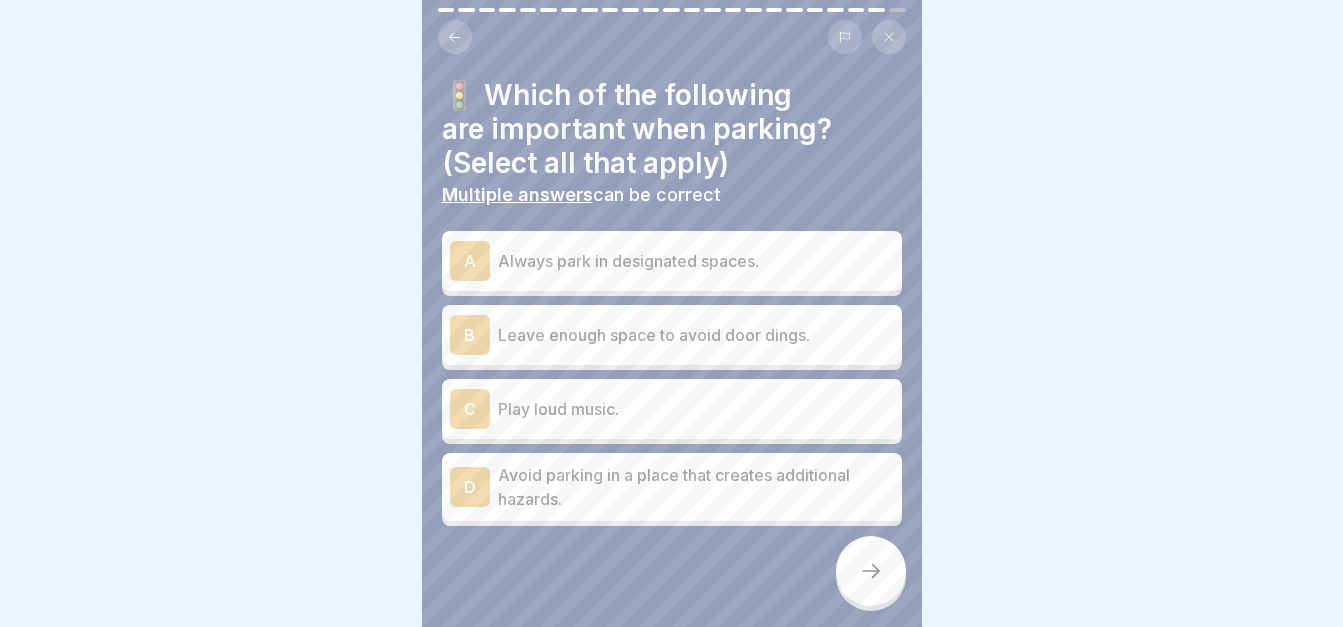 click on "A" at bounding box center [470, 261] 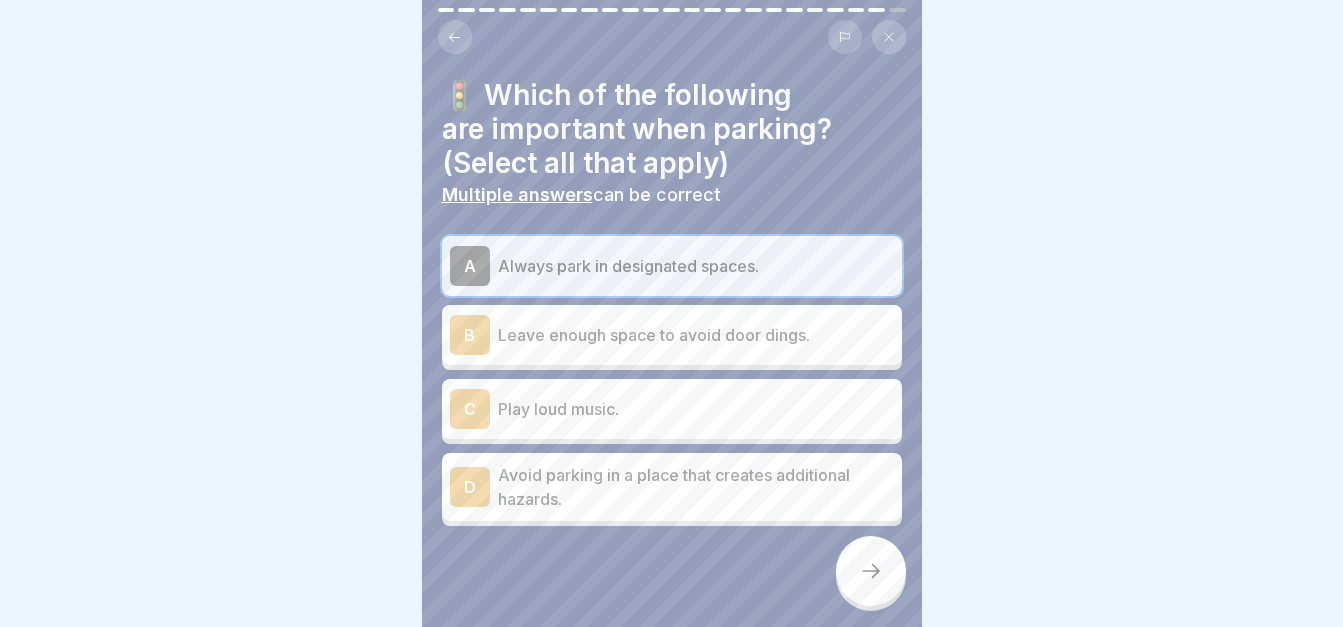 click on "B" at bounding box center (470, 335) 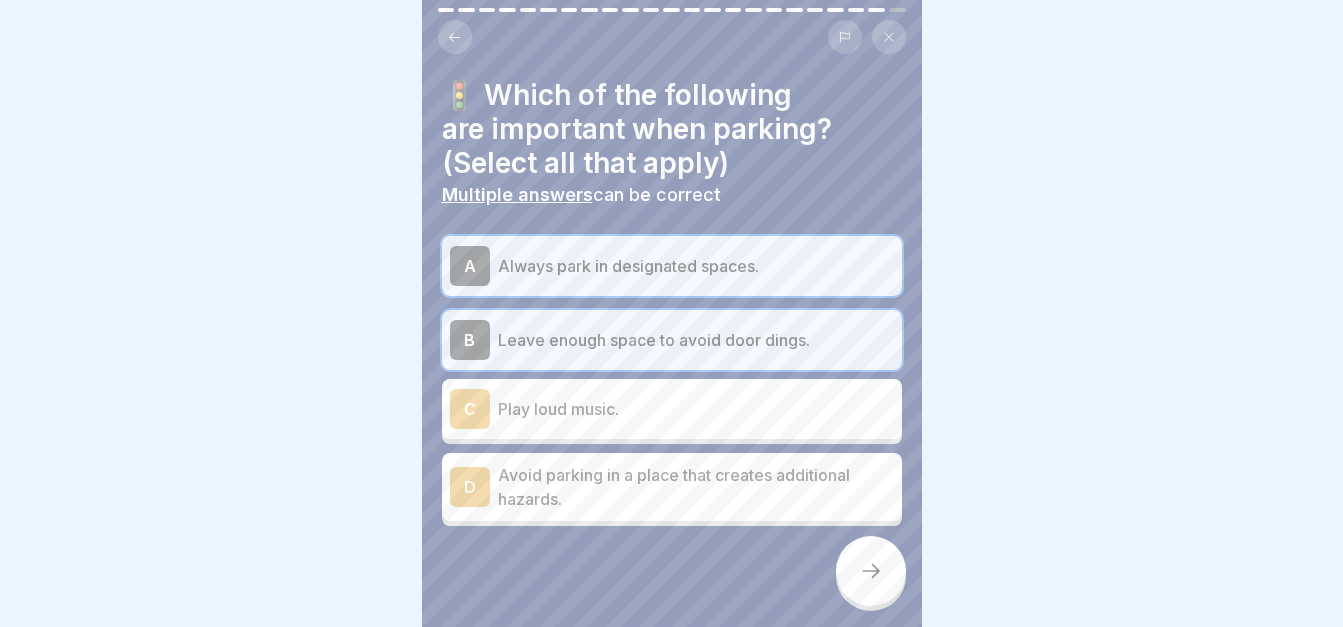 click on "D" at bounding box center [470, 487] 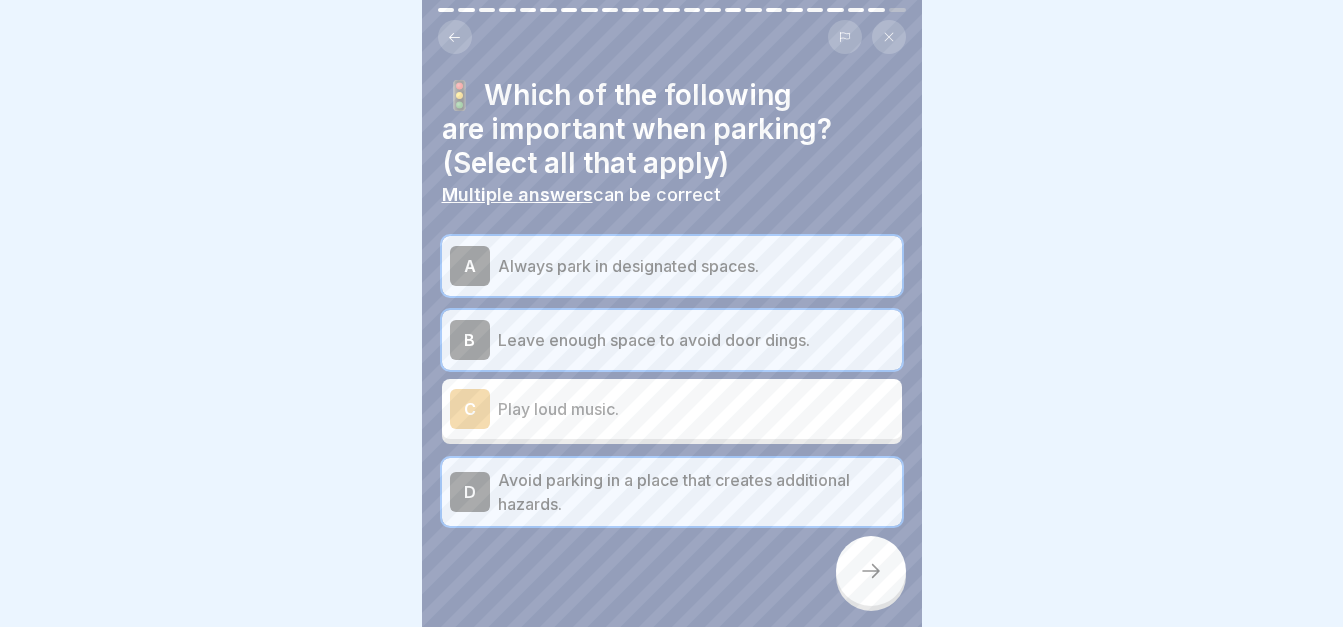 click at bounding box center [871, 571] 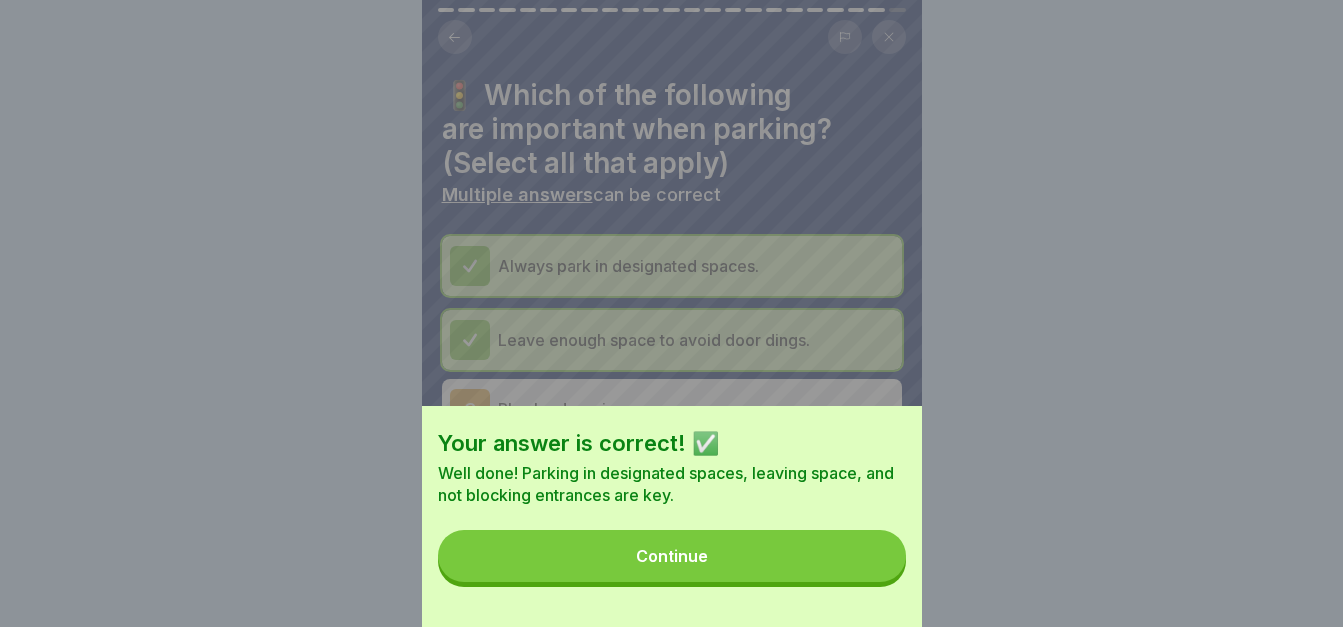 click on "Continue" at bounding box center [672, 556] 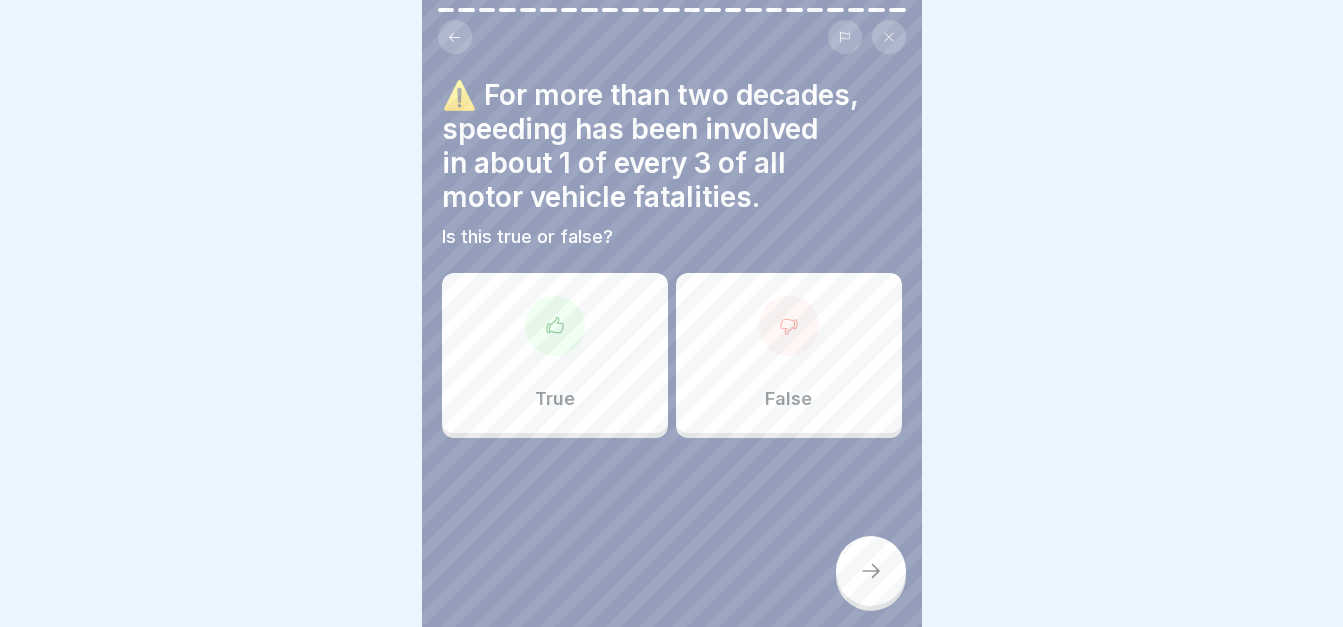 click 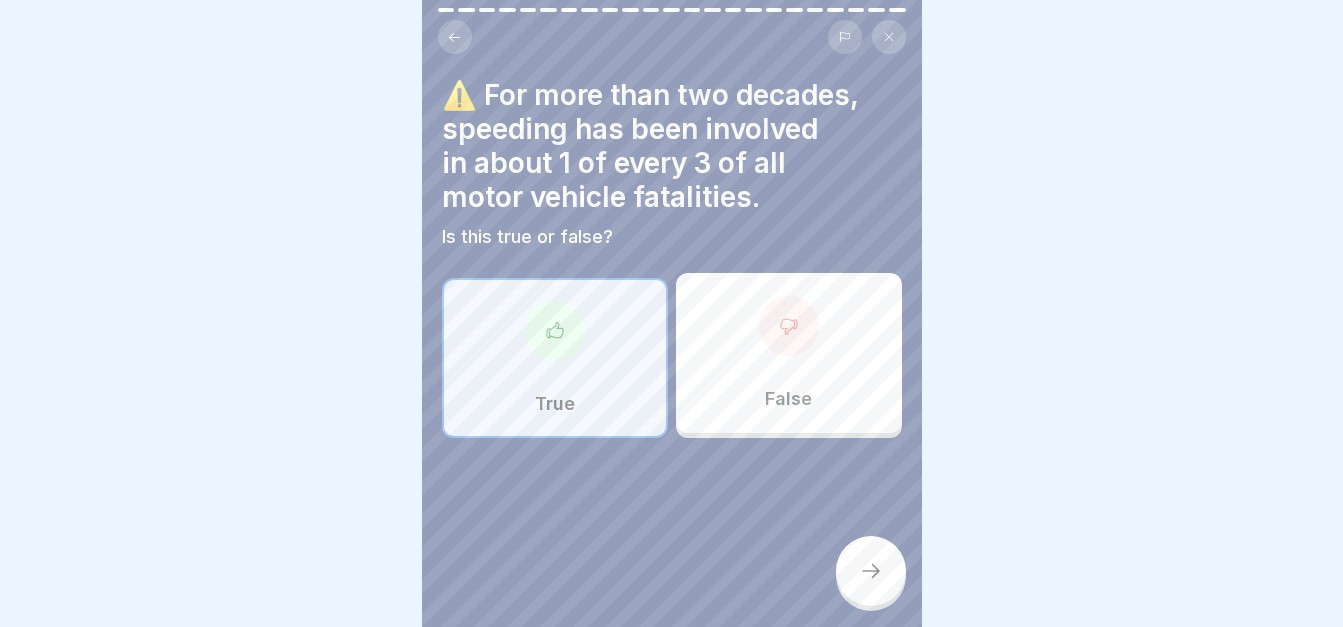 click 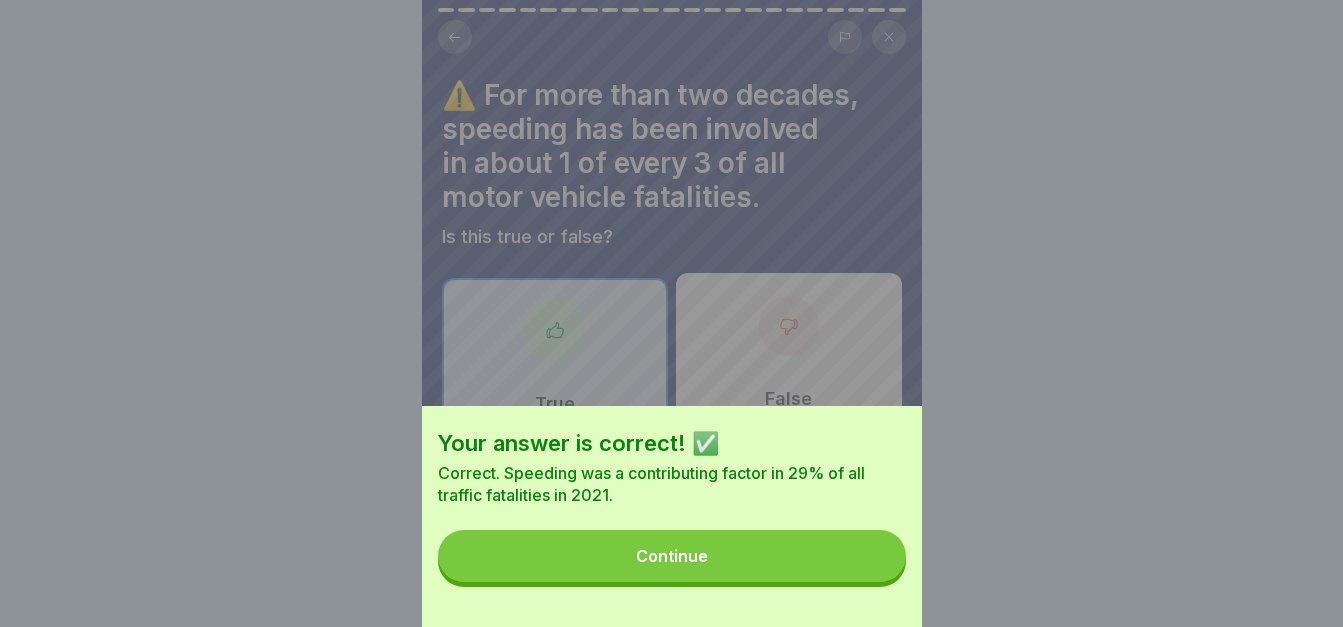 click on "Continue" at bounding box center (672, 556) 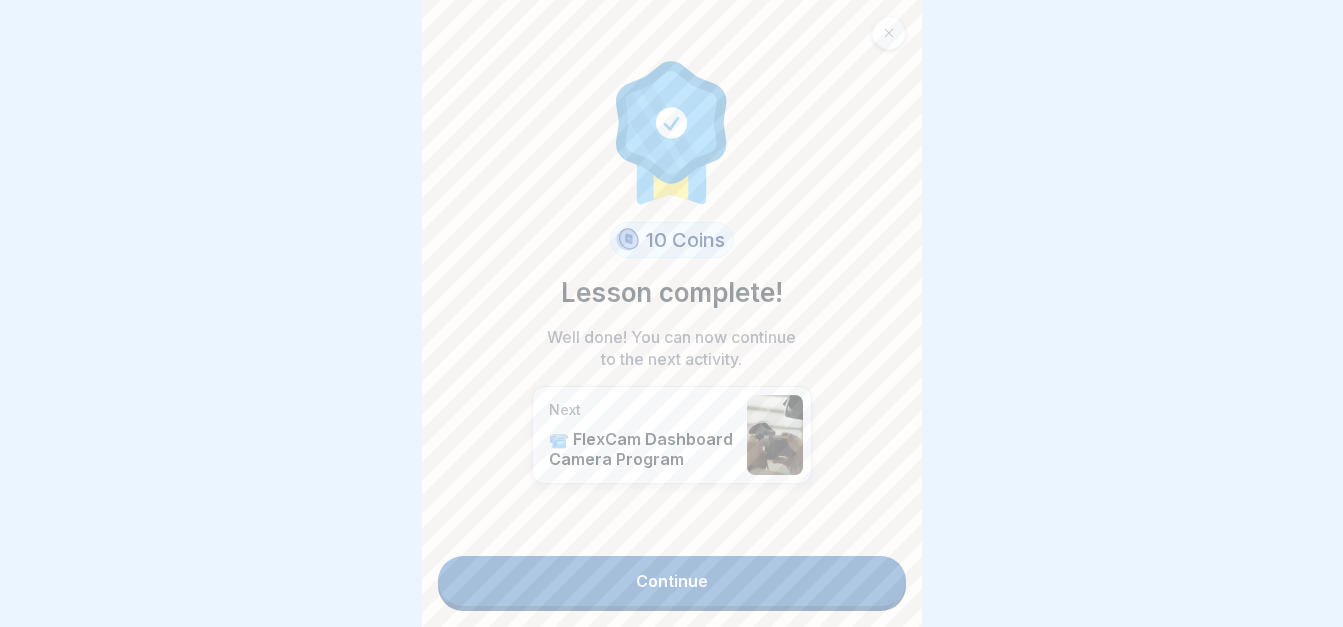 click on "Continue" at bounding box center (672, 581) 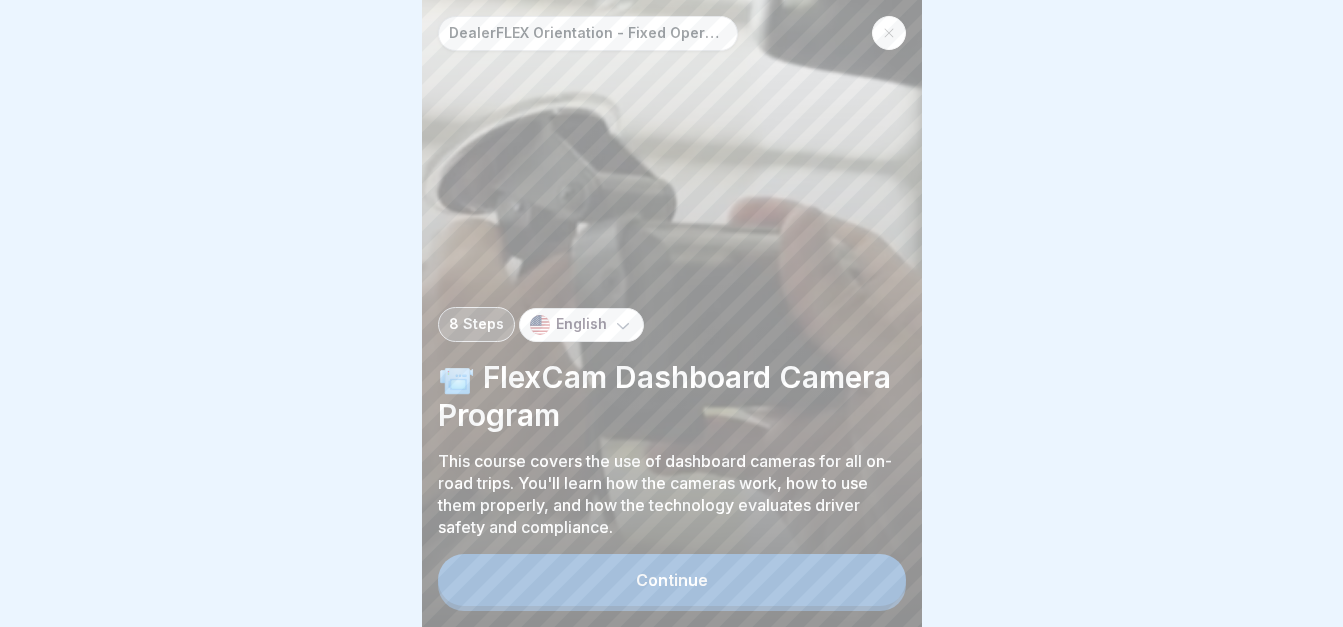 scroll, scrollTop: 15, scrollLeft: 0, axis: vertical 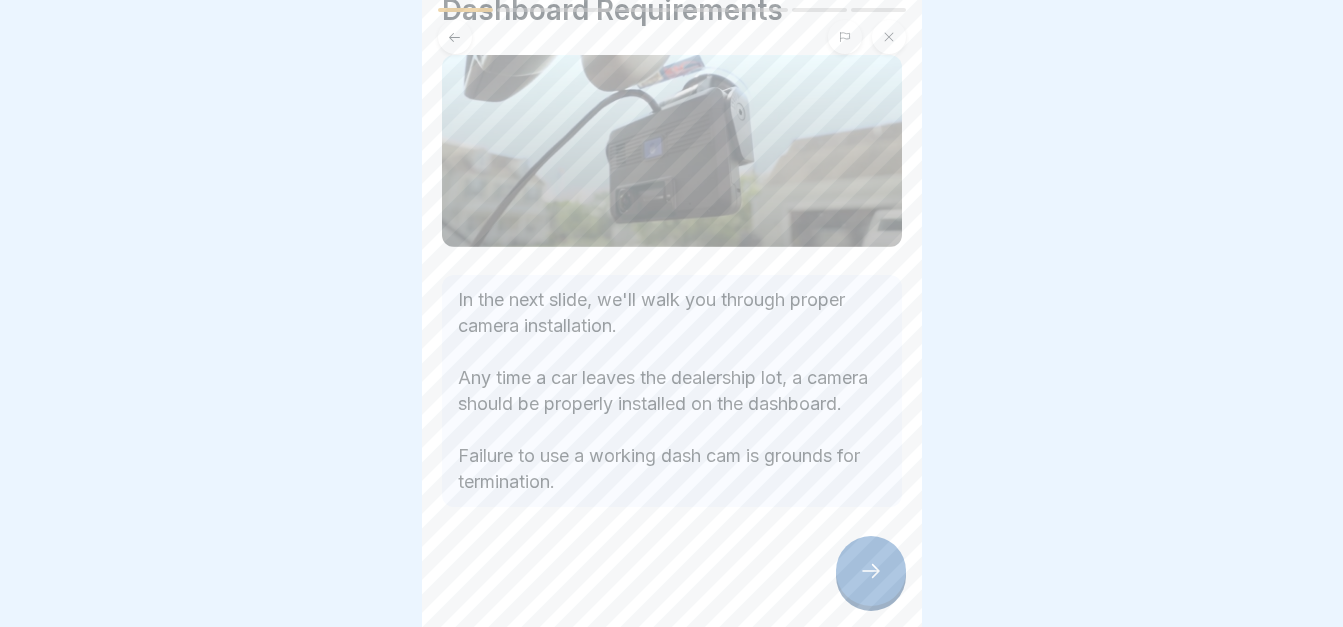click at bounding box center (871, 571) 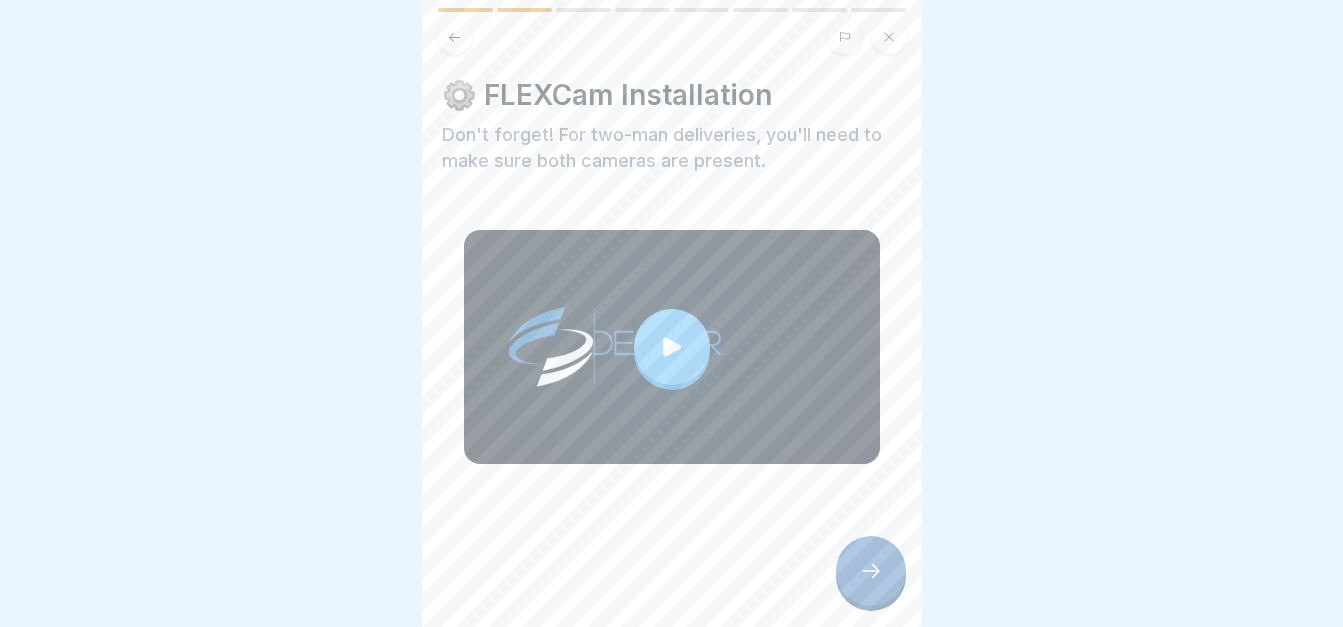 click 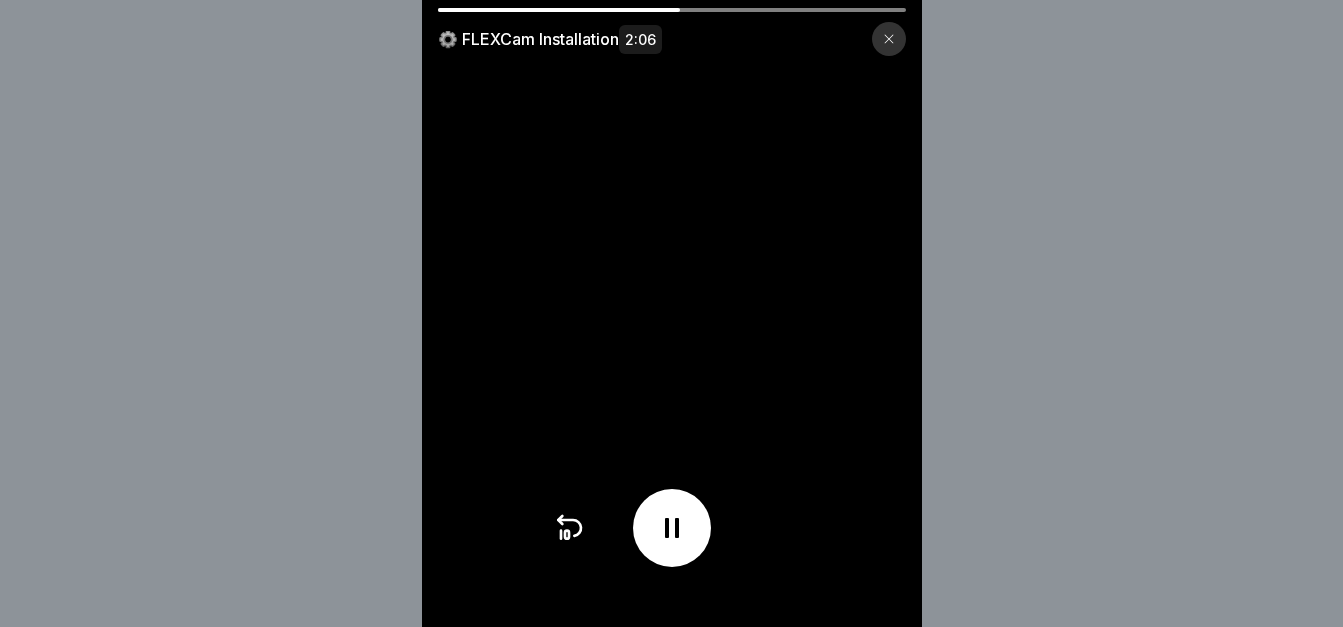 click 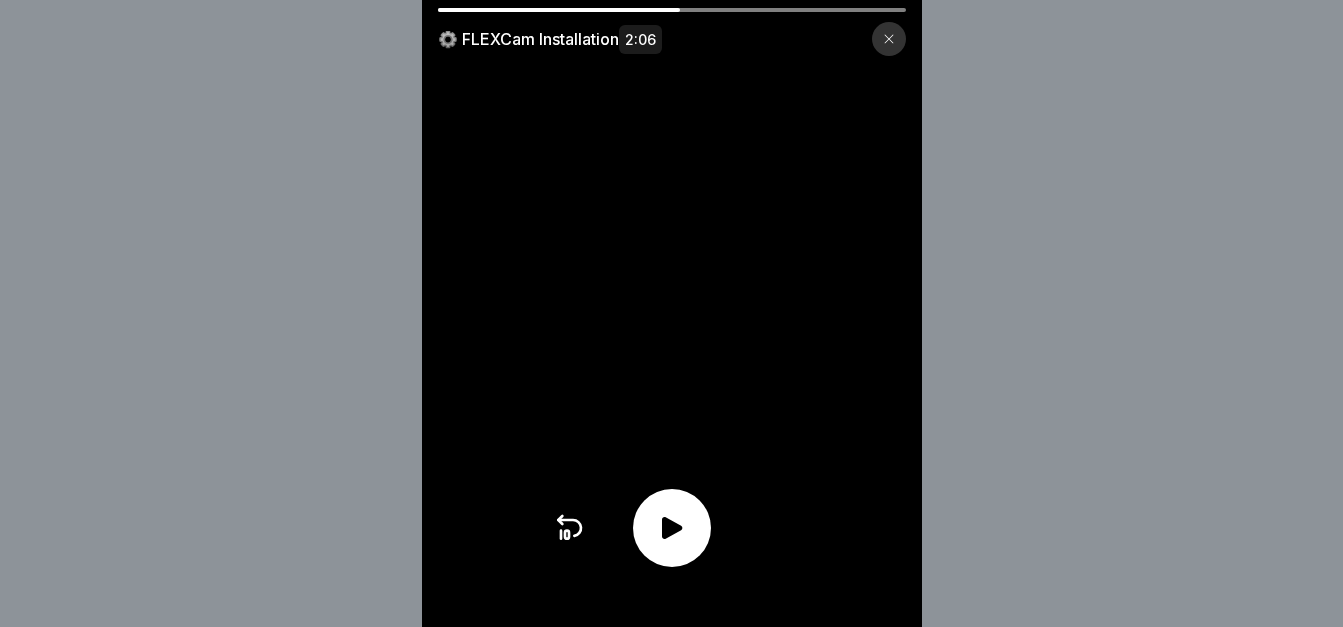 click 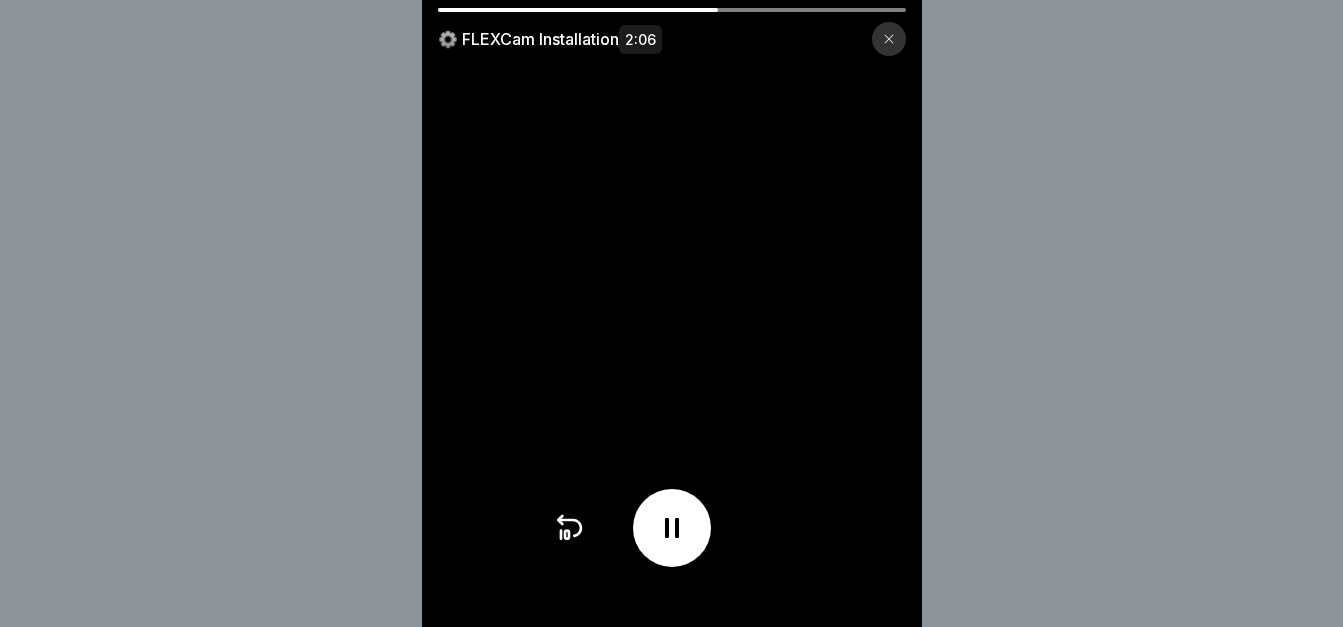 click 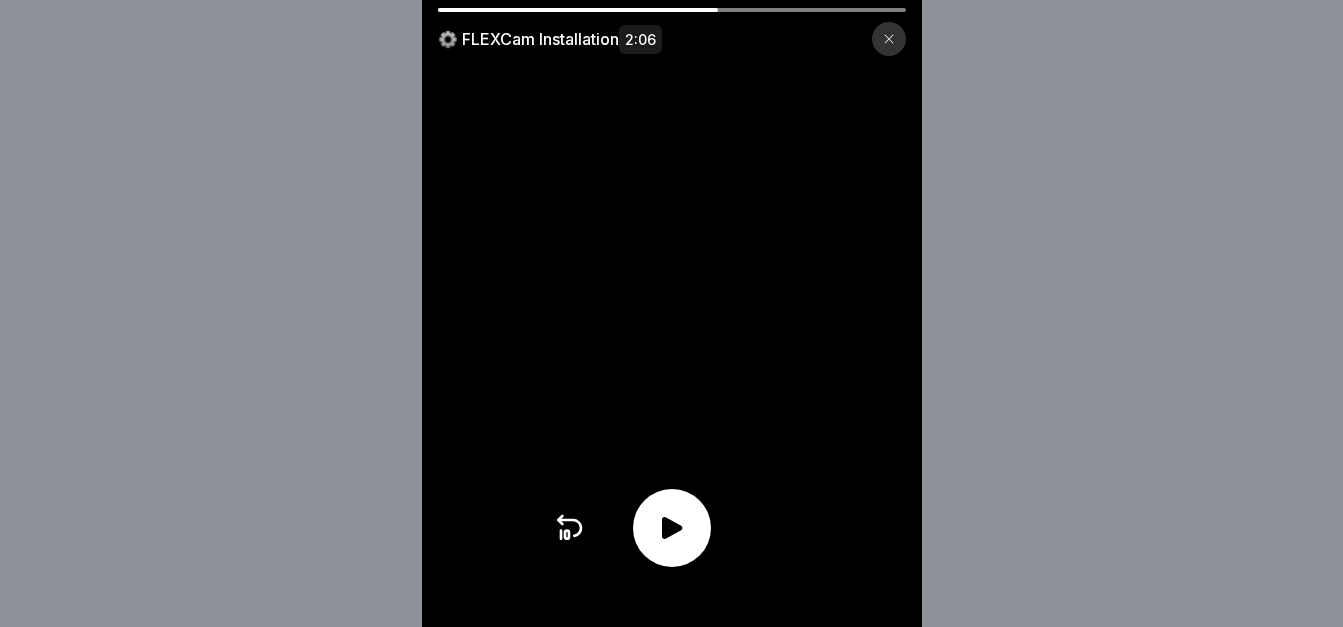 click 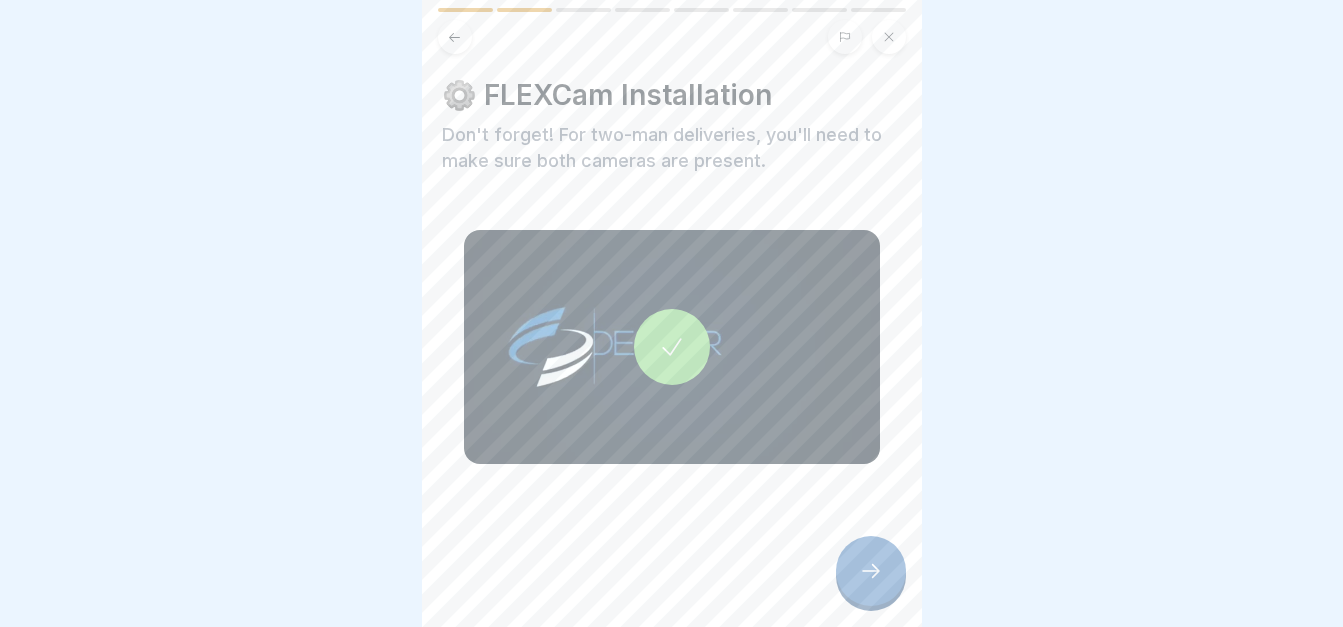 click at bounding box center [871, 571] 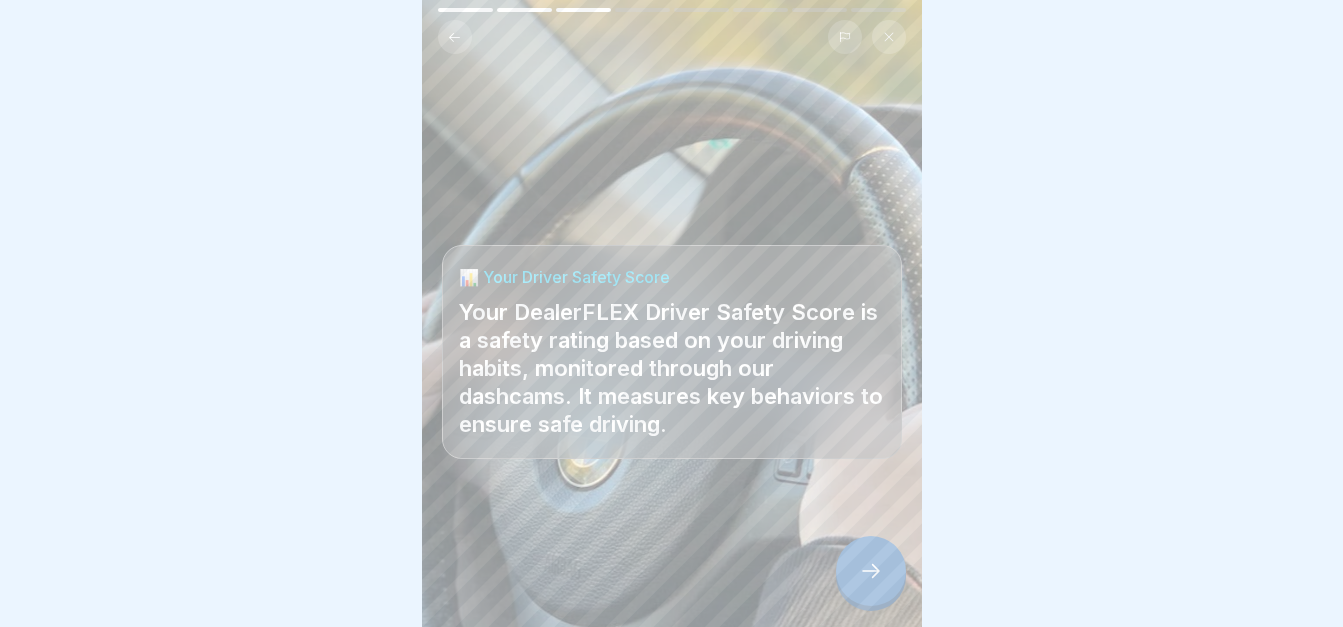 click at bounding box center (871, 571) 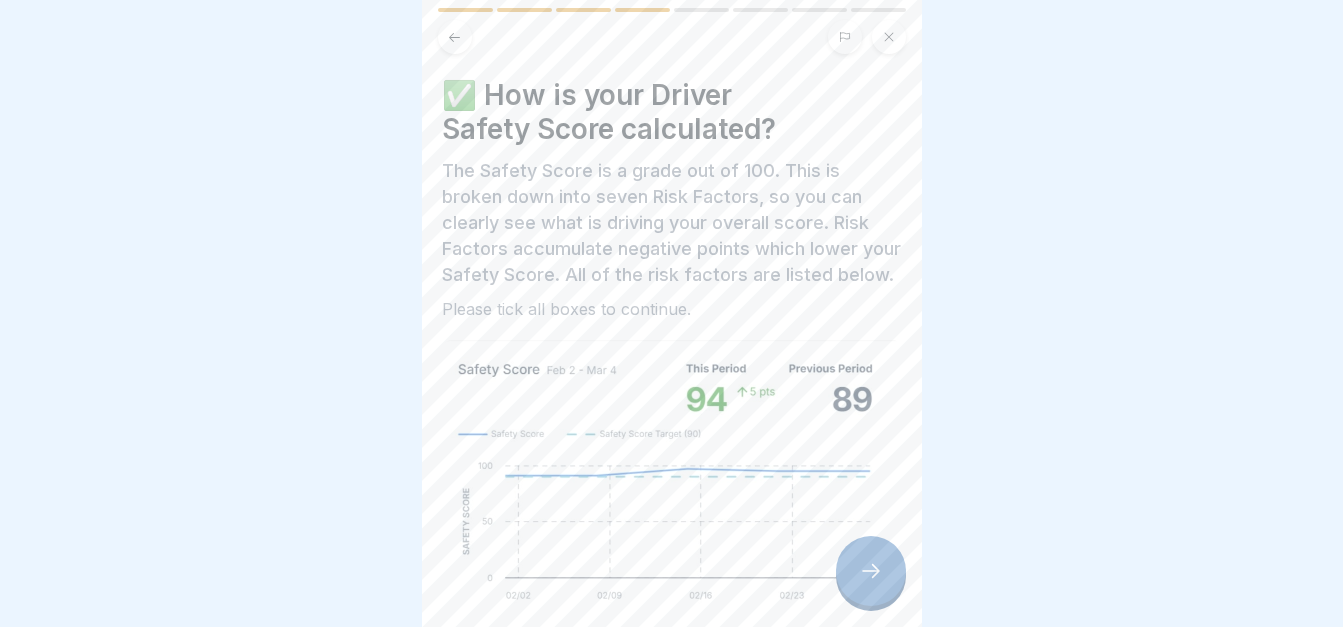 scroll, scrollTop: 15, scrollLeft: 0, axis: vertical 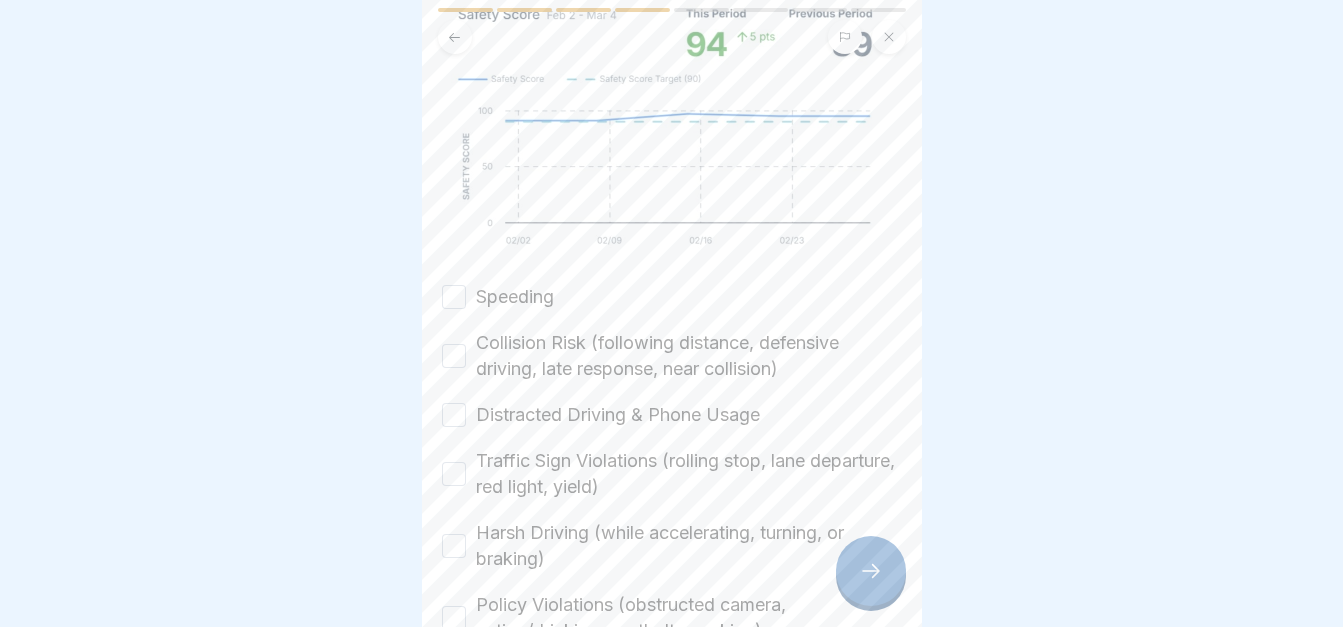 click on "Speeding" at bounding box center (454, 297) 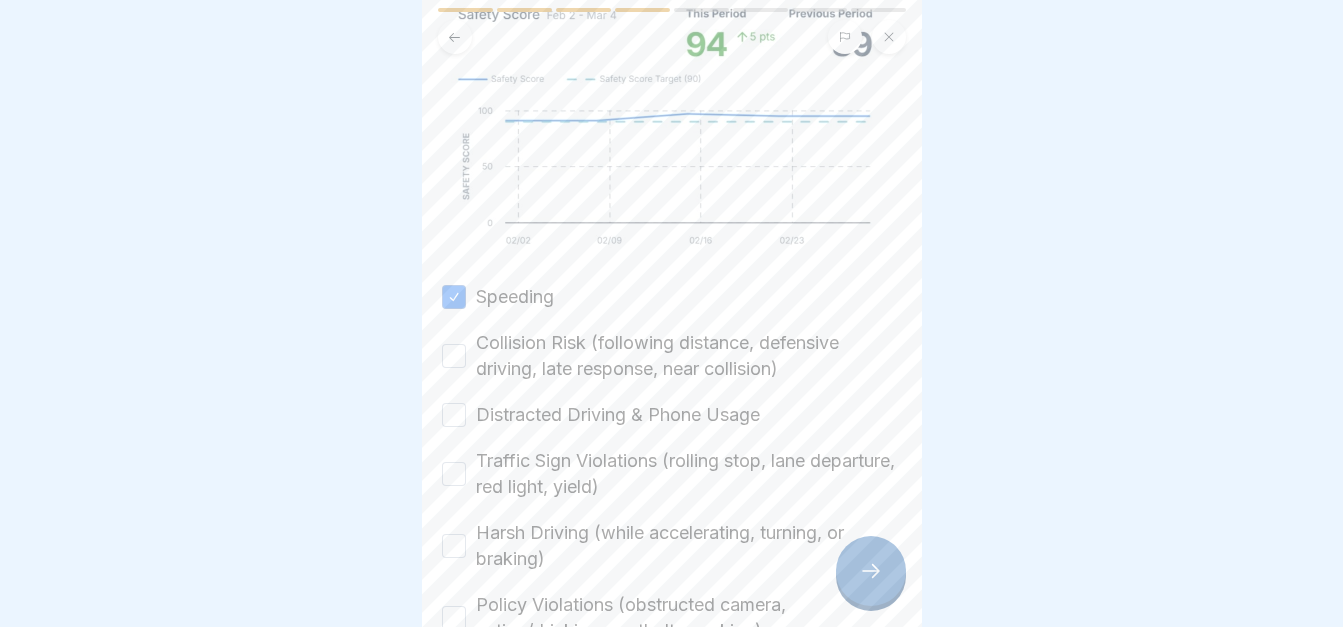 click on "Collision Risk (following distance, defensive driving, late response, near collision)" at bounding box center [454, 356] 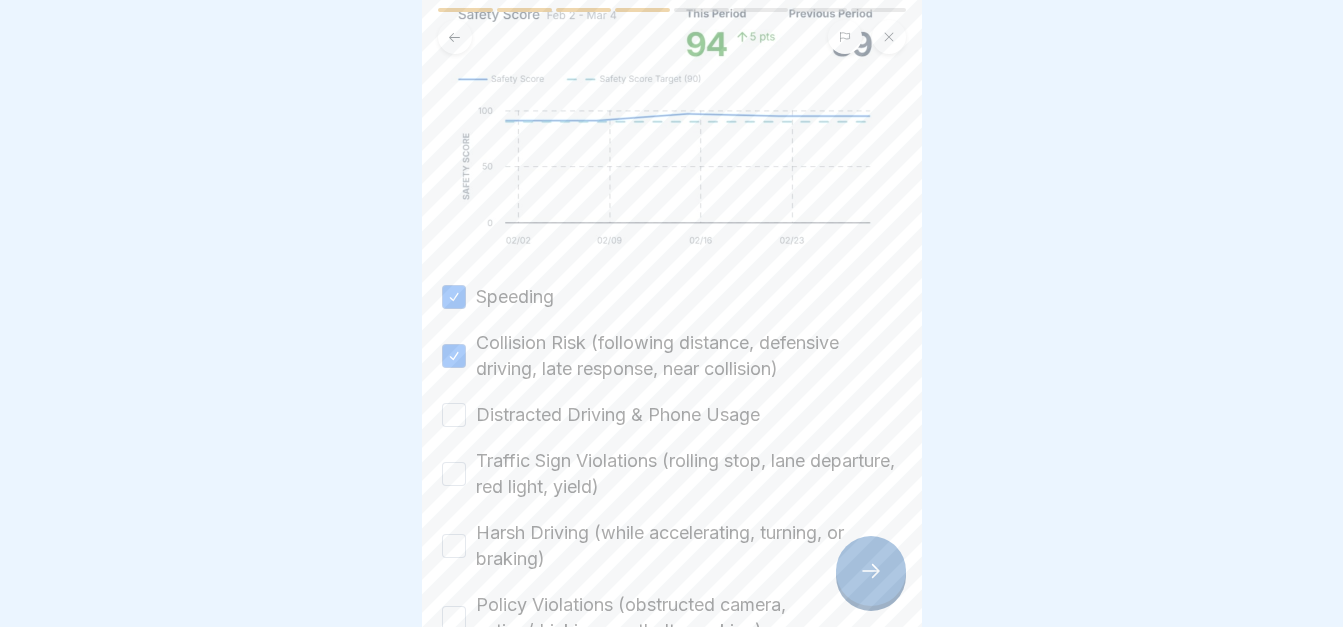 click on "Distracted Driving & Phone Usage" at bounding box center (454, 415) 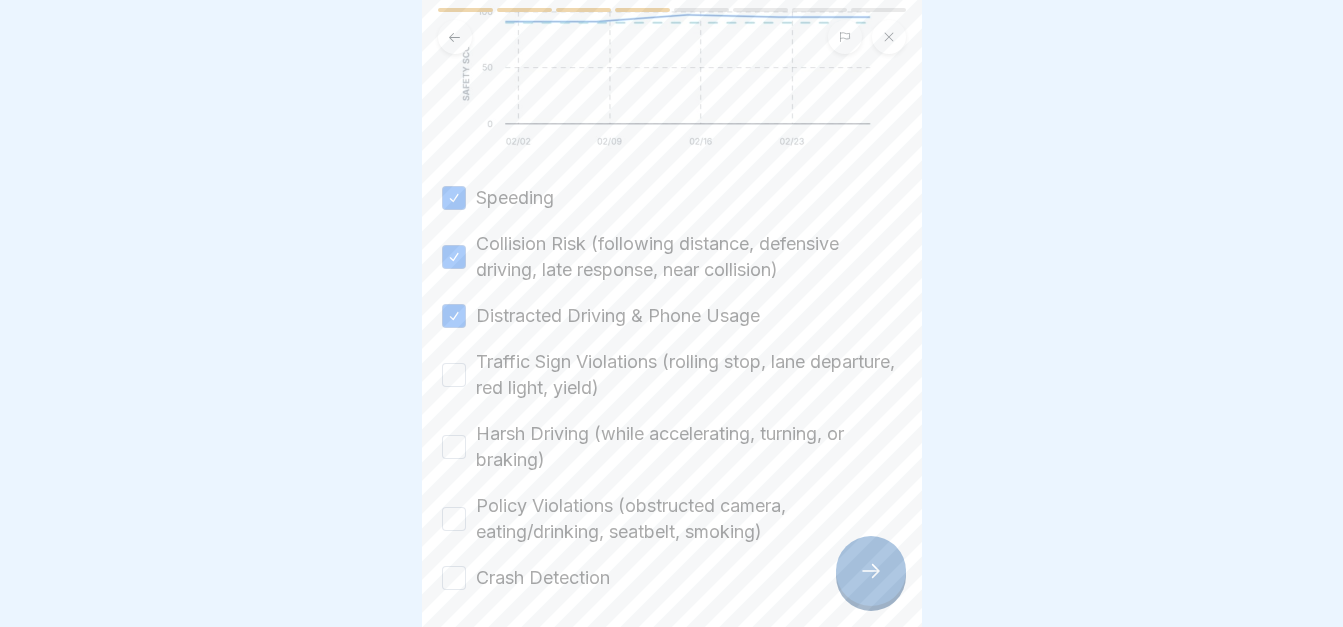 scroll, scrollTop: 455, scrollLeft: 0, axis: vertical 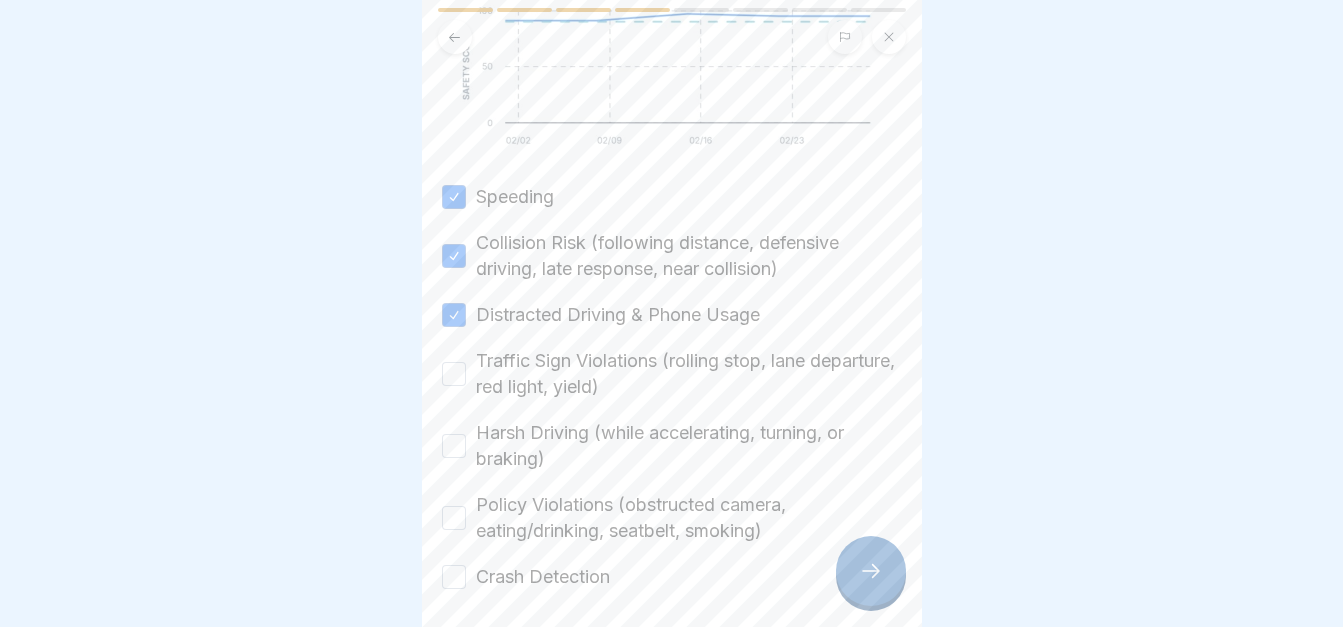 click on "Traffic Sign Violations (rolling stop, lane departure, red light, yield)" at bounding box center [454, 374] 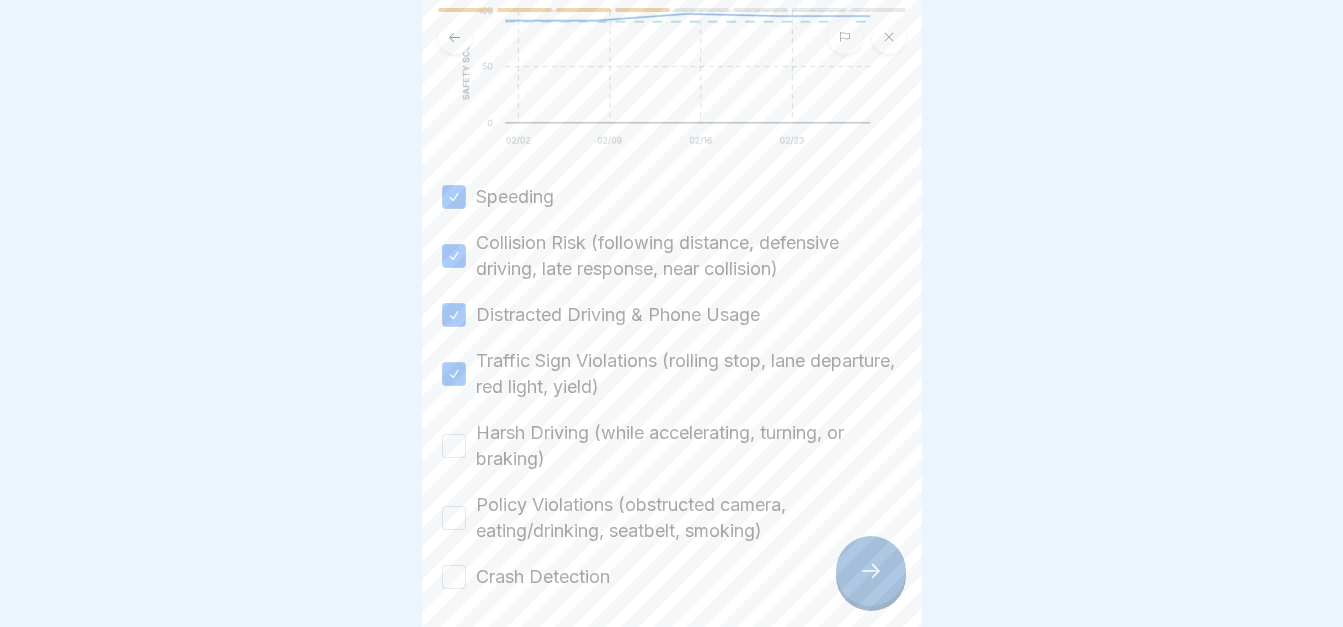 click on "Harsh Driving (while accelerating, turning, or braking)" at bounding box center [454, 446] 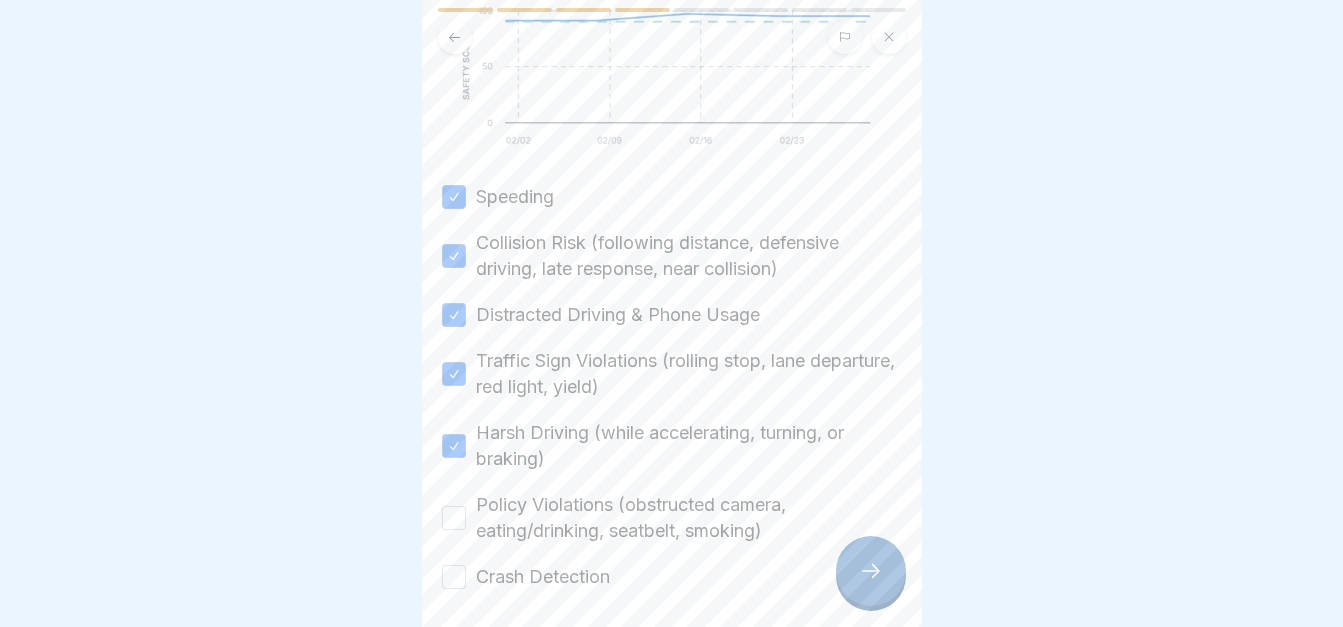 scroll, scrollTop: 555, scrollLeft: 0, axis: vertical 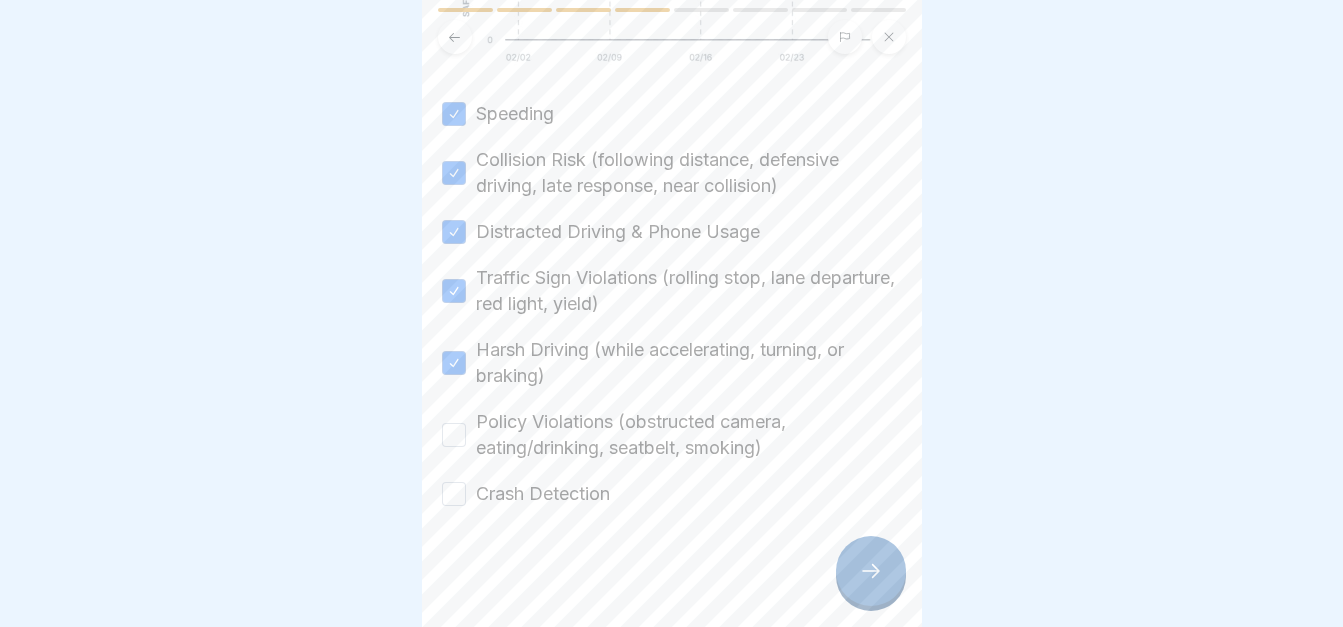 click on "Policy Violations (obstructed camera, eating/drinking, seatbelt, smoking)" at bounding box center (454, 435) 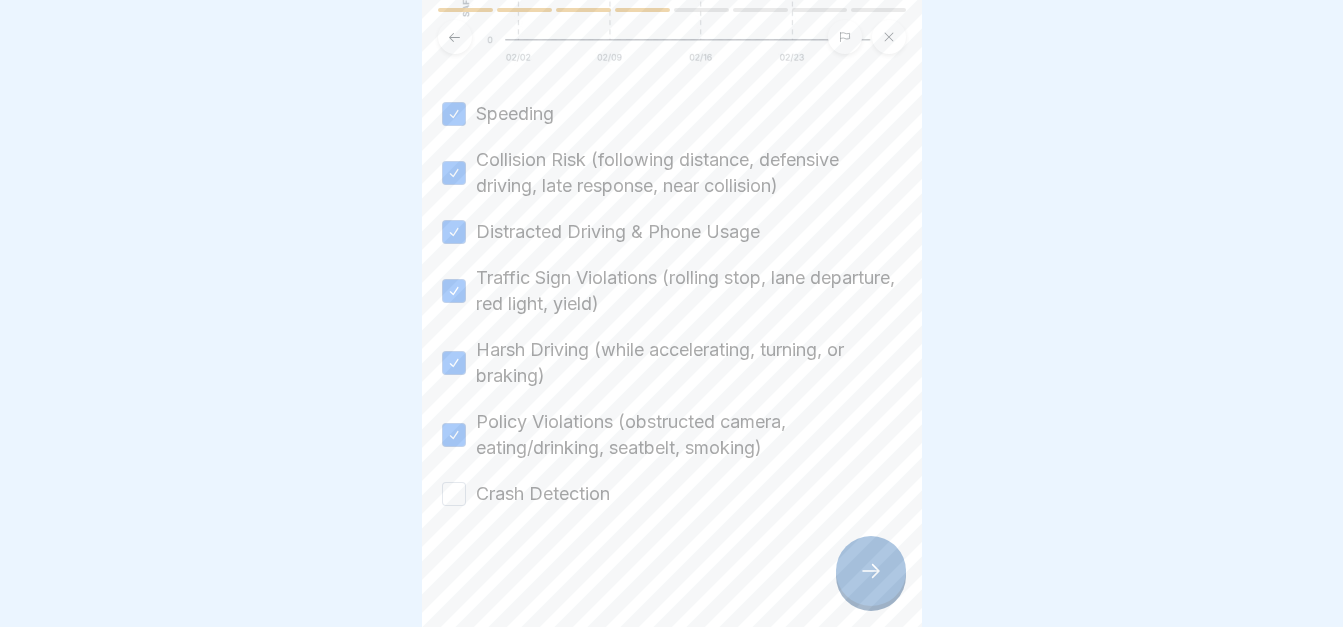 click on "Crash Detection" at bounding box center [454, 494] 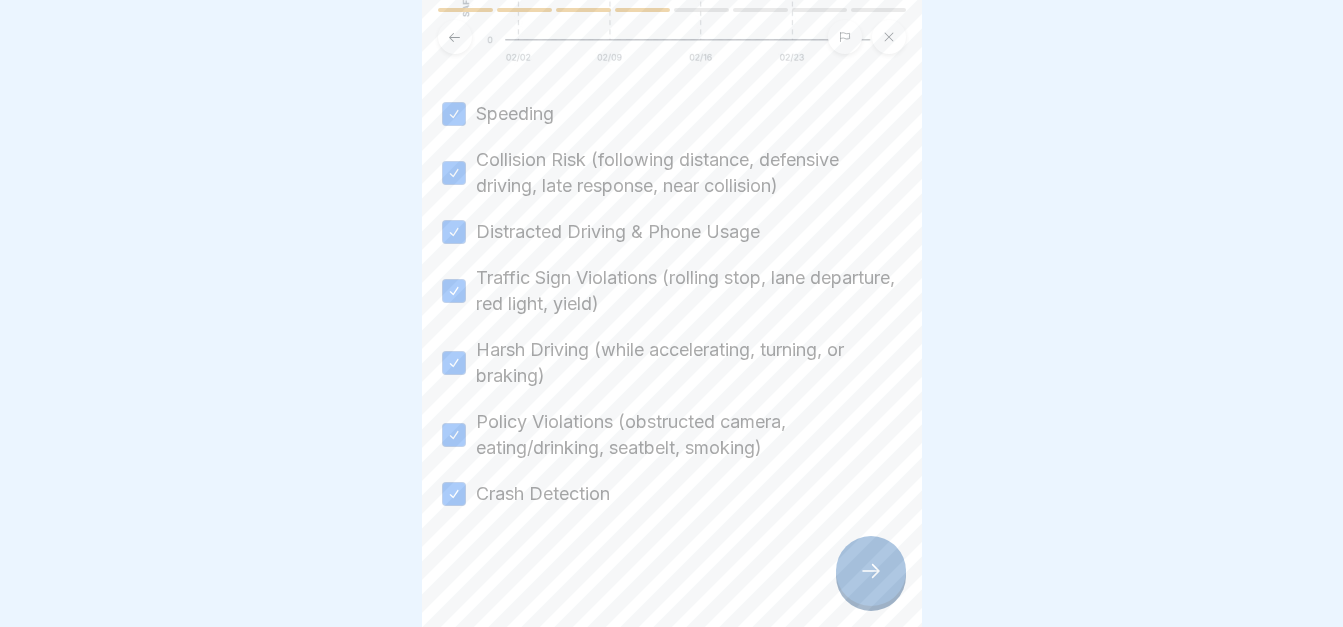 click at bounding box center (871, 571) 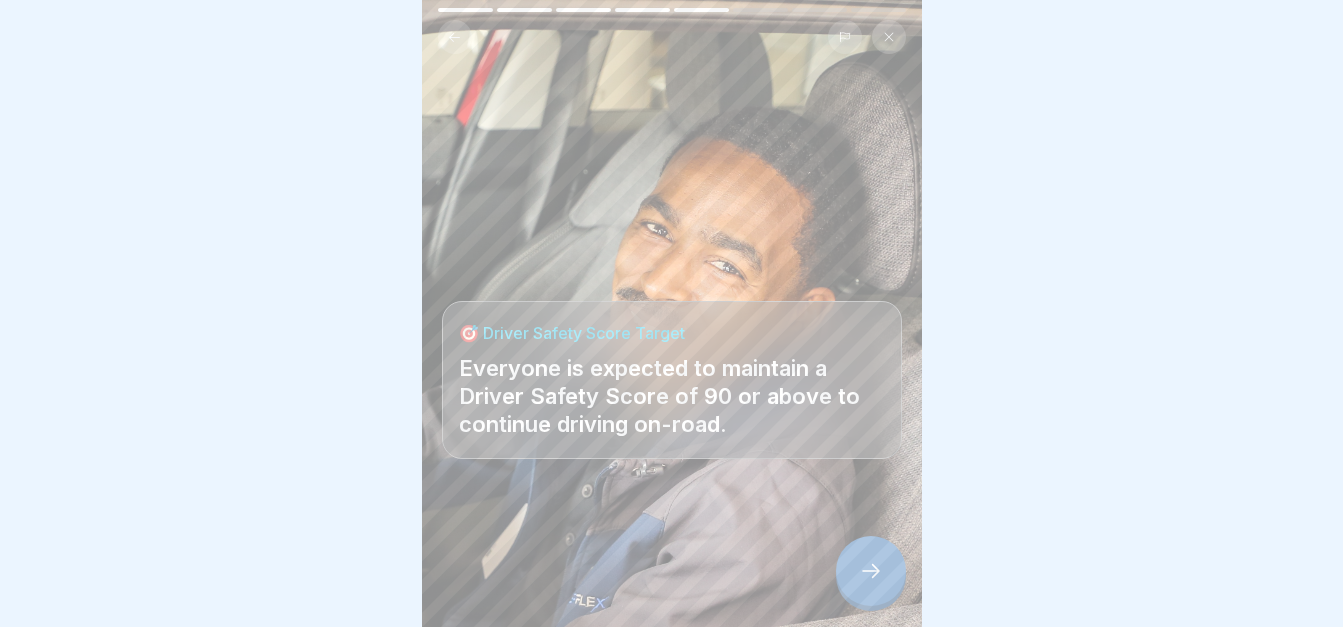click 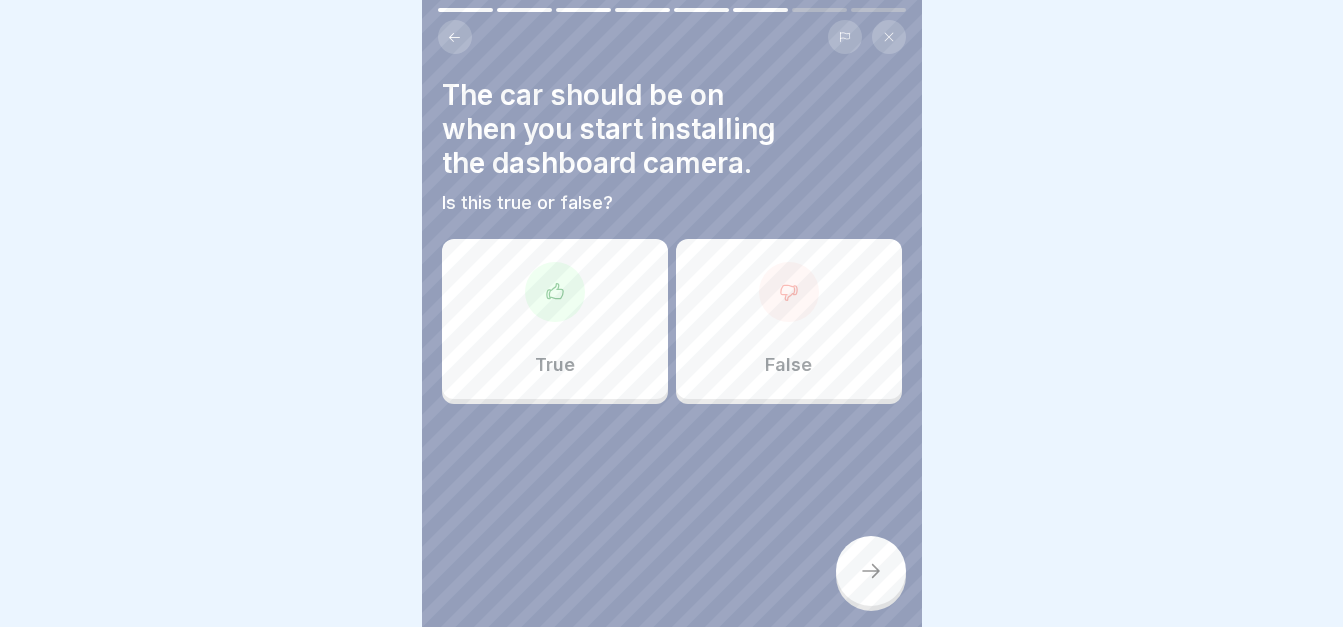 click on "False" at bounding box center [789, 319] 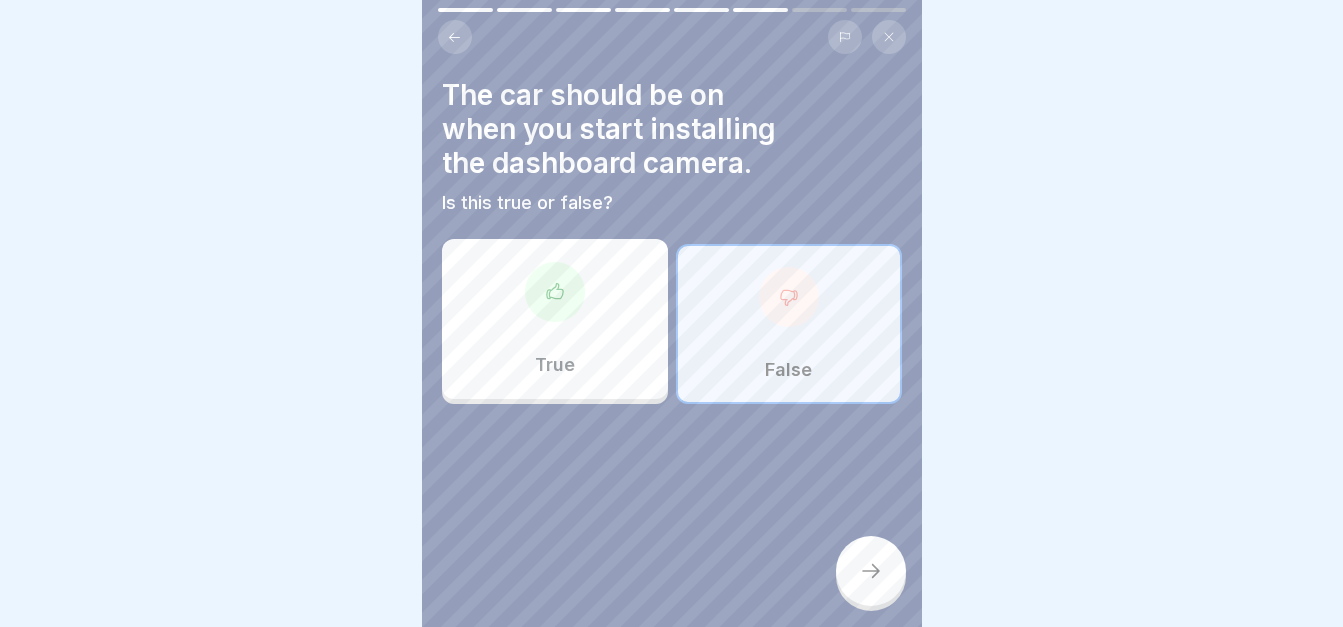 click 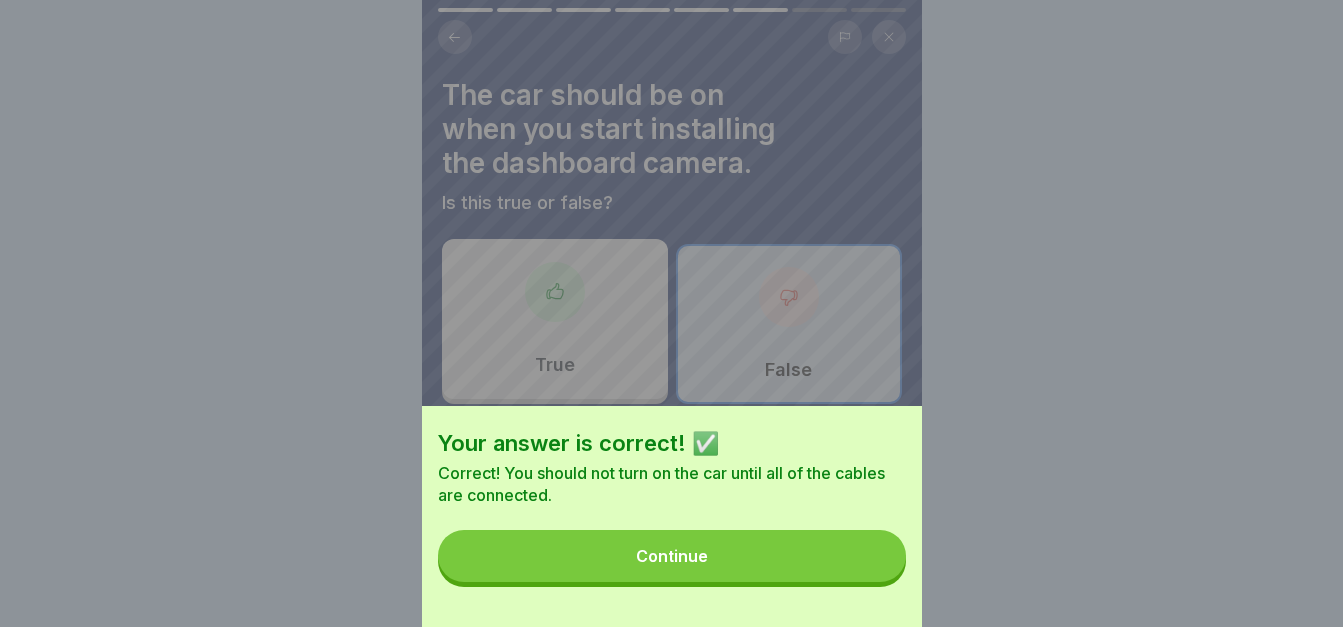 click on "Continue" at bounding box center [672, 556] 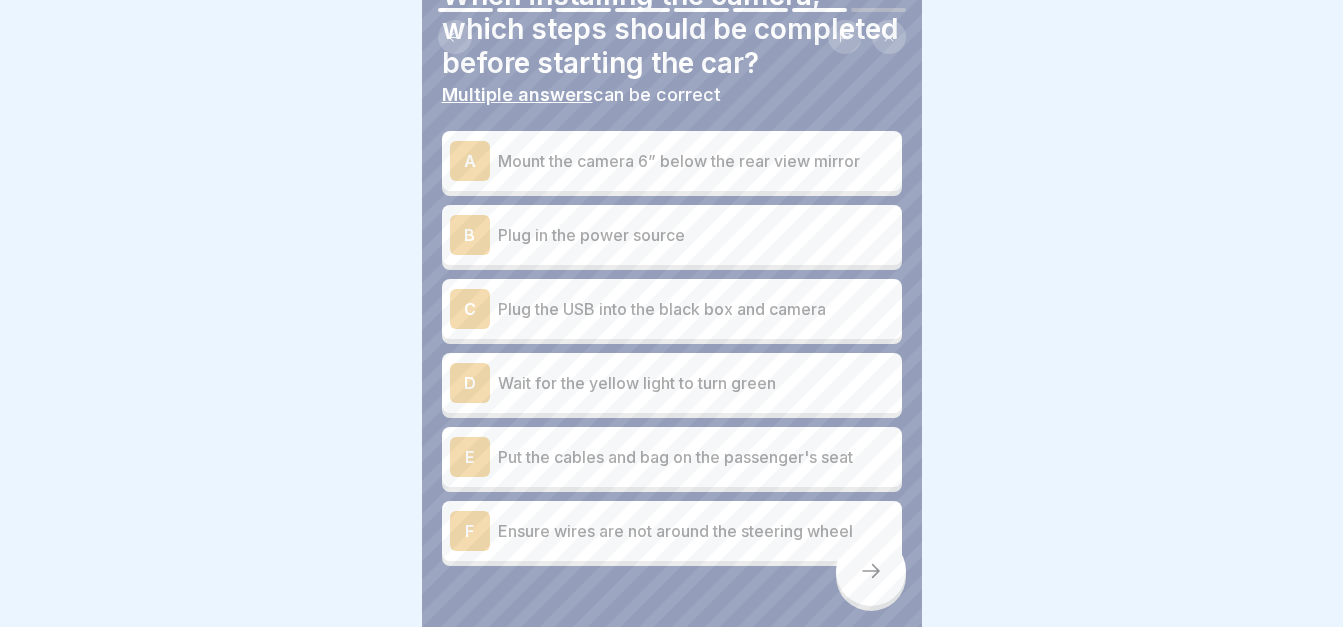 scroll, scrollTop: 0, scrollLeft: 0, axis: both 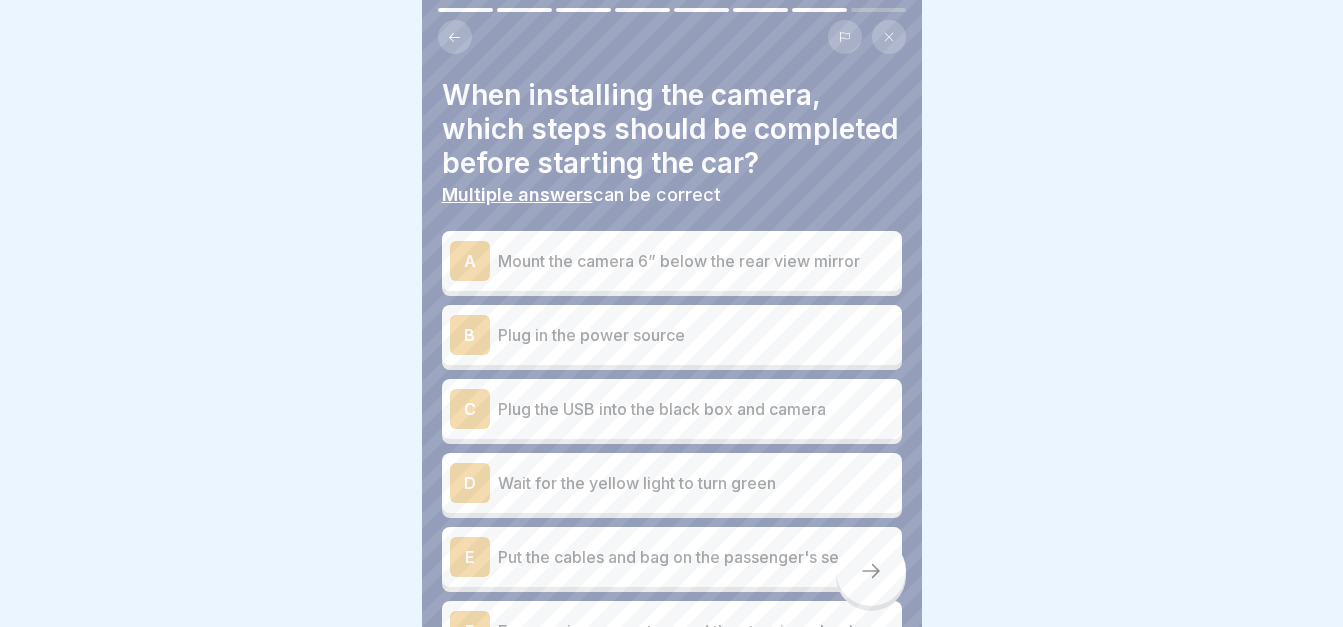 click on "A" at bounding box center (470, 261) 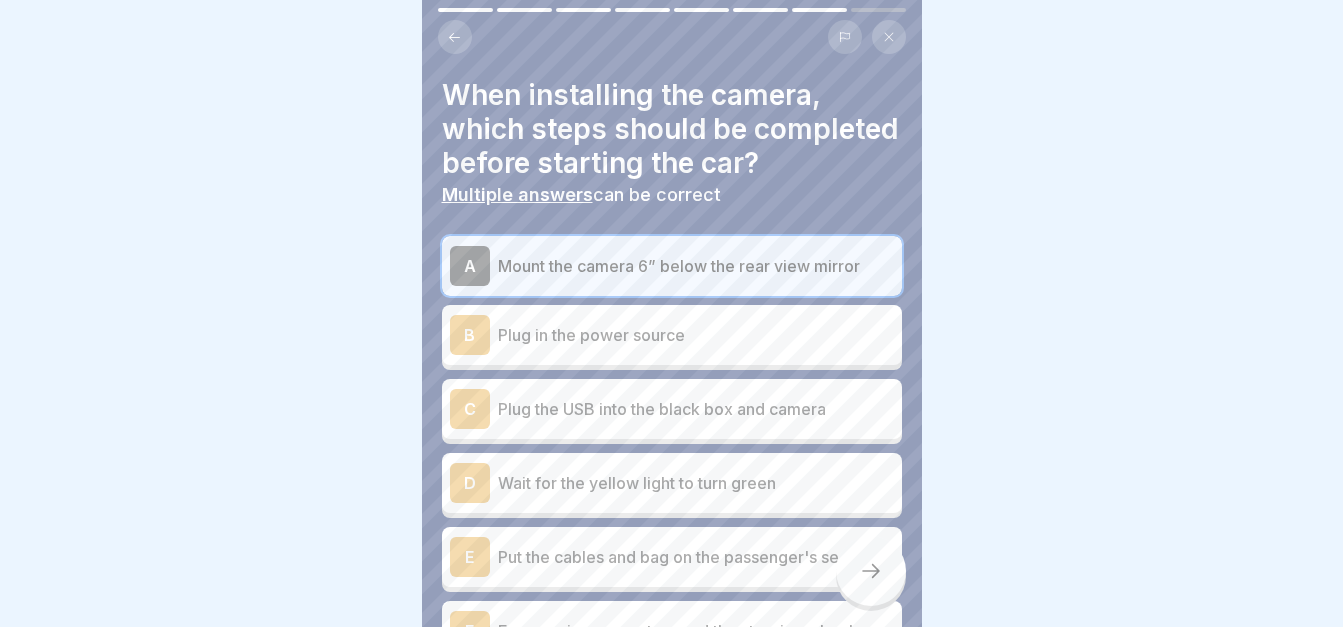 scroll, scrollTop: 100, scrollLeft: 0, axis: vertical 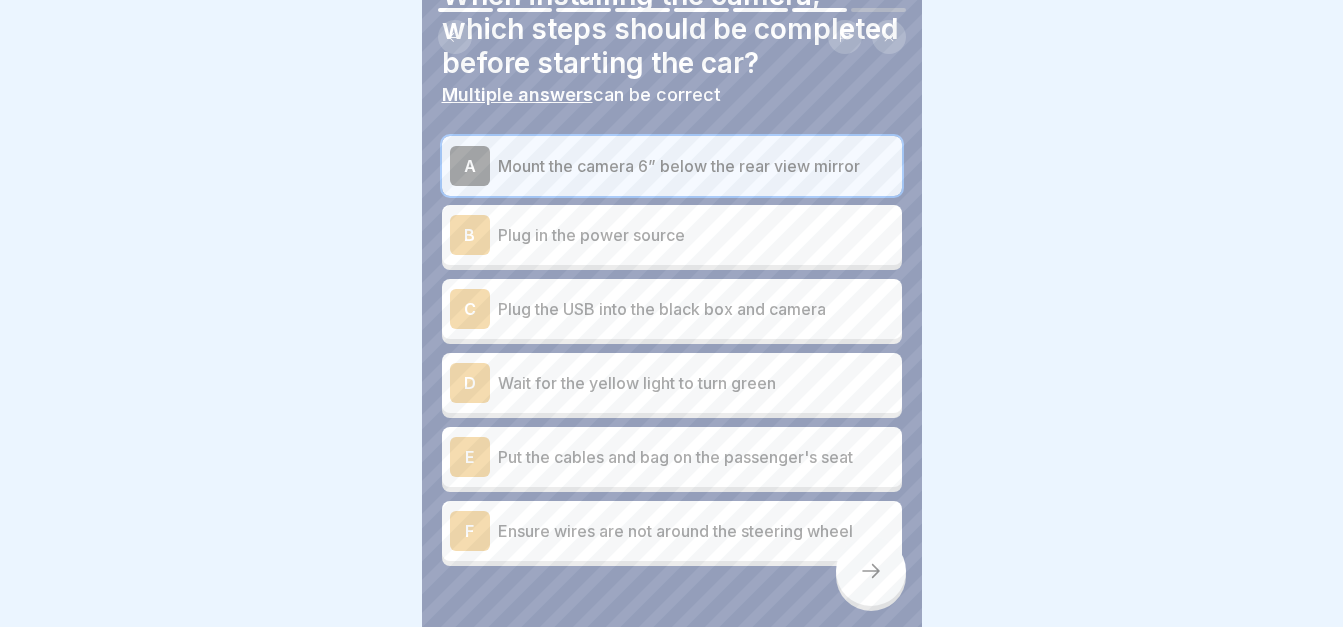 click on "B" at bounding box center [470, 235] 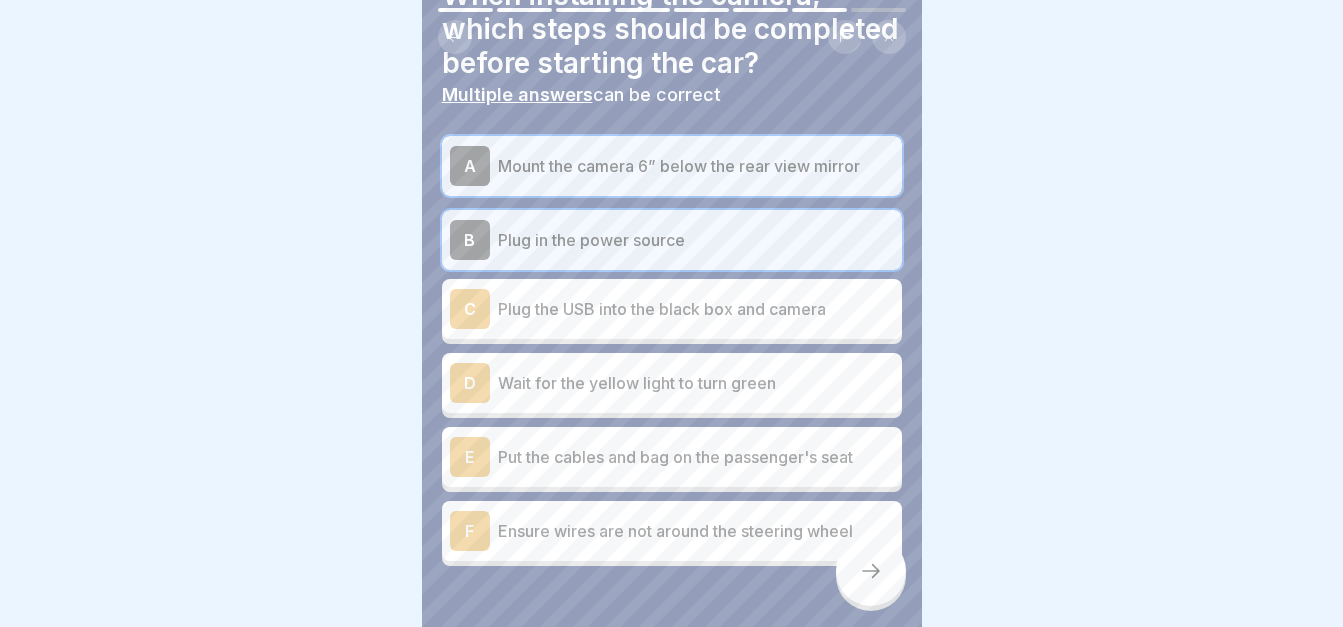 click on "C" at bounding box center (470, 309) 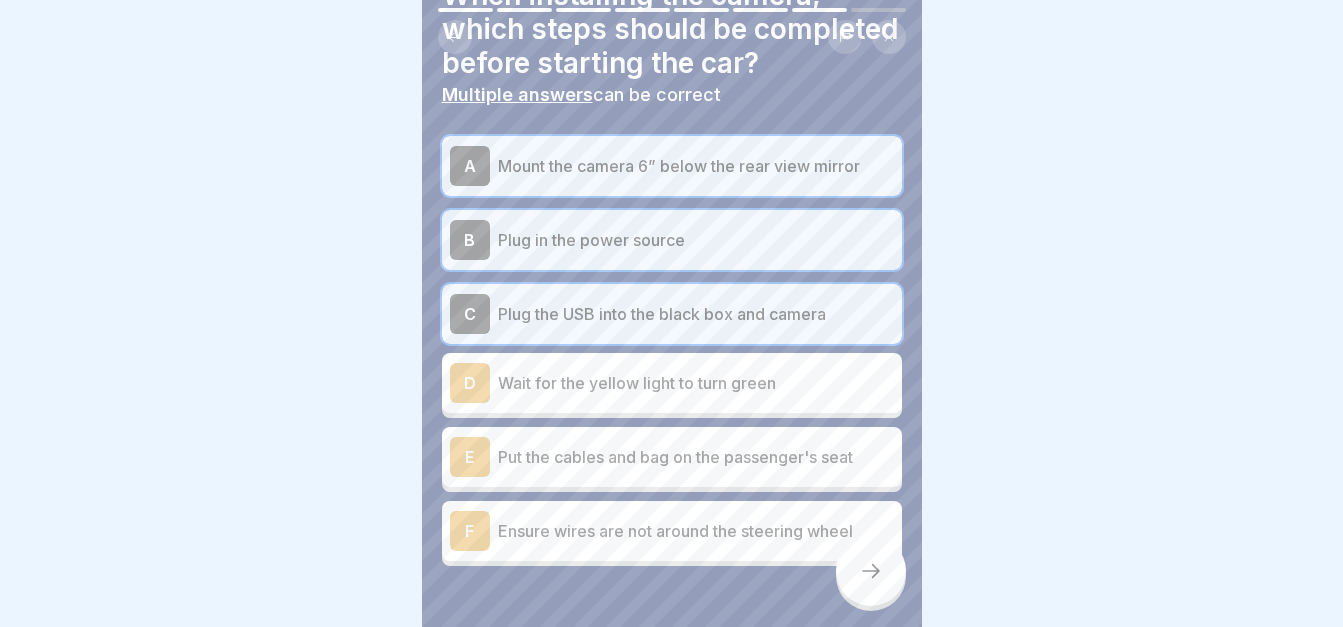 click on "D" at bounding box center (470, 383) 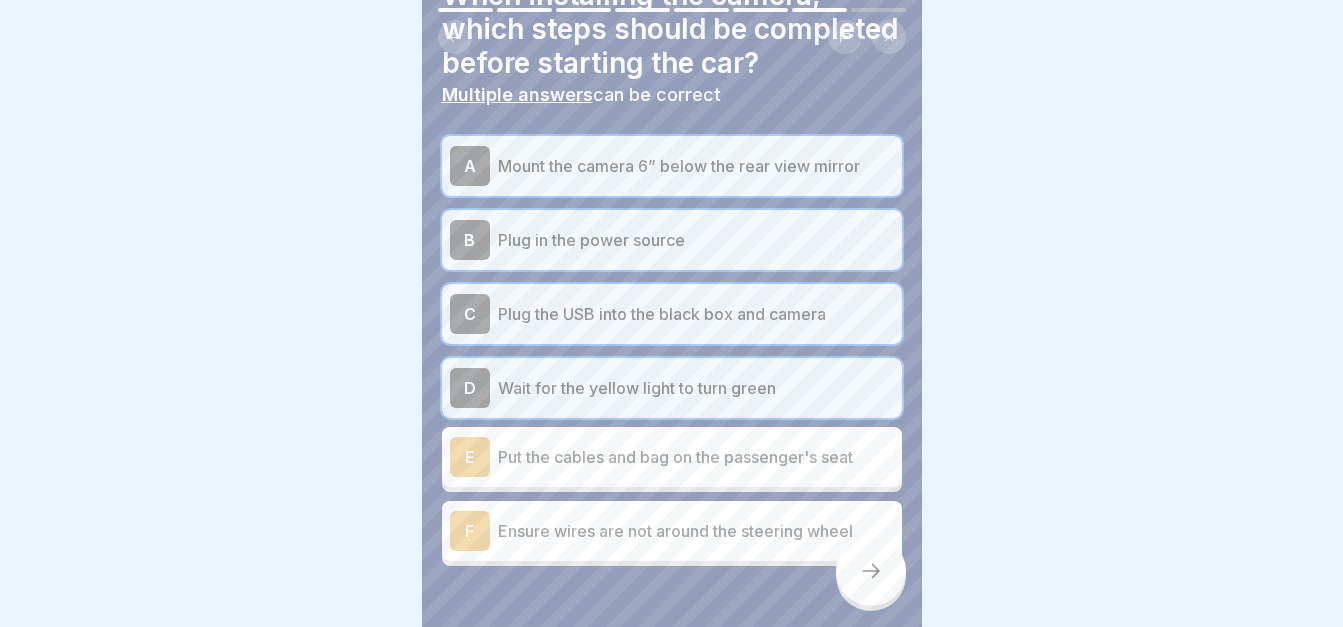 click on "E" at bounding box center (470, 457) 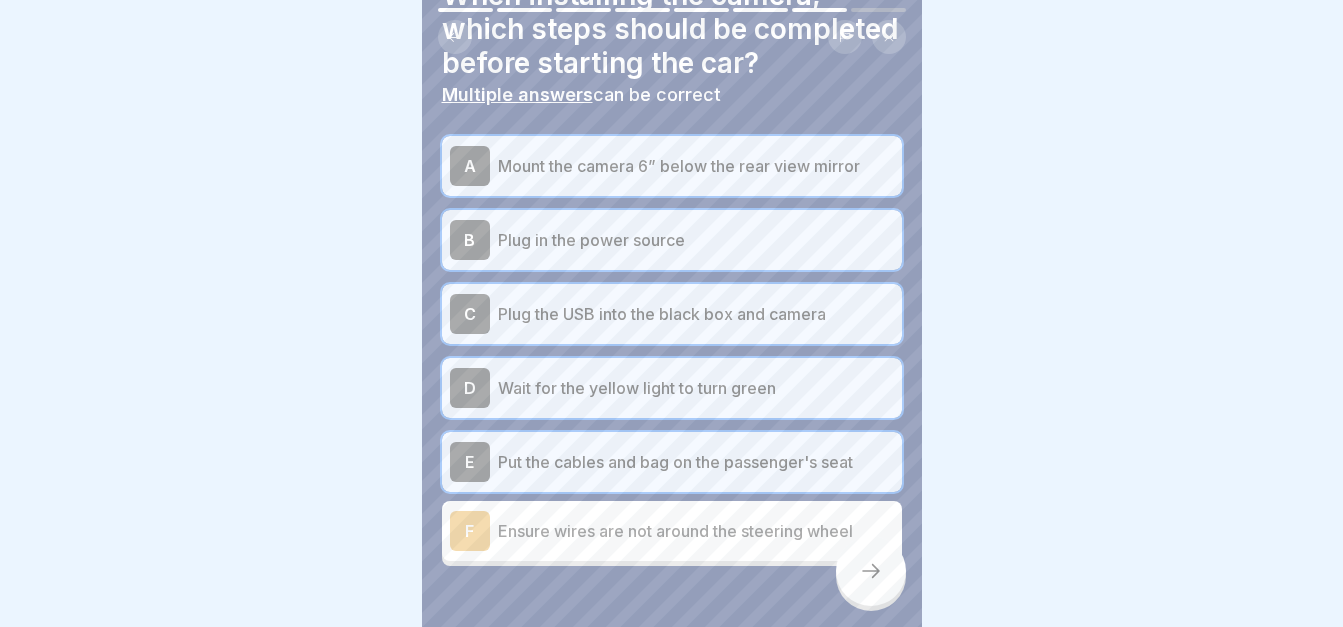 scroll, scrollTop: 193, scrollLeft: 0, axis: vertical 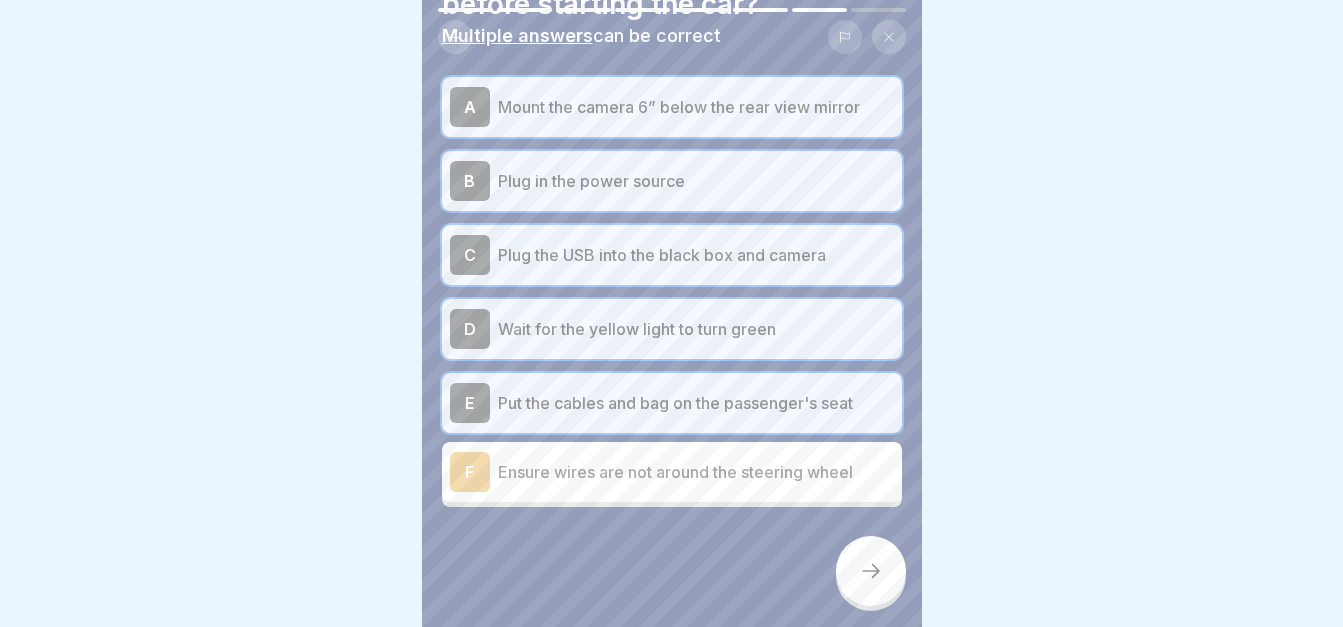 click on "F" at bounding box center [470, 472] 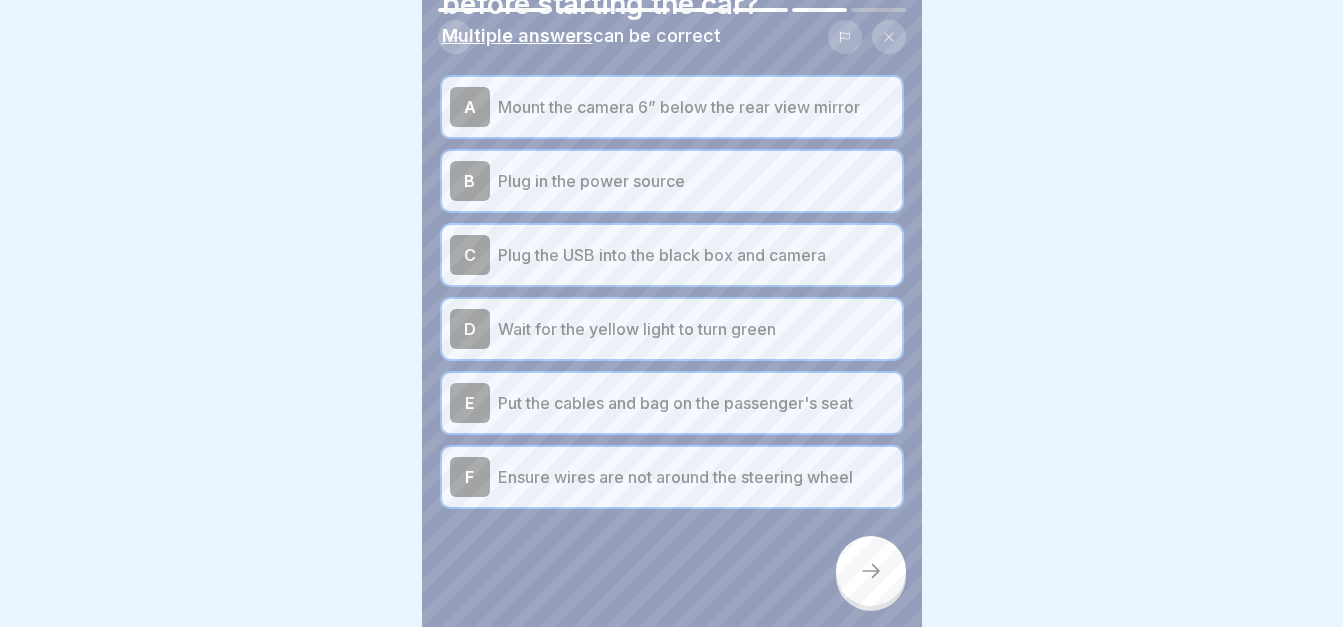 click 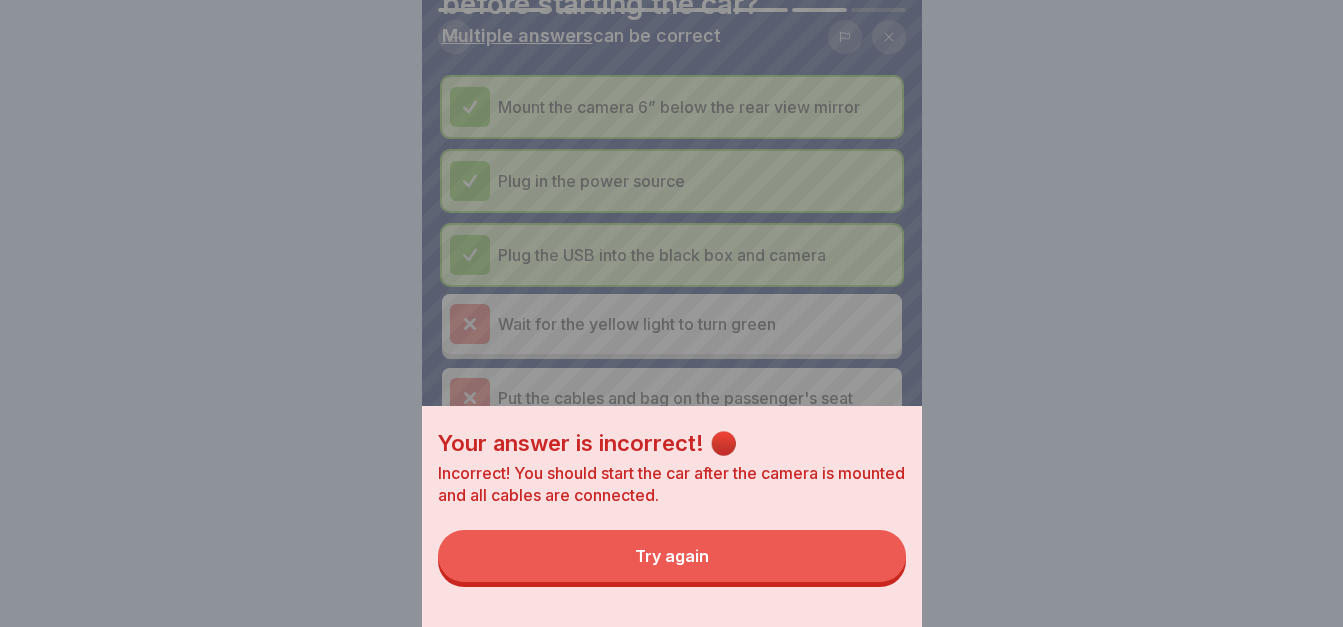 click on "Try again" at bounding box center [672, 556] 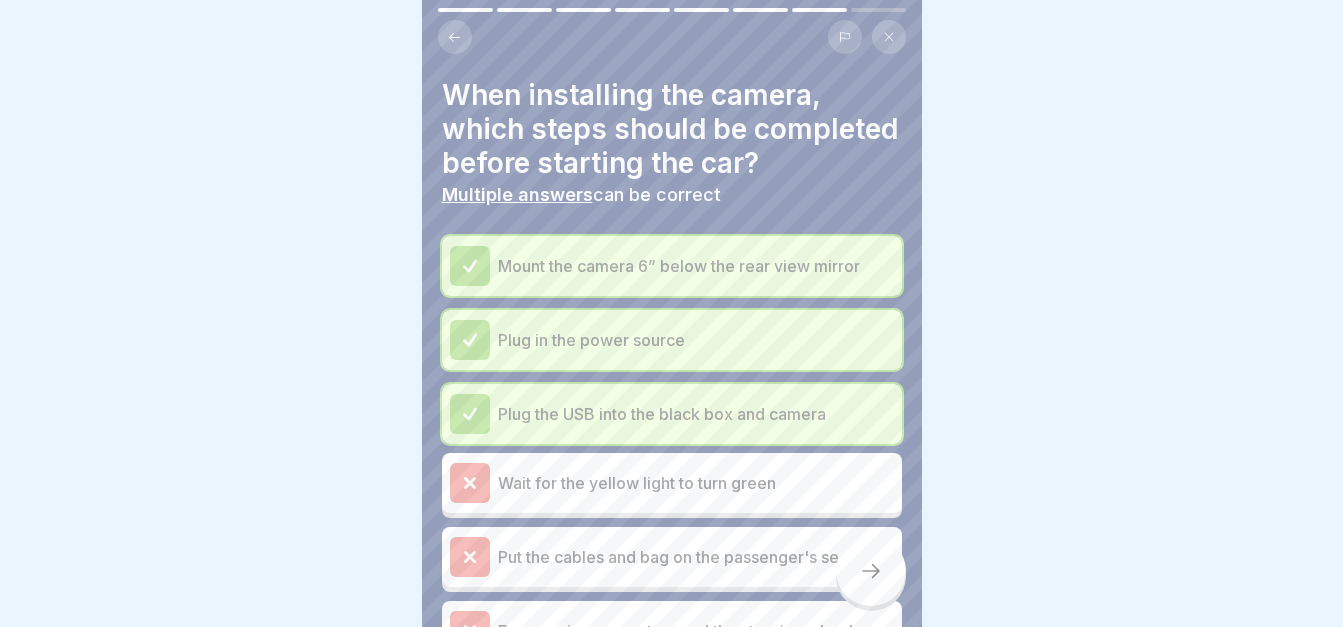 scroll, scrollTop: 100, scrollLeft: 0, axis: vertical 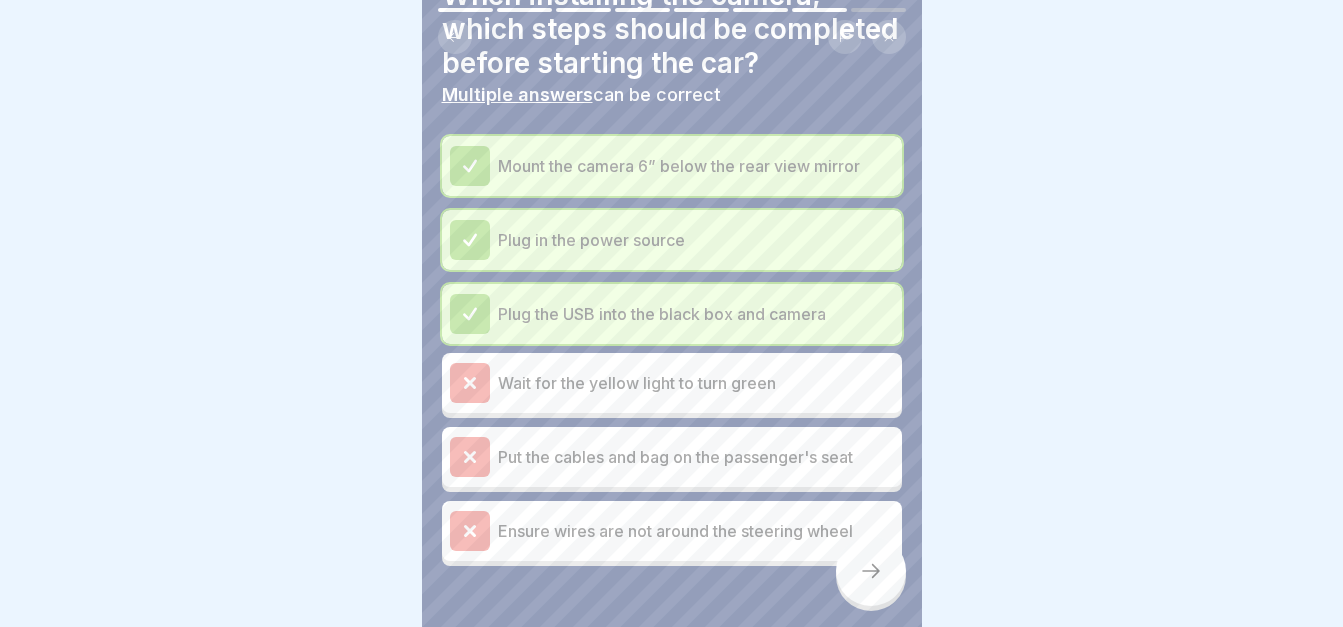 click 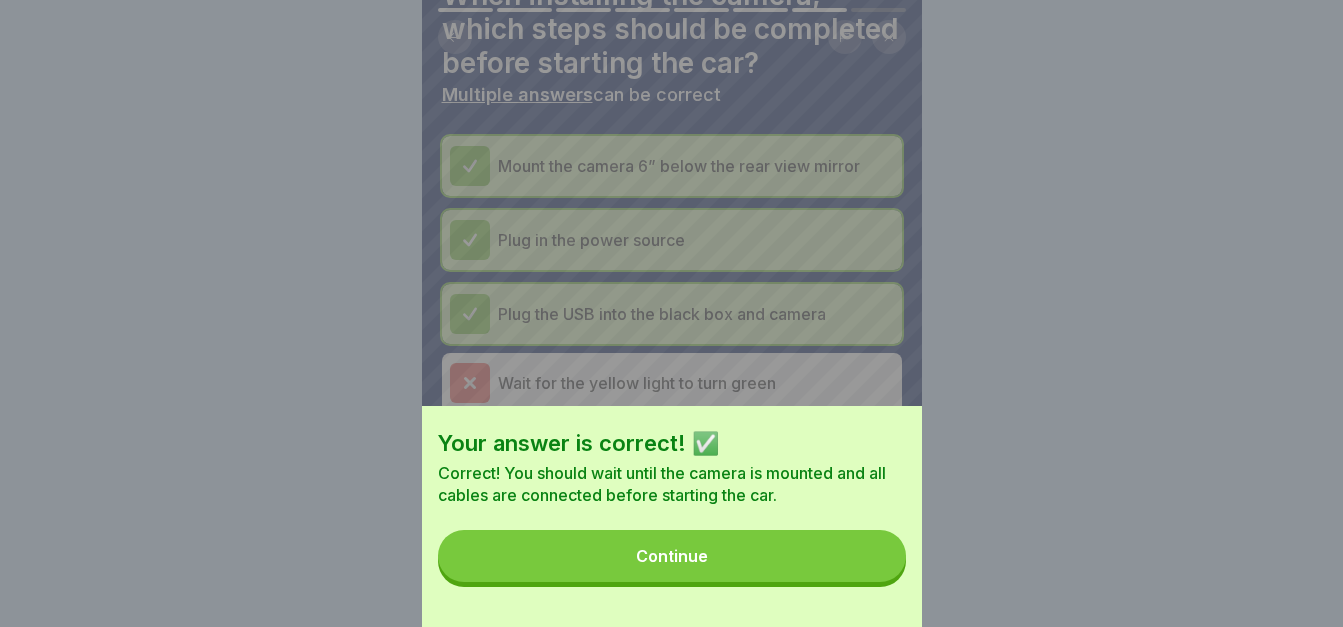 click on "Continue" at bounding box center [672, 556] 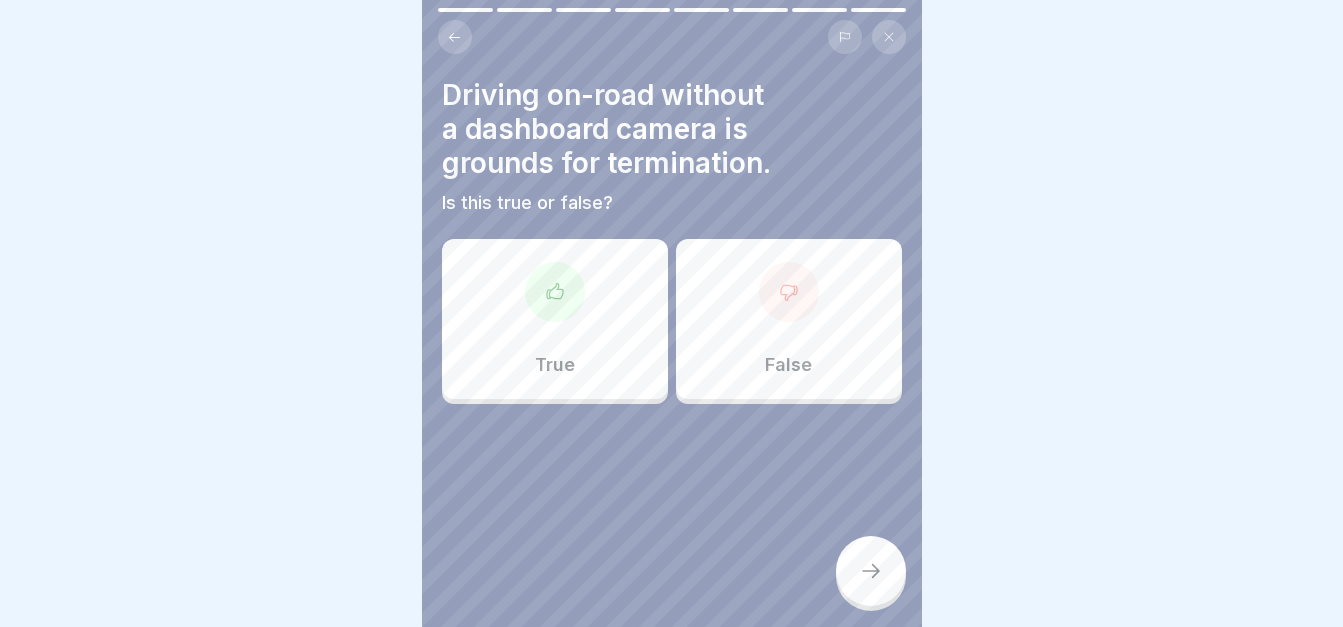 click at bounding box center (555, 292) 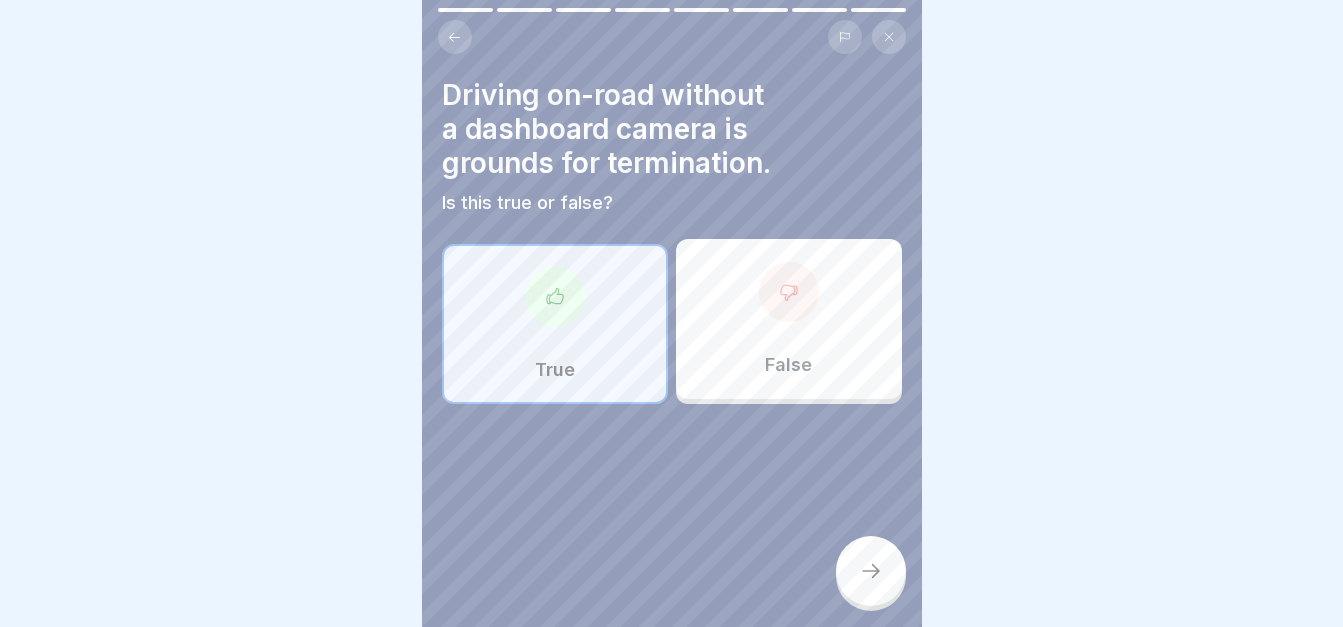 click 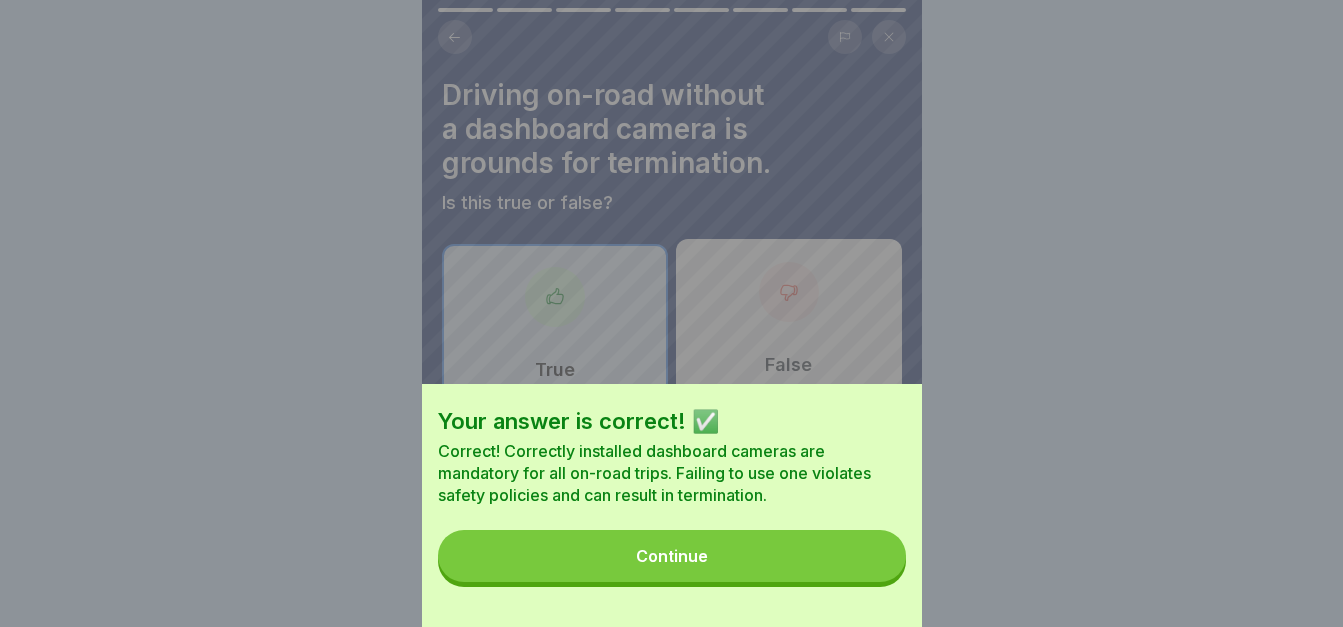 click on "Continue" at bounding box center (672, 556) 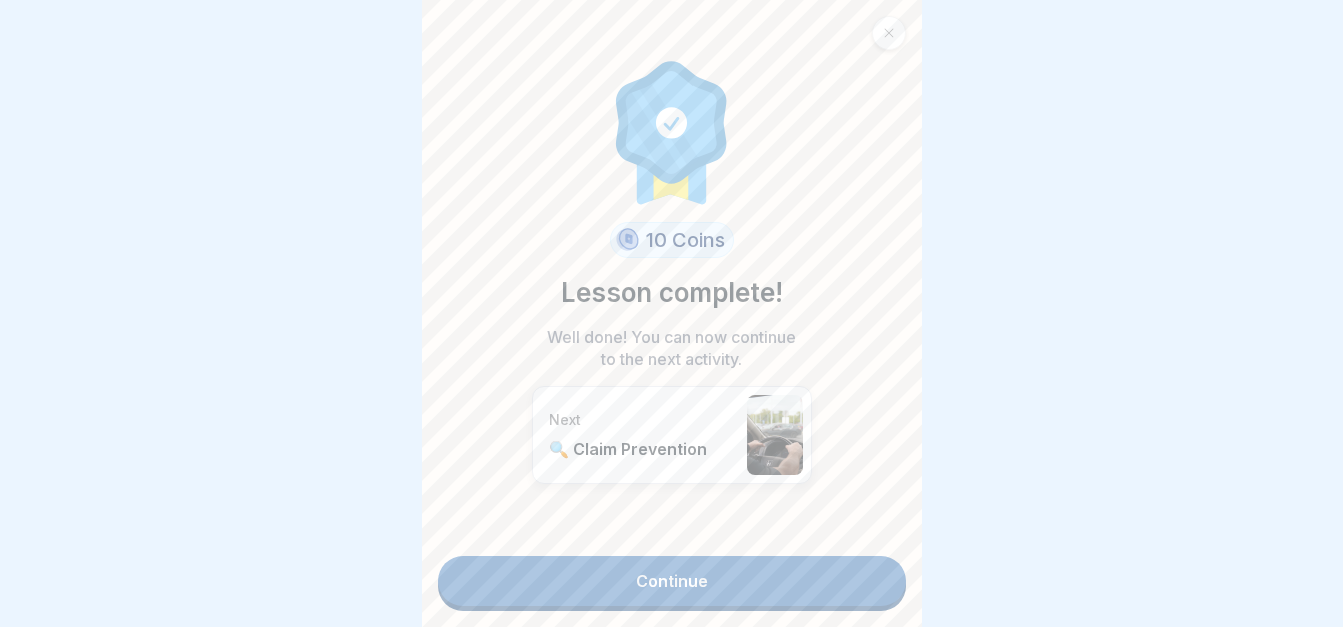 click on "Continue" at bounding box center [672, 581] 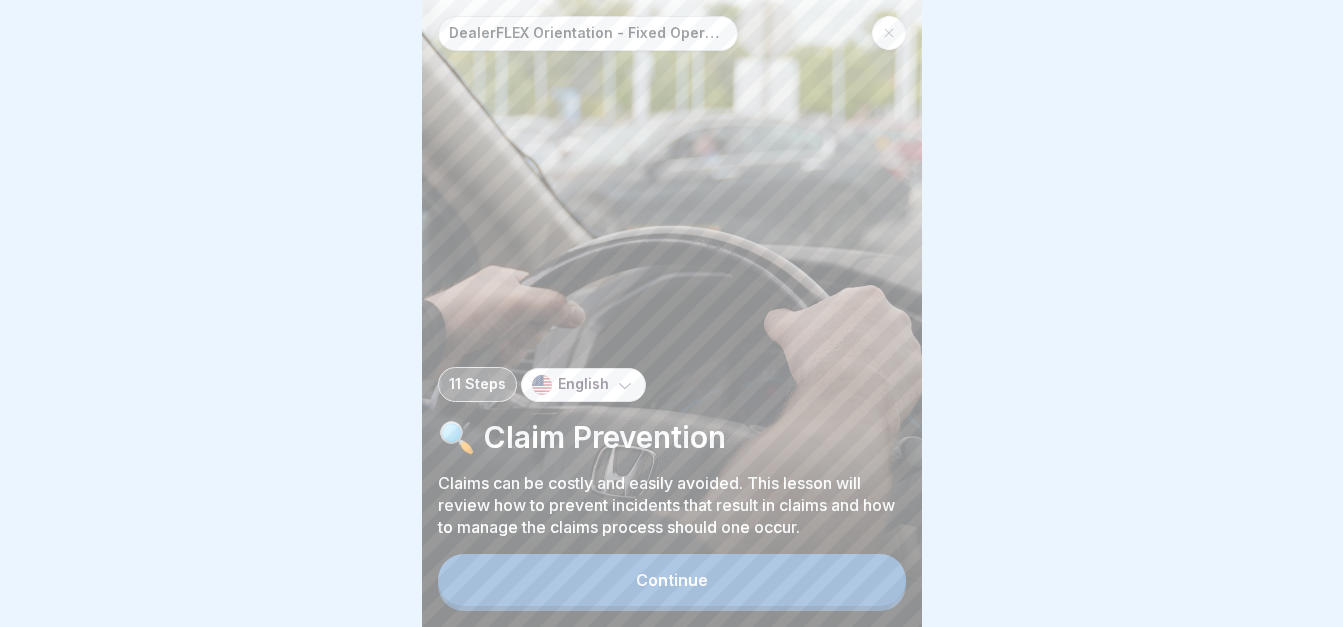 scroll, scrollTop: 15, scrollLeft: 0, axis: vertical 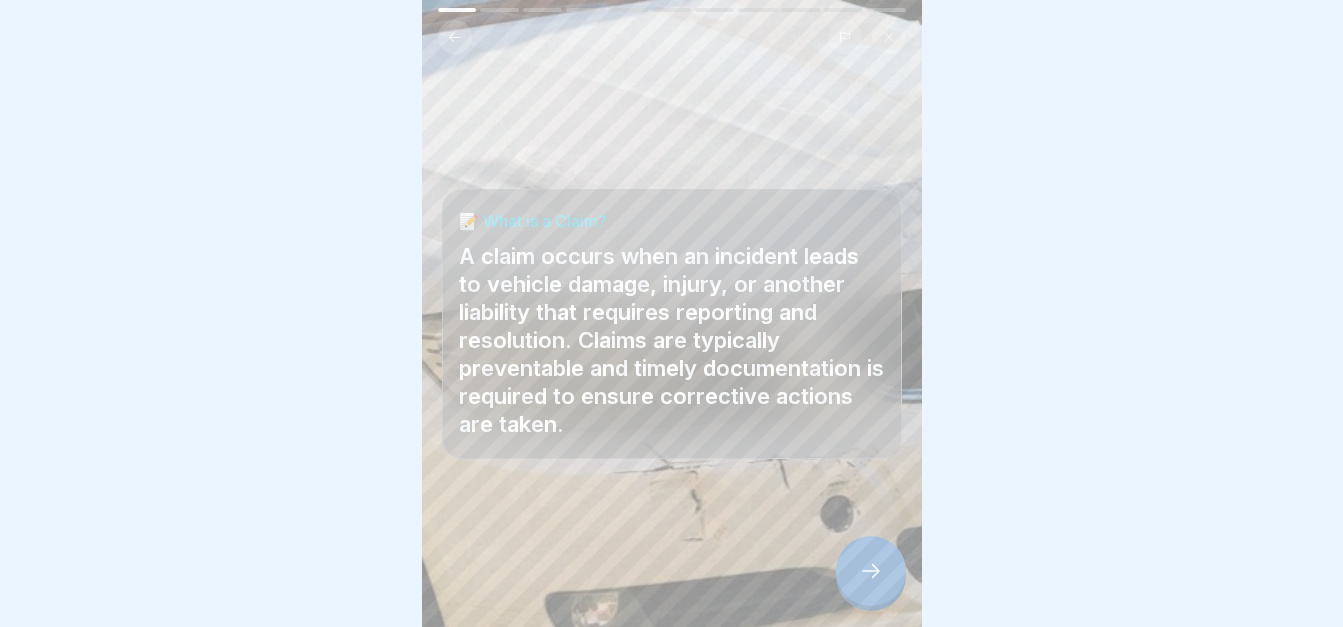 click at bounding box center [871, 571] 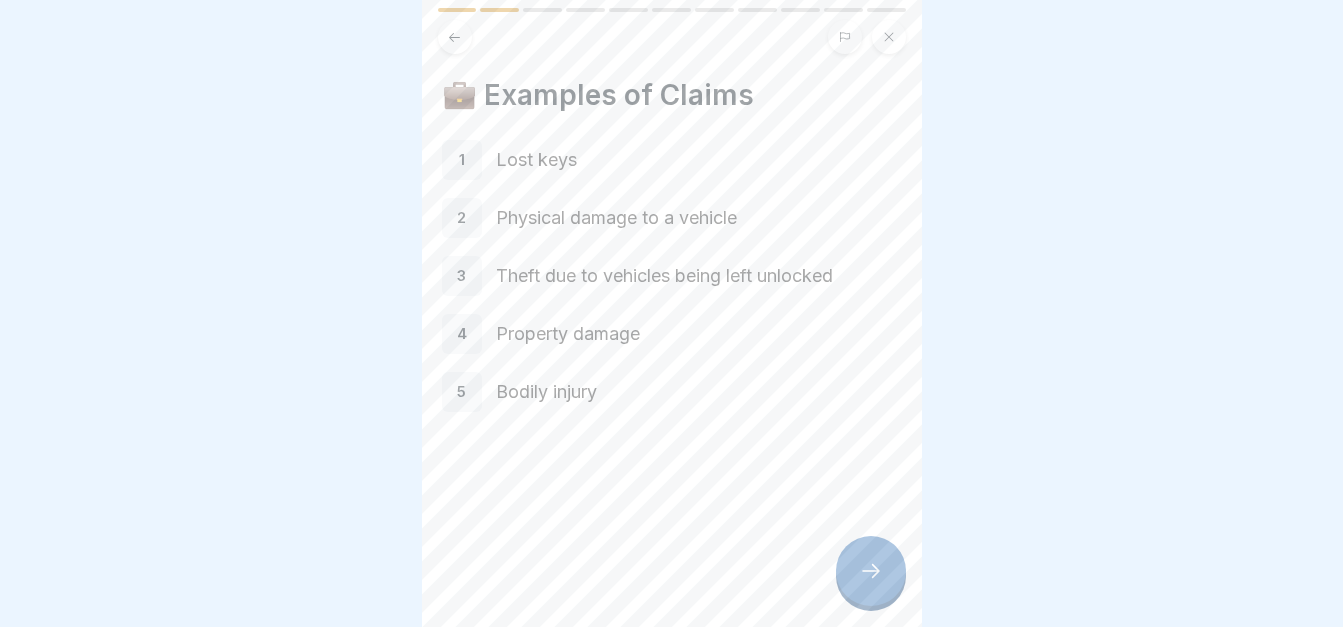 scroll, scrollTop: 0, scrollLeft: 0, axis: both 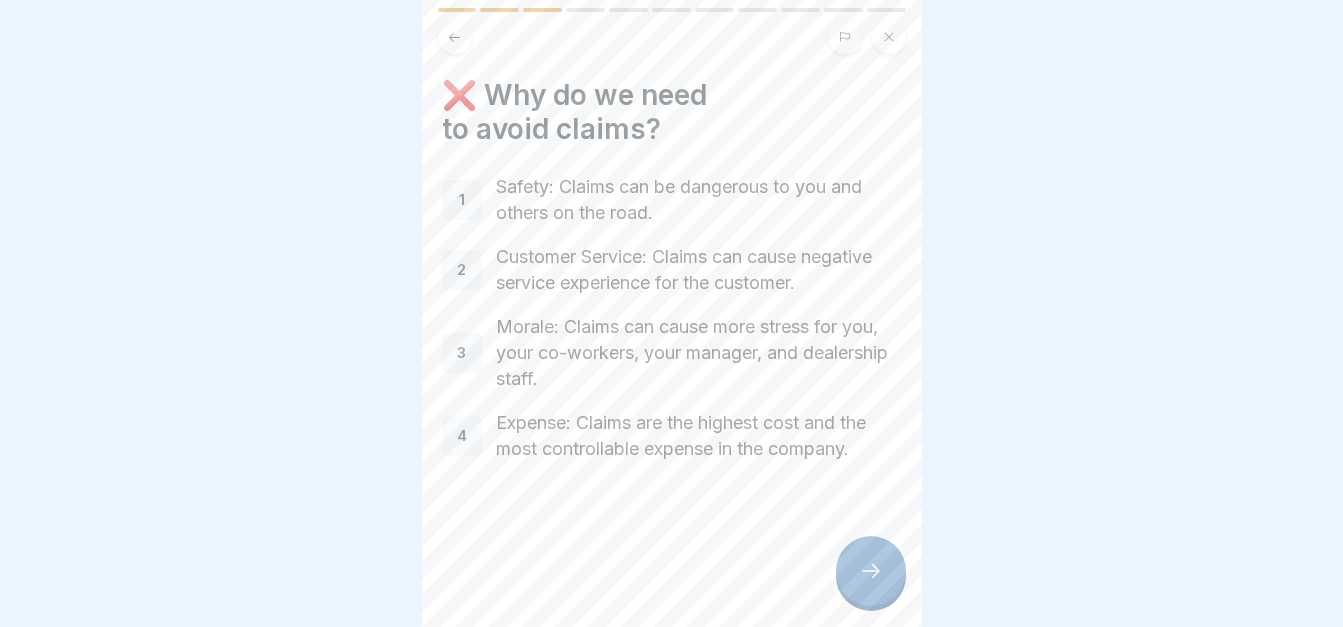 click 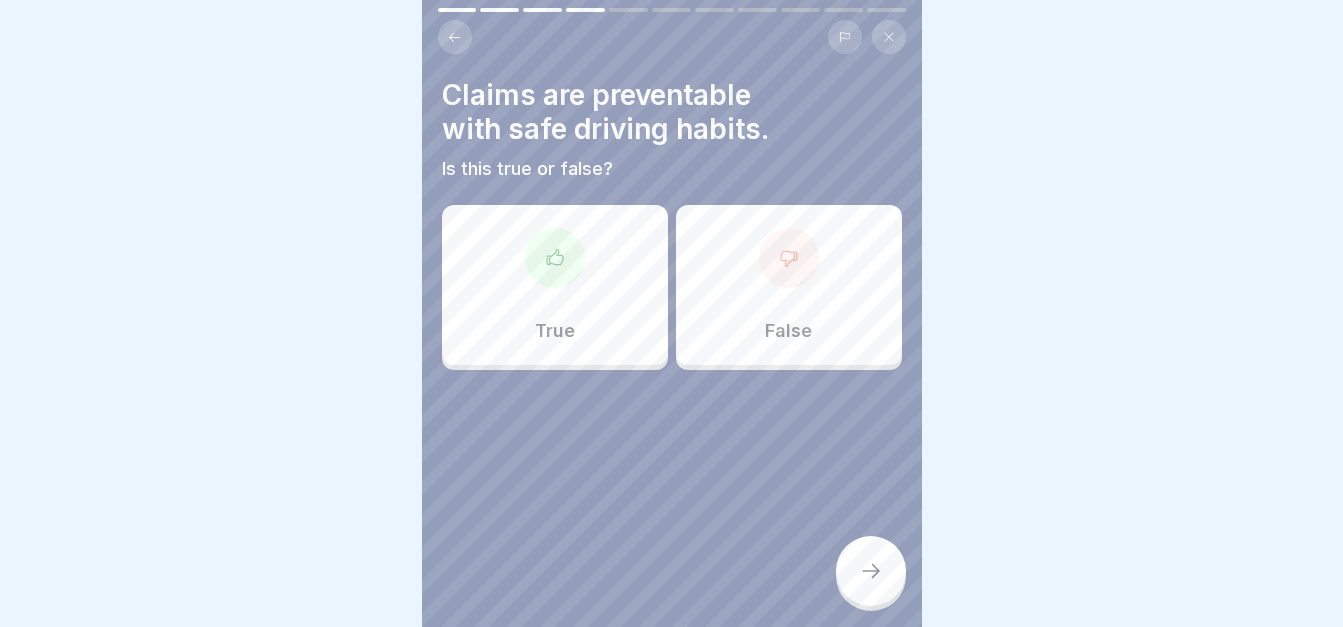 click 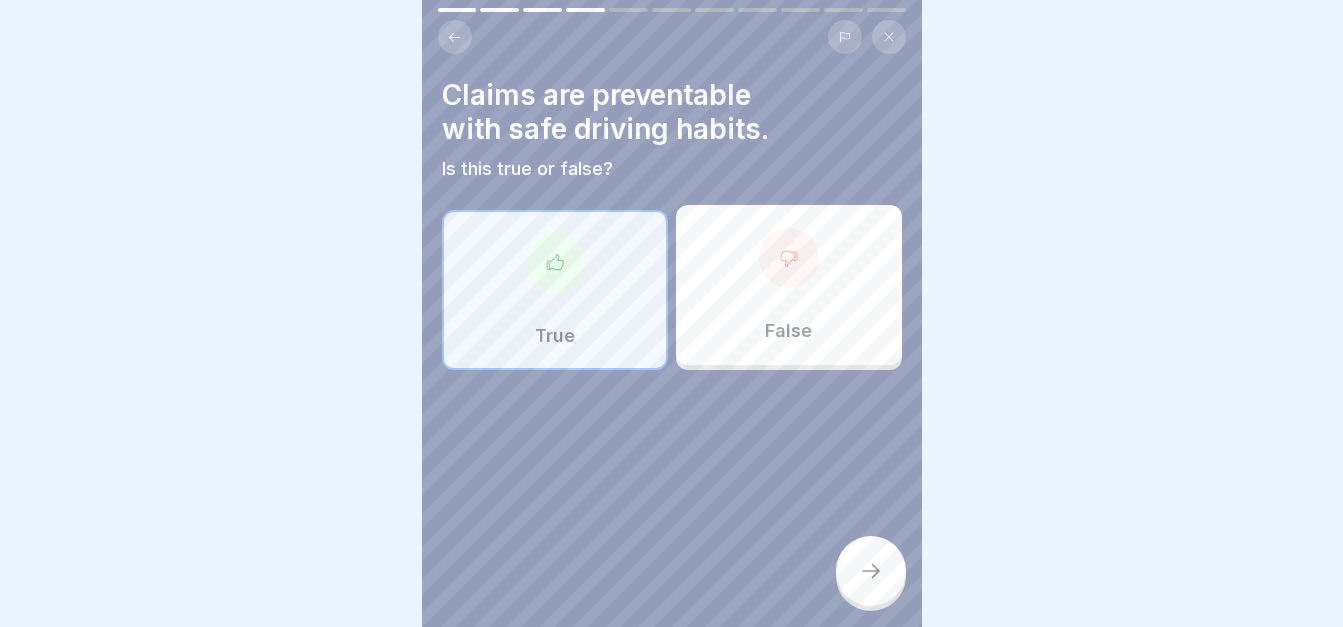 click 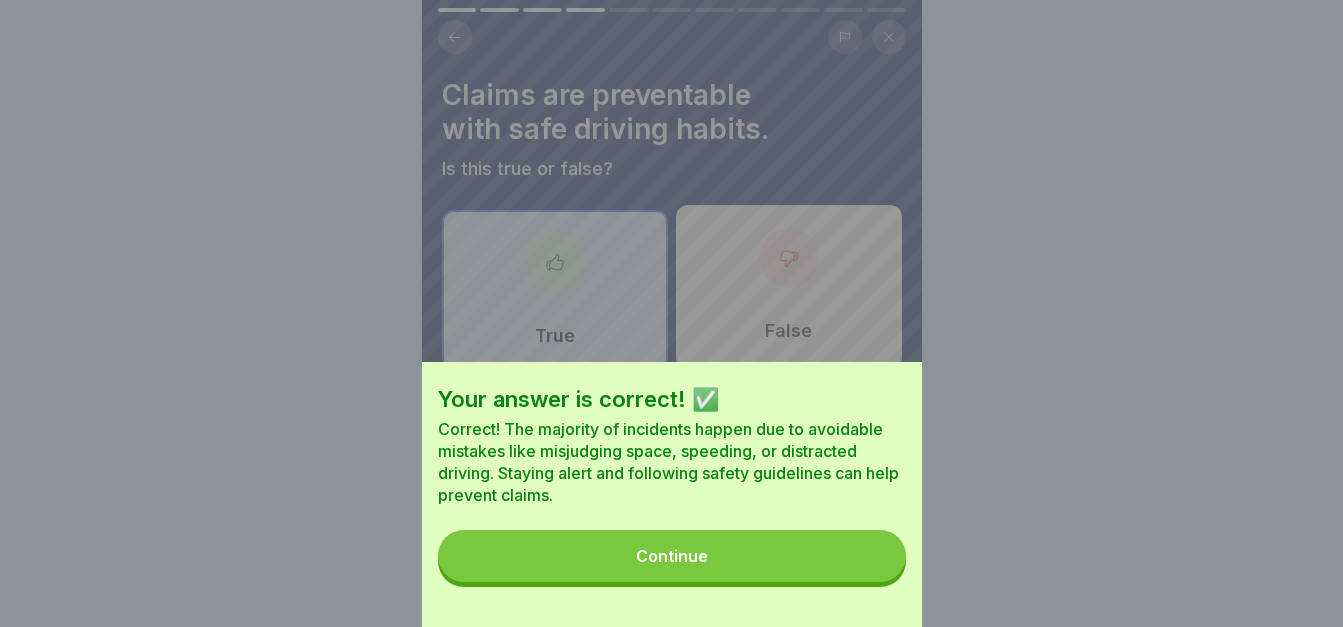 click on "Continue" at bounding box center (672, 556) 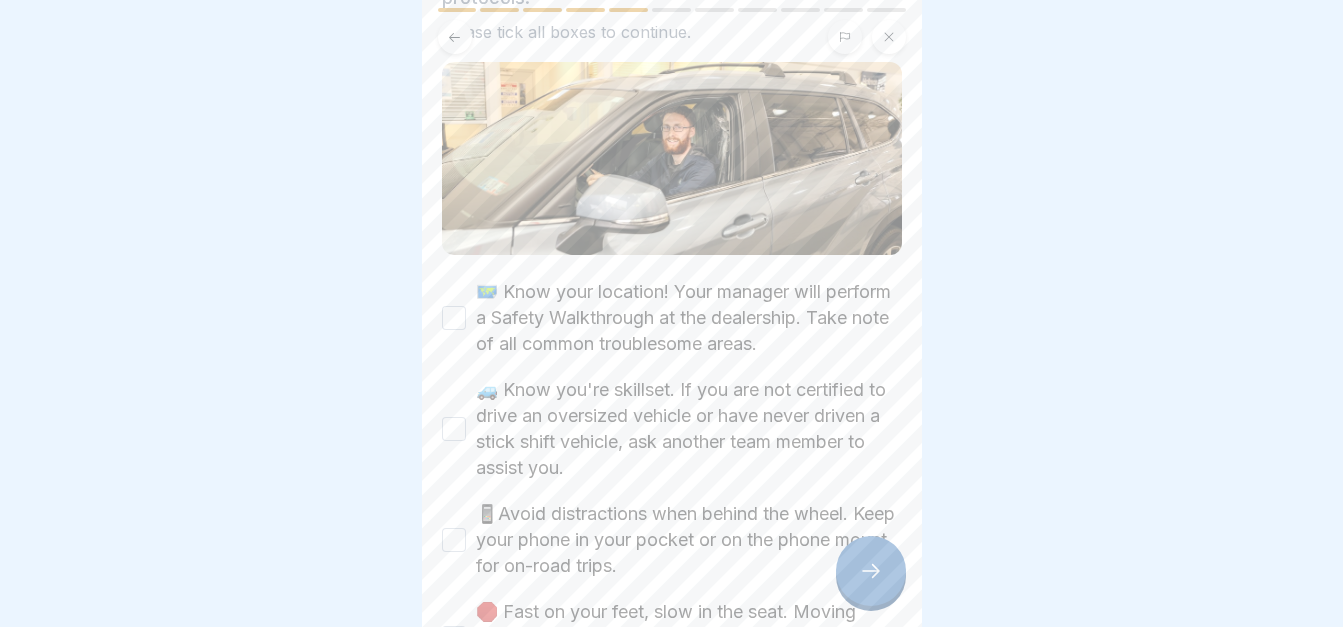 scroll, scrollTop: 200, scrollLeft: 0, axis: vertical 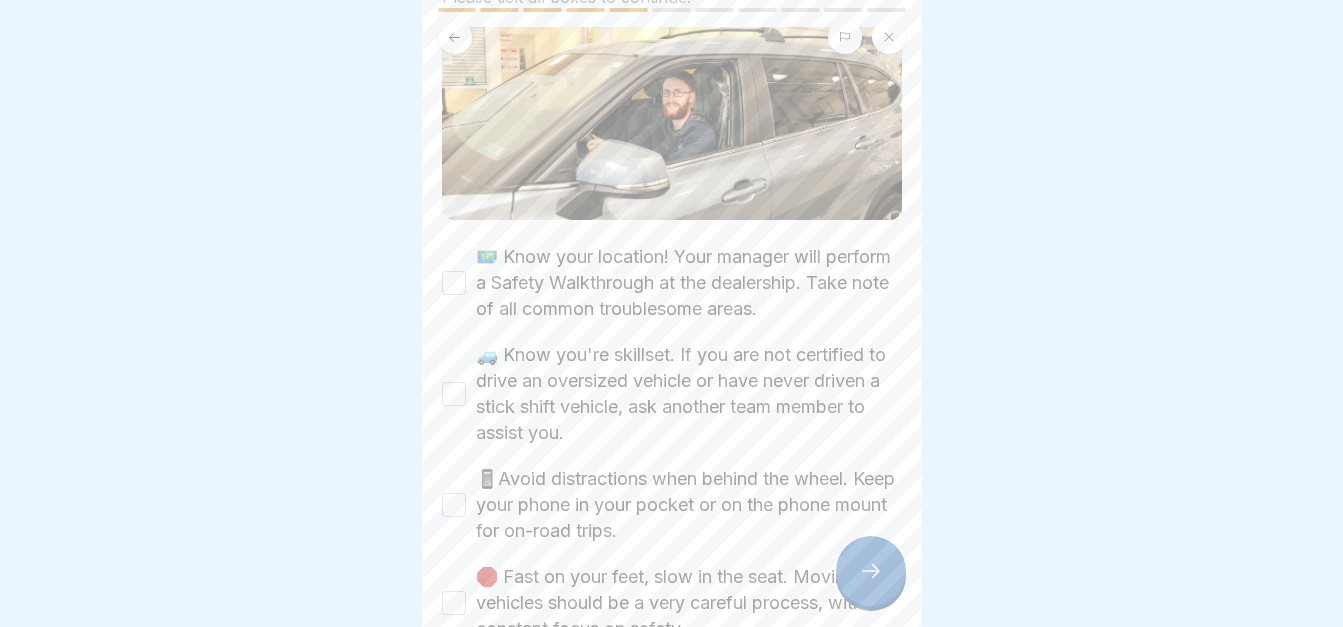 click on "🗺️ Know your location! Your manager will perform a Safety Walkthrough at the dealership. Take note of all common troublesome areas." at bounding box center [454, 283] 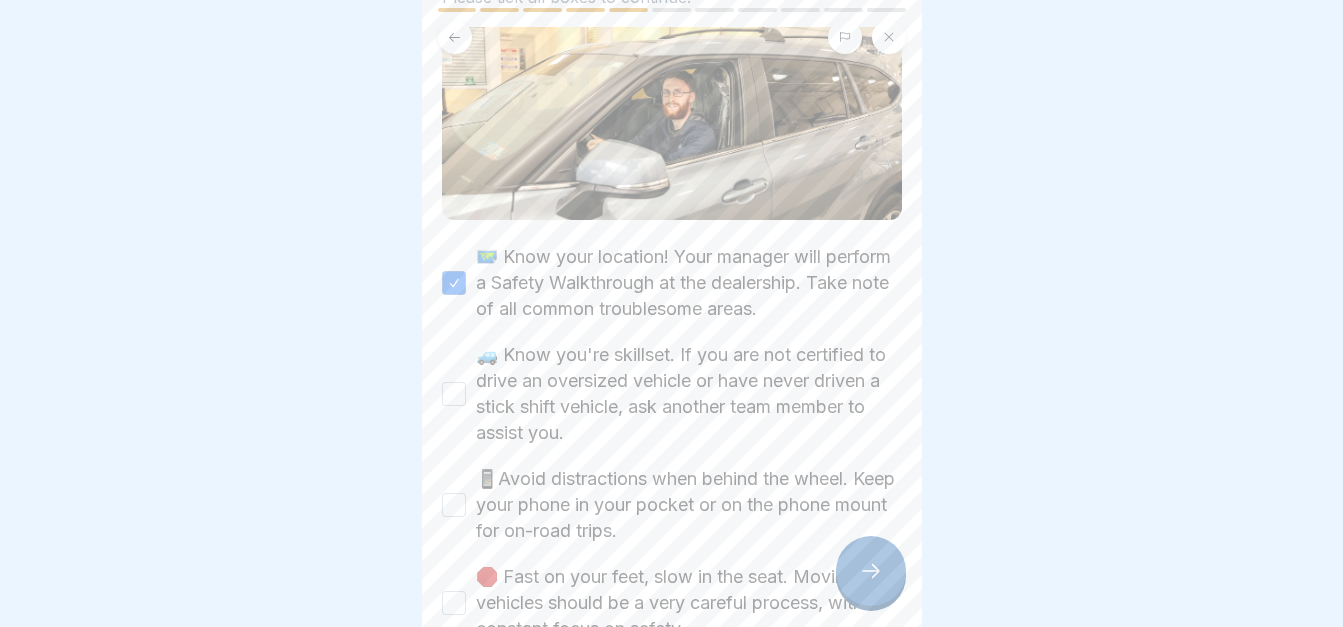 scroll, scrollTop: 300, scrollLeft: 0, axis: vertical 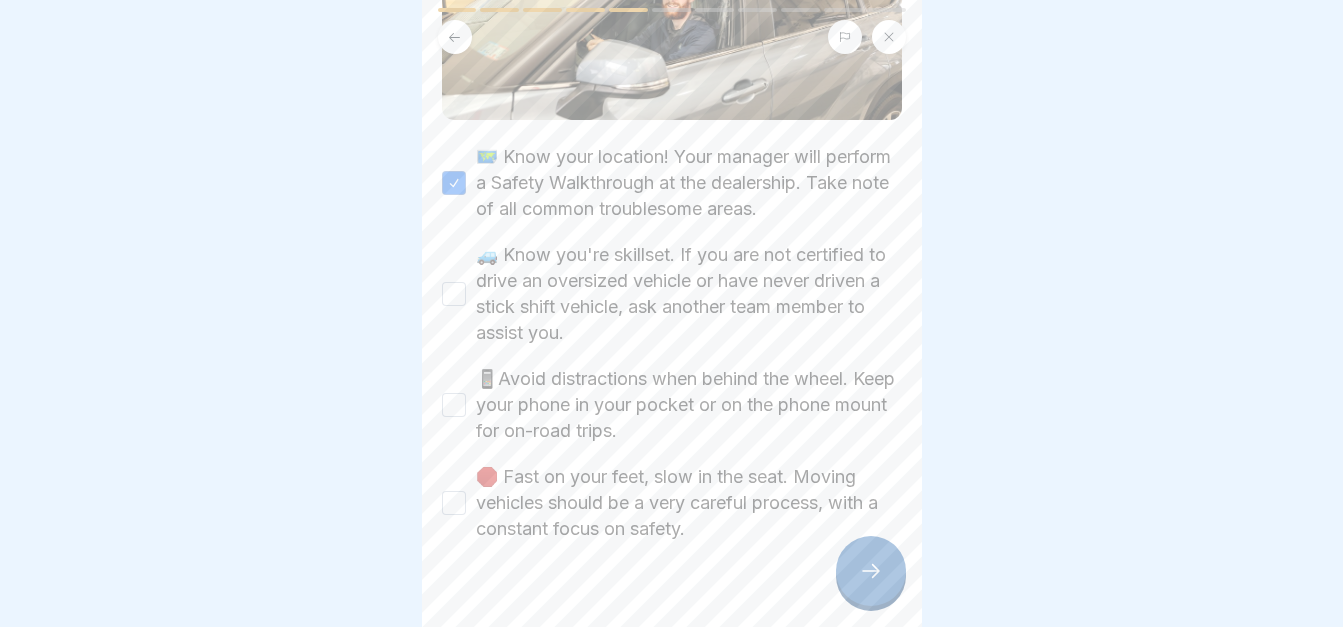 click on "🚙 Know you're skillset. If you are not certified to drive an oversized vehicle or have never driven a stick shift vehicle, ask another team member to assist you." at bounding box center (454, 294) 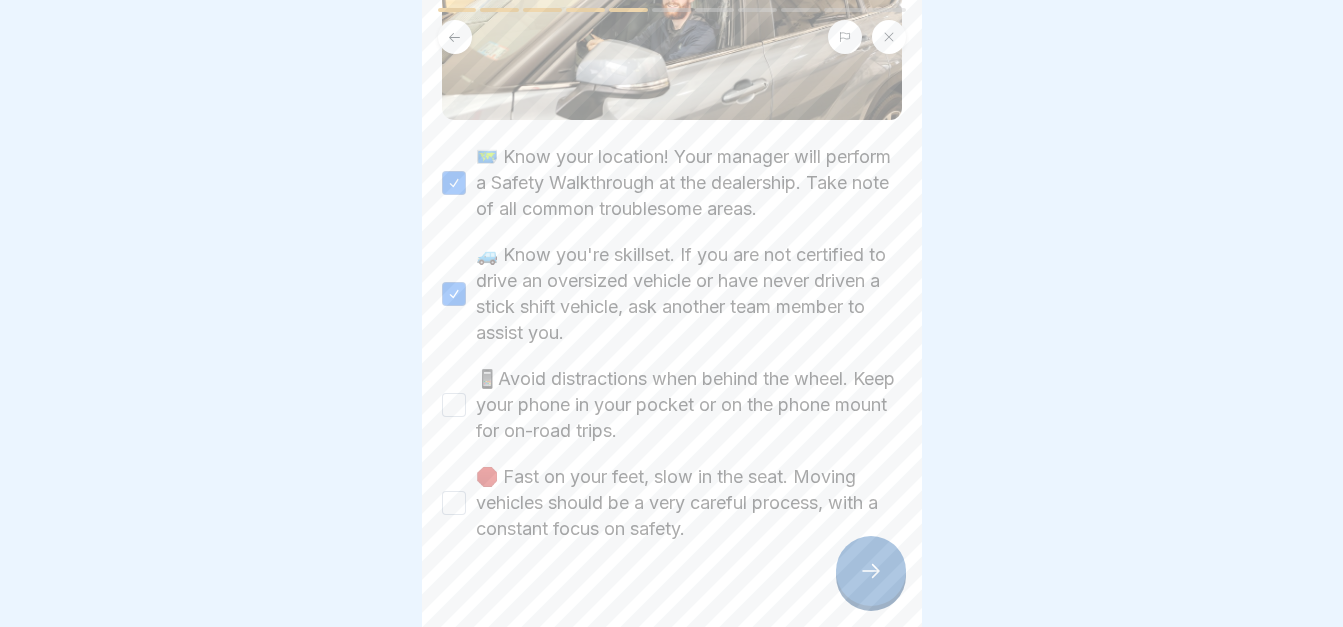 click on "📱Avoid distractions when behind the wheel. Keep your phone in your pocket or on the phone mount for on-road trips." at bounding box center [454, 405] 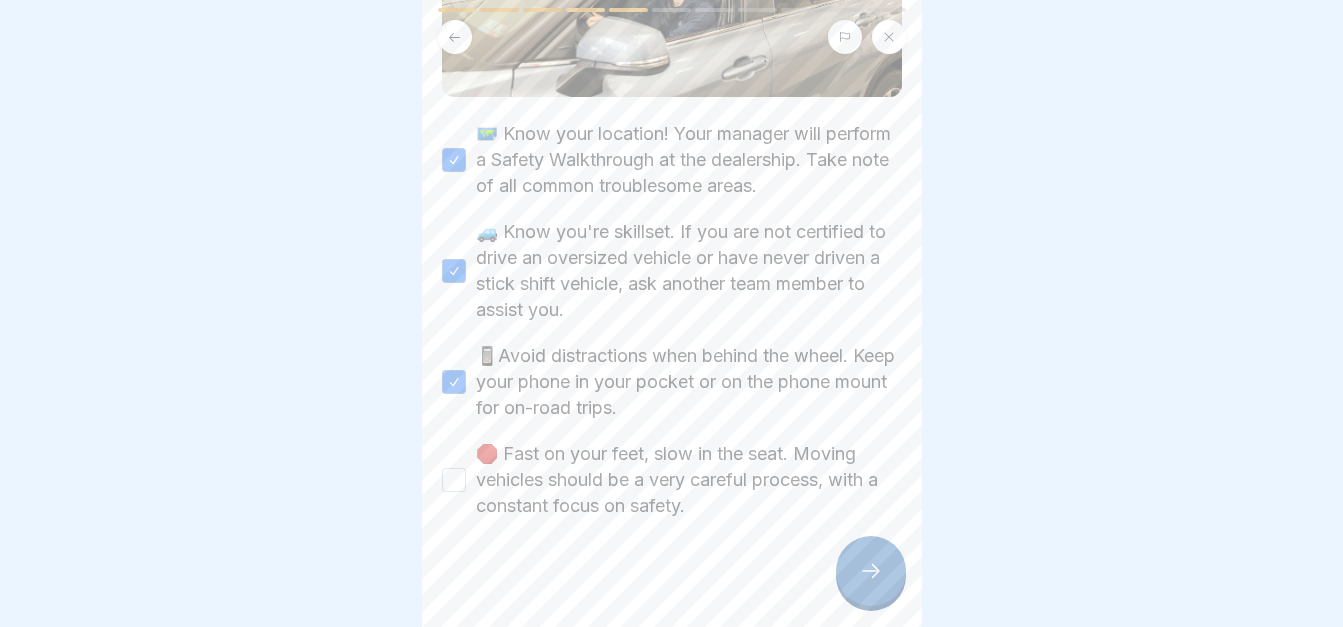 scroll, scrollTop: 329, scrollLeft: 0, axis: vertical 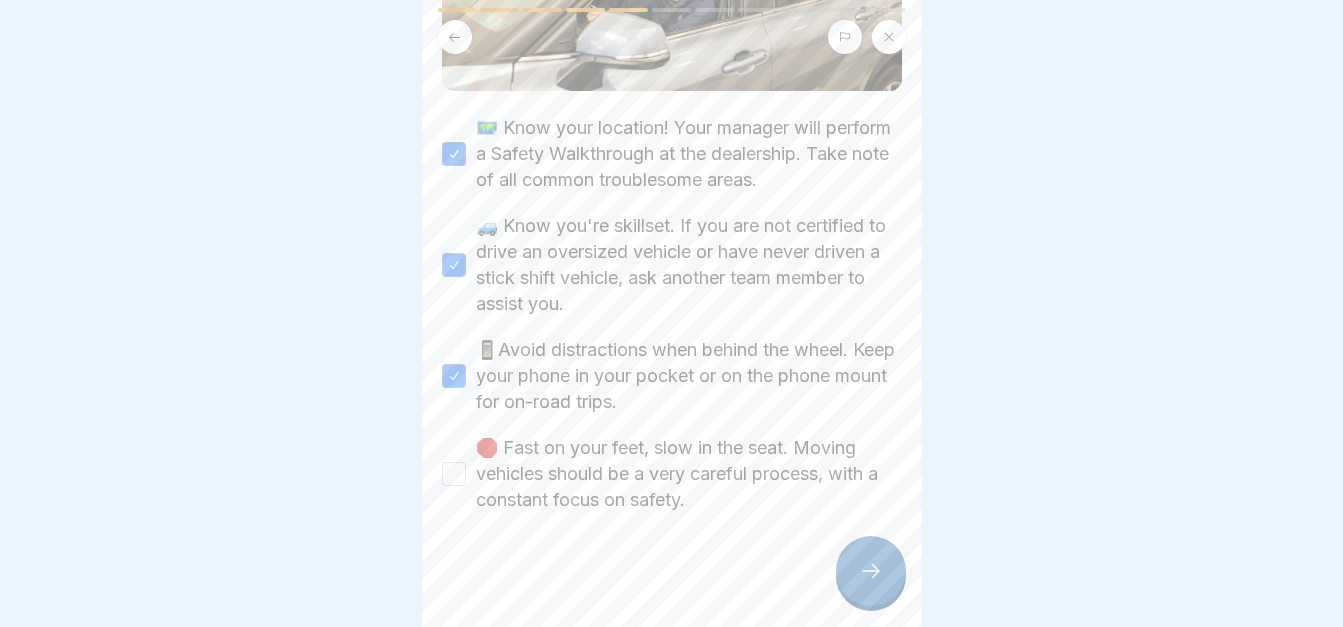 click on "🛑 Fast on your feet, slow in the seat. Moving vehicles should be a very careful process, with a constant focus on safety." at bounding box center (454, 474) 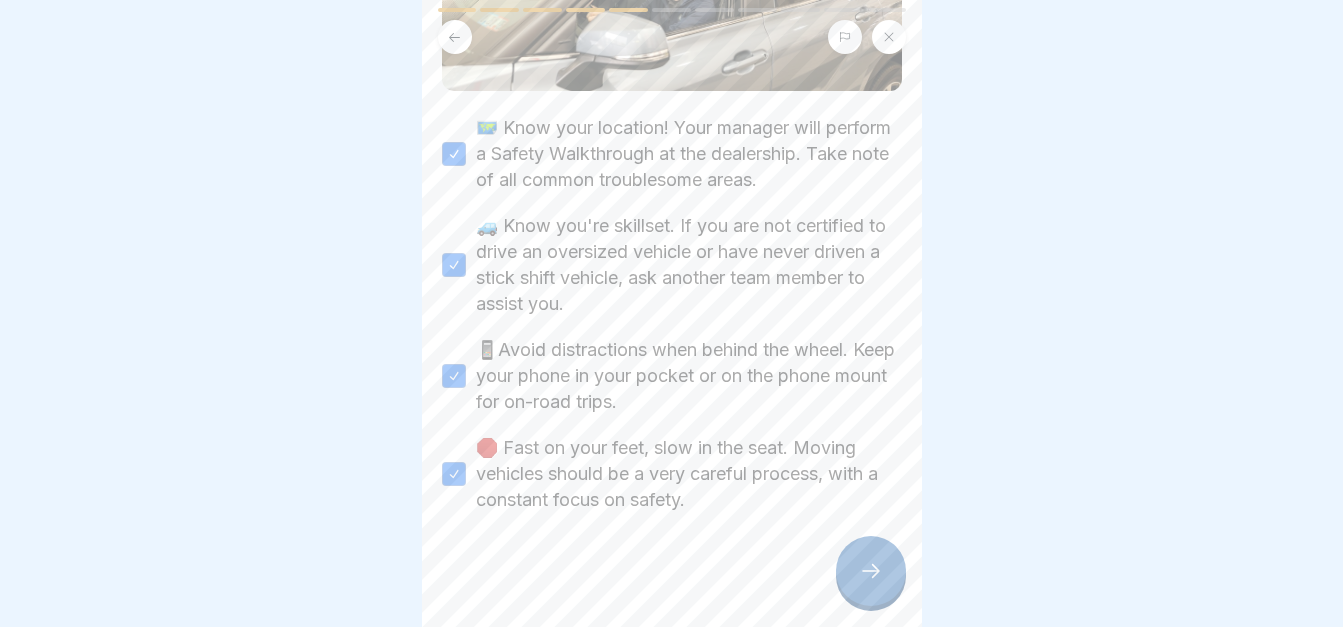 click at bounding box center [871, 571] 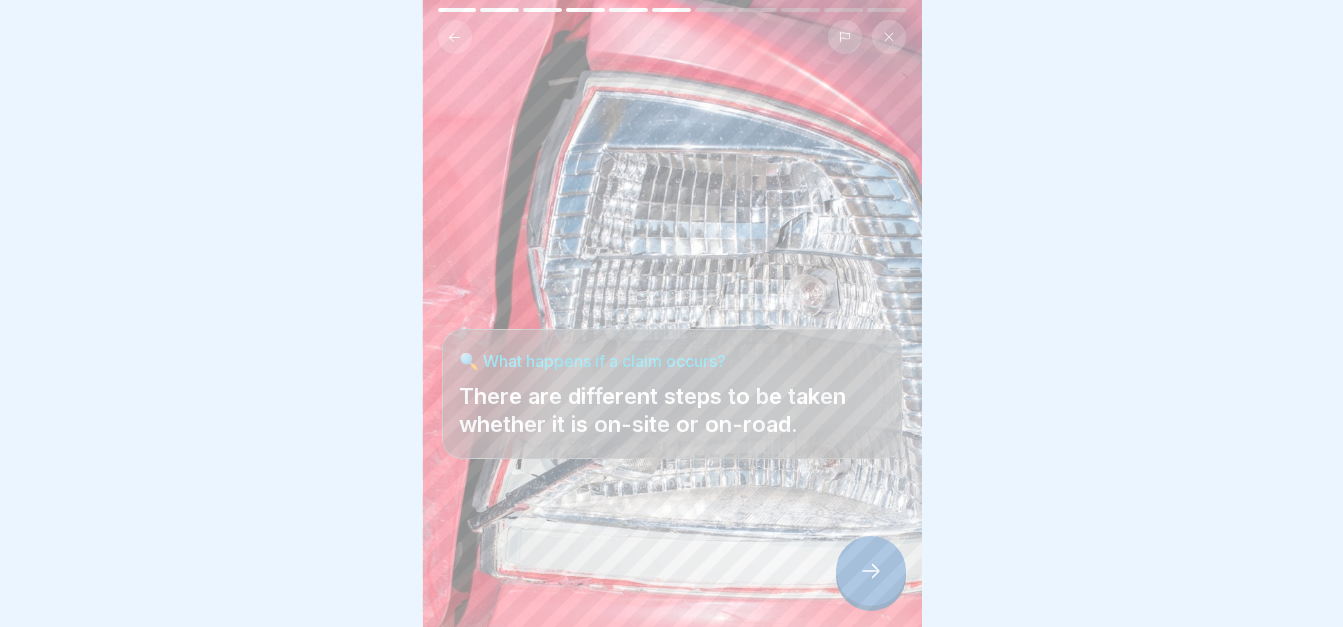 scroll, scrollTop: 15, scrollLeft: 0, axis: vertical 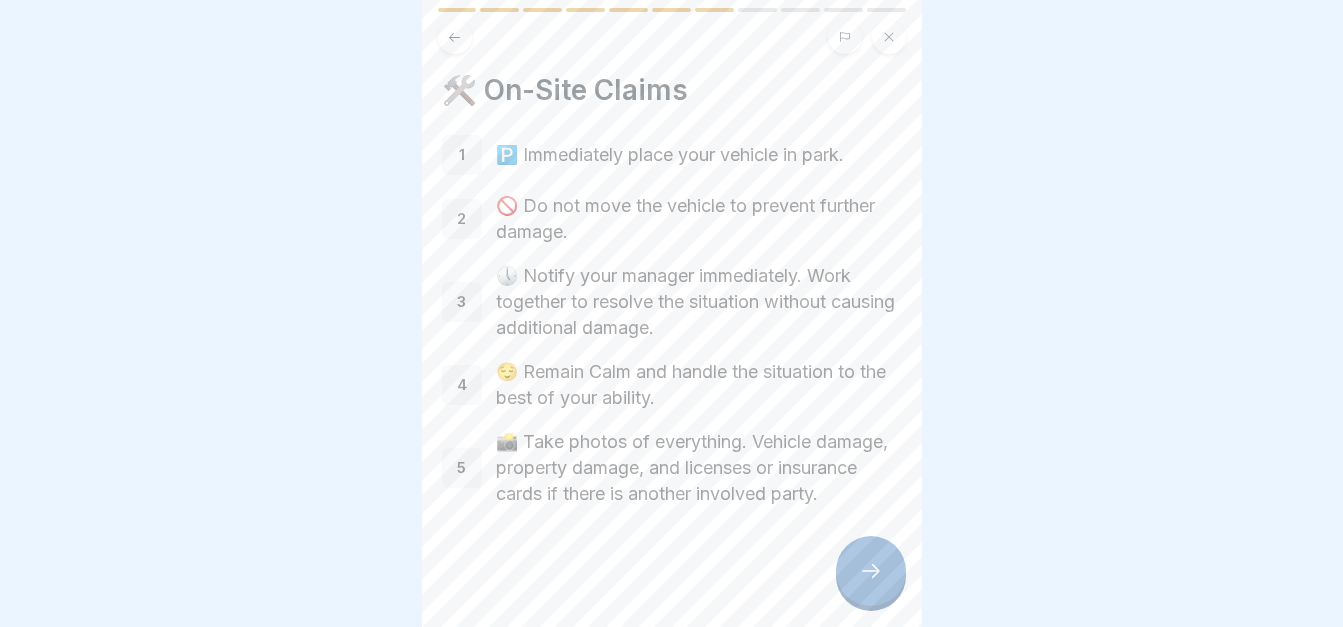 click at bounding box center [871, 571] 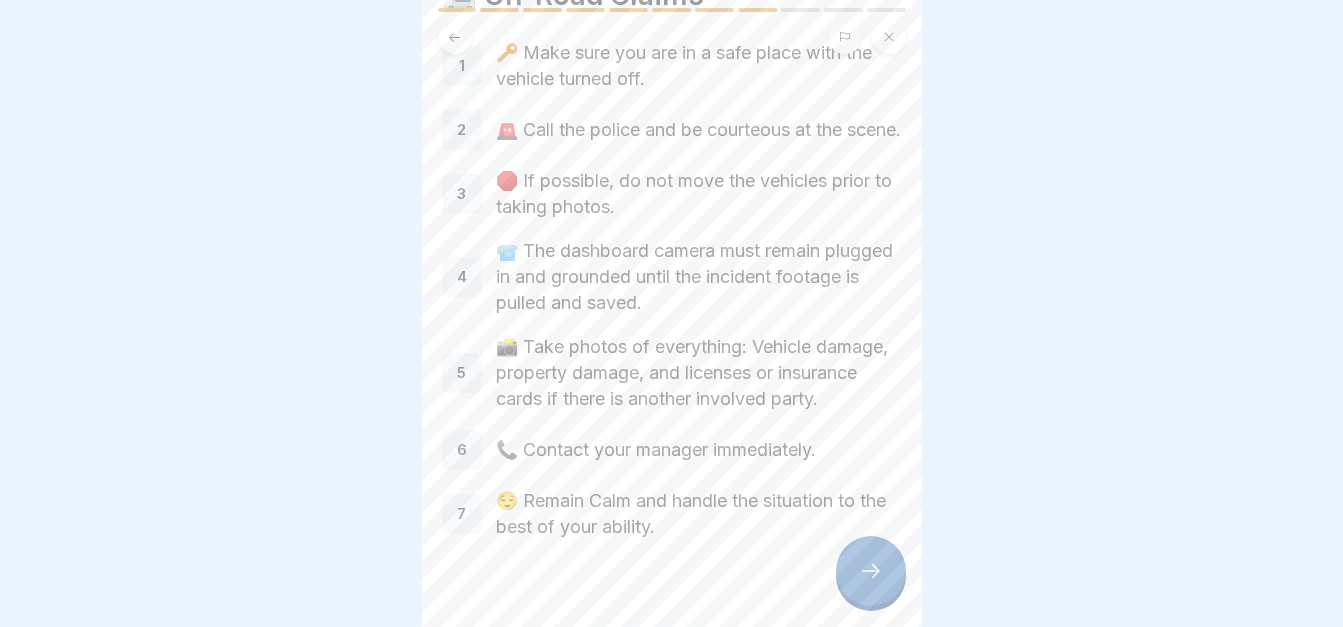 scroll, scrollTop: 171, scrollLeft: 0, axis: vertical 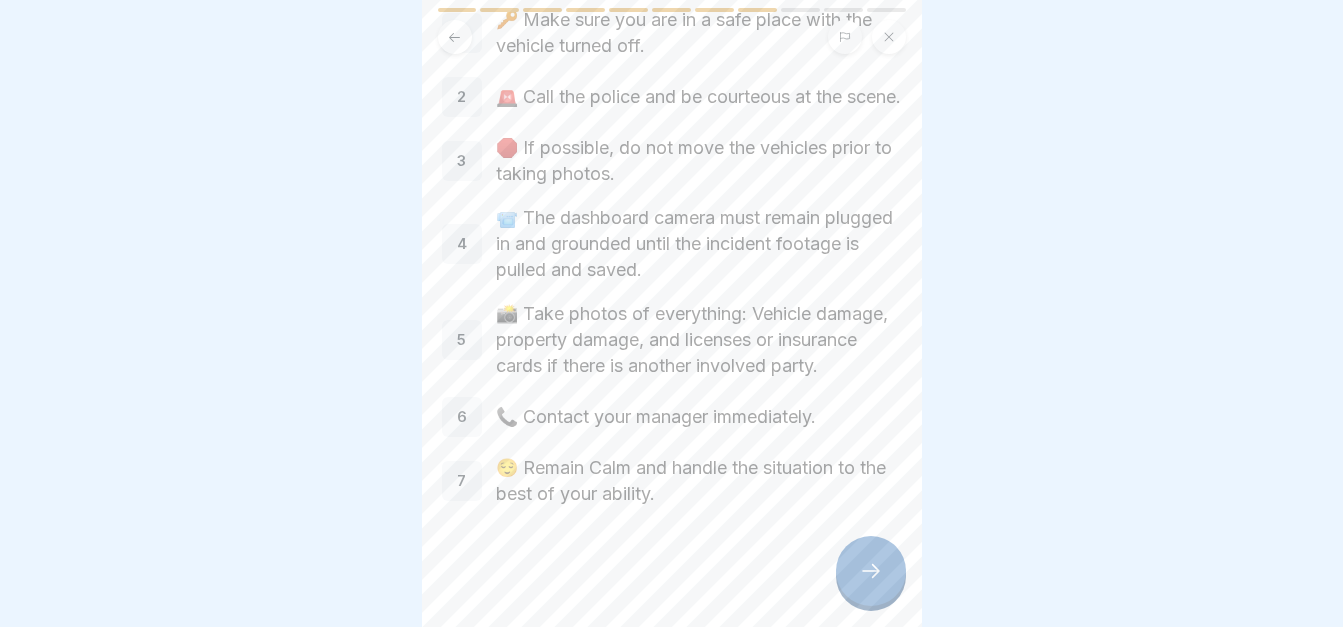 click at bounding box center [871, 571] 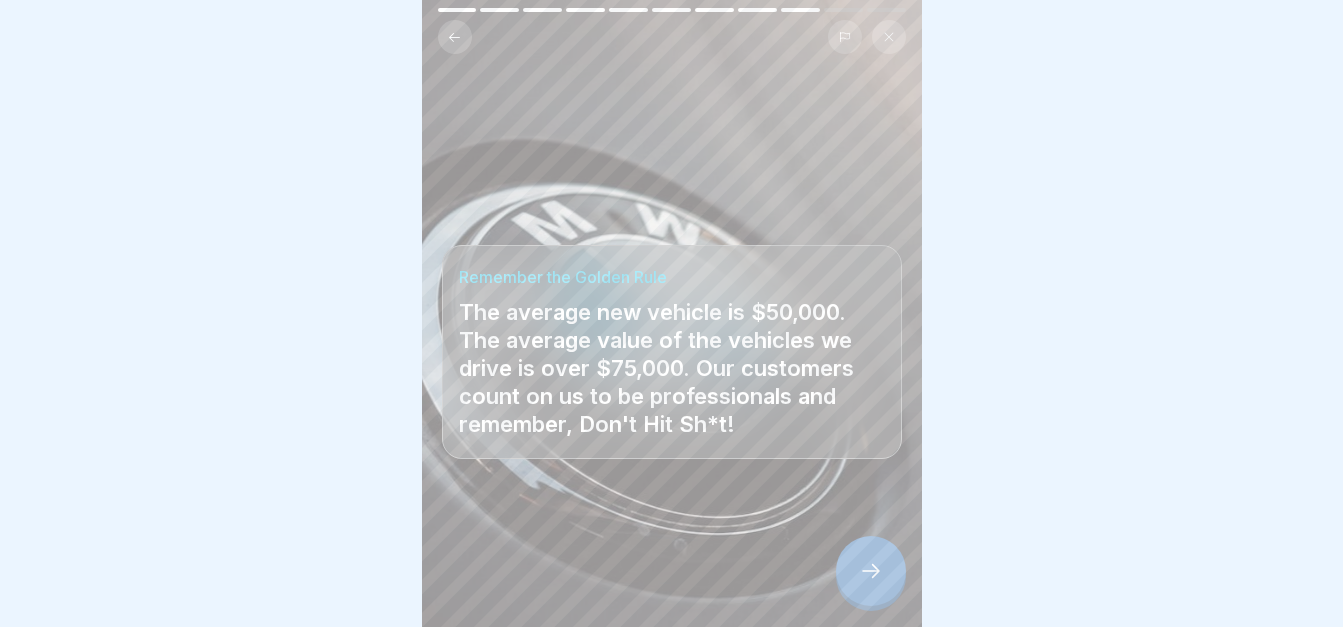 scroll, scrollTop: 0, scrollLeft: 0, axis: both 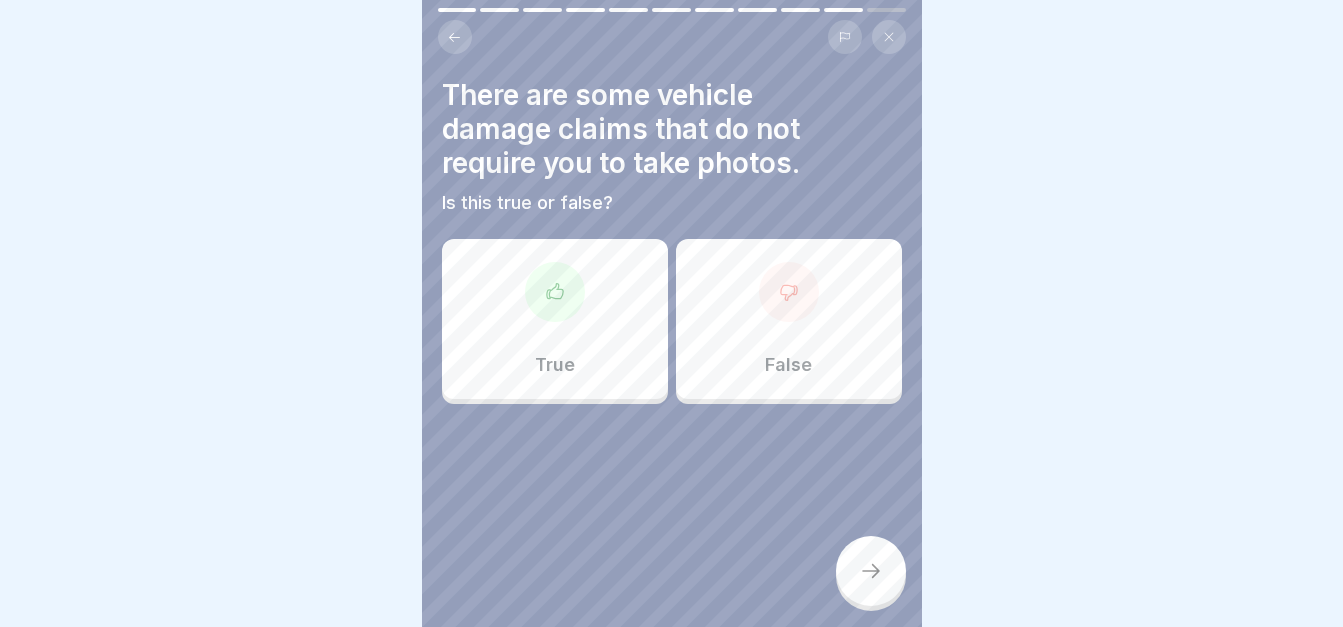 click 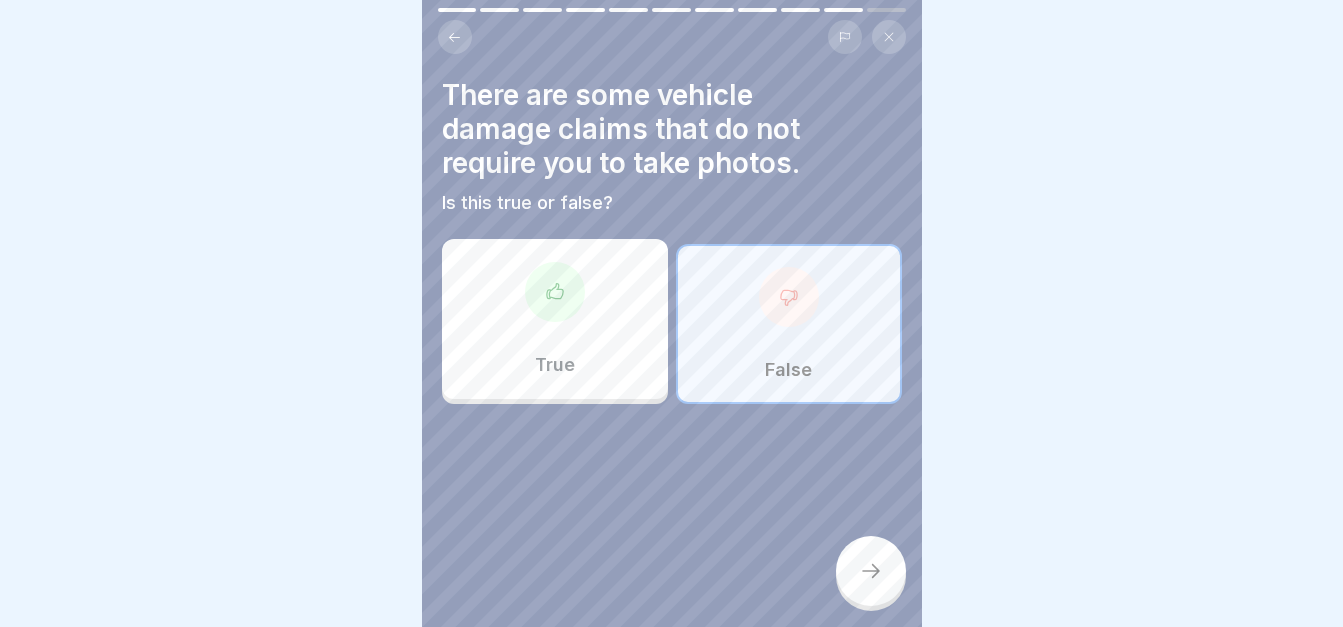 click 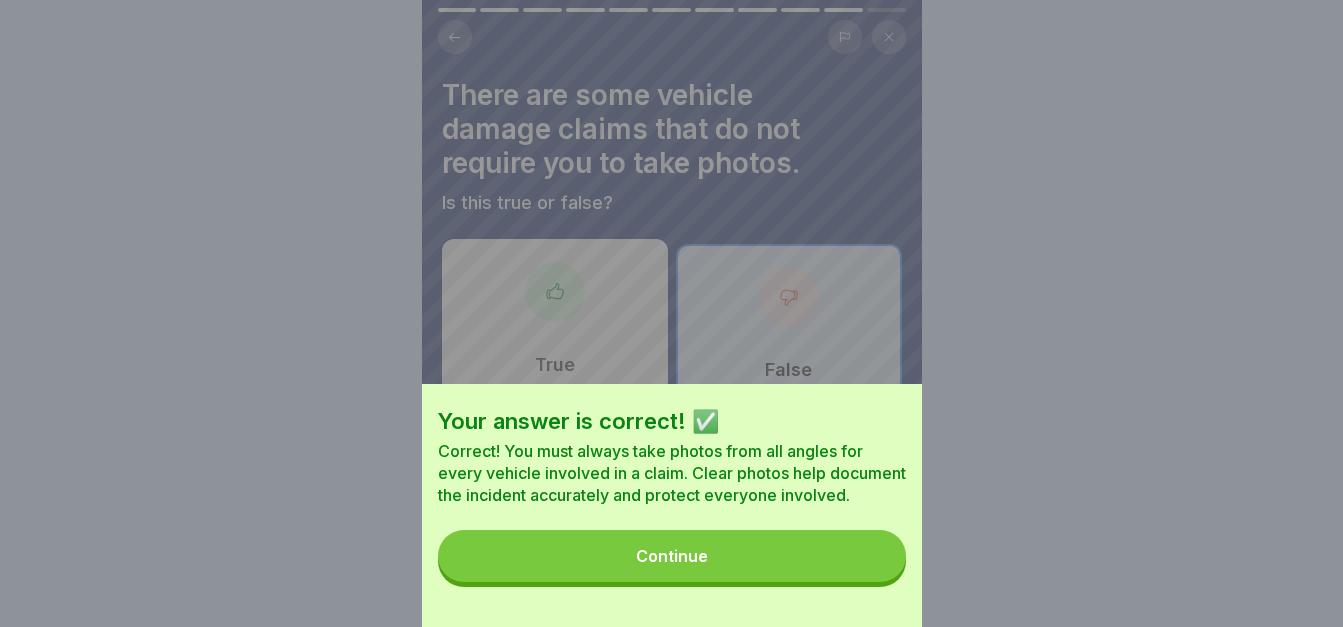 click on "Continue" at bounding box center [672, 556] 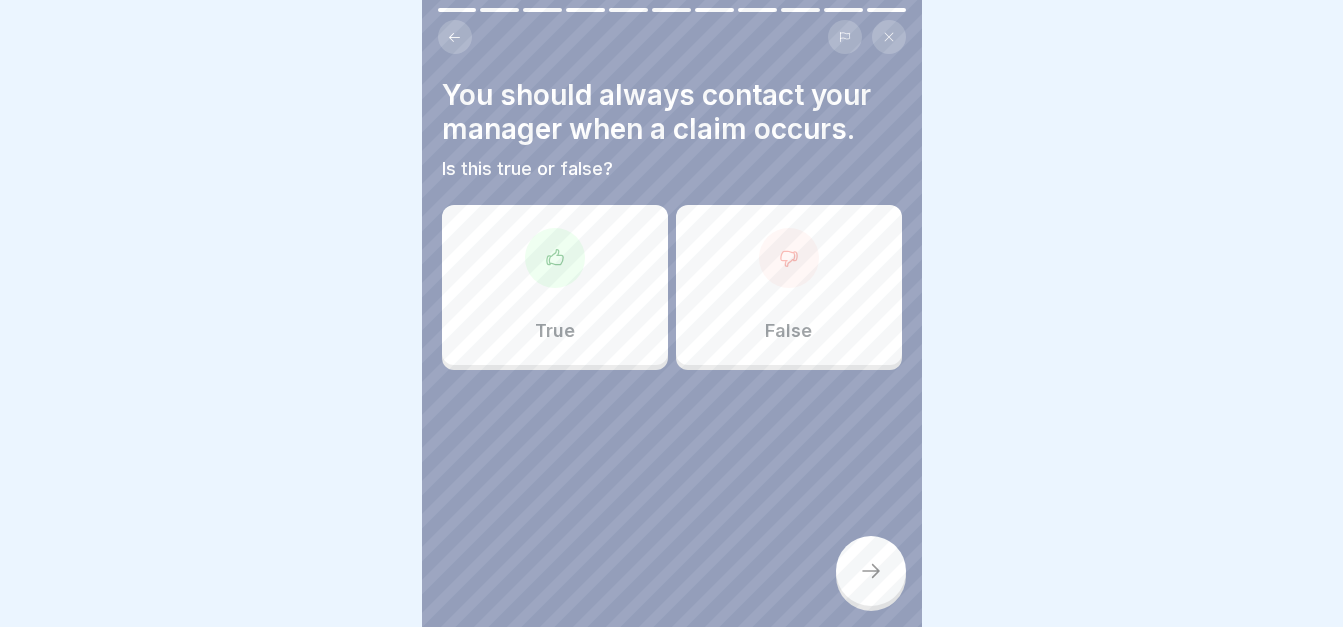 click at bounding box center [555, 258] 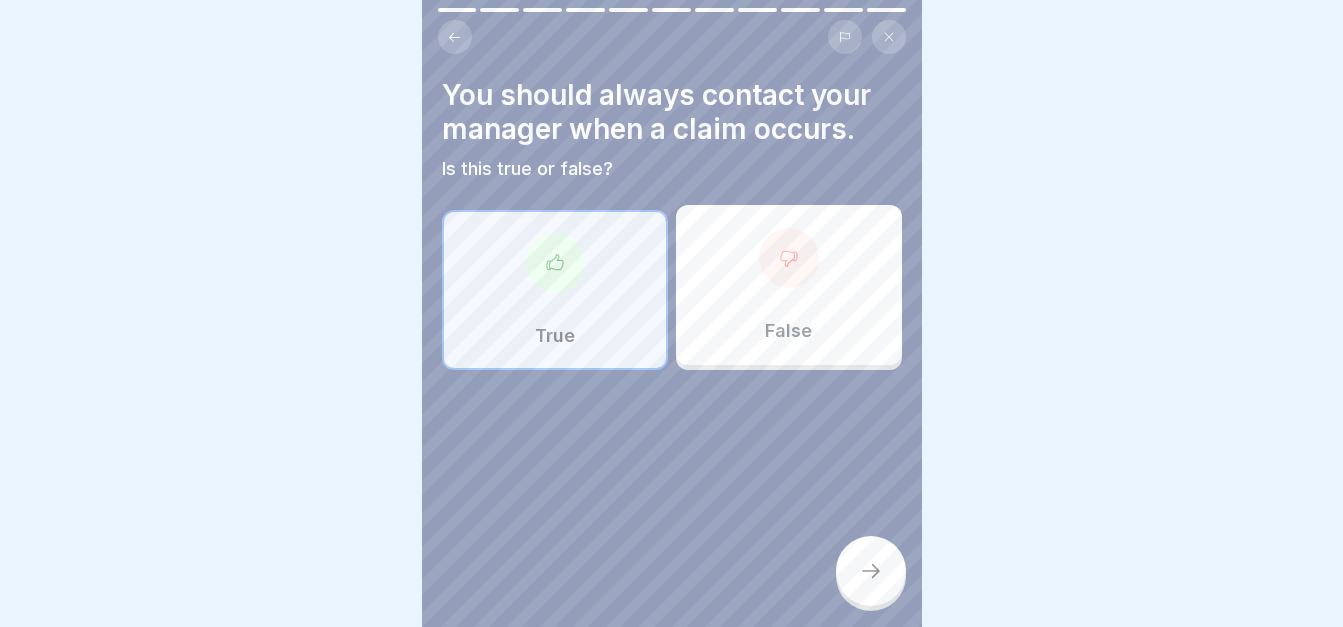 click at bounding box center (871, 571) 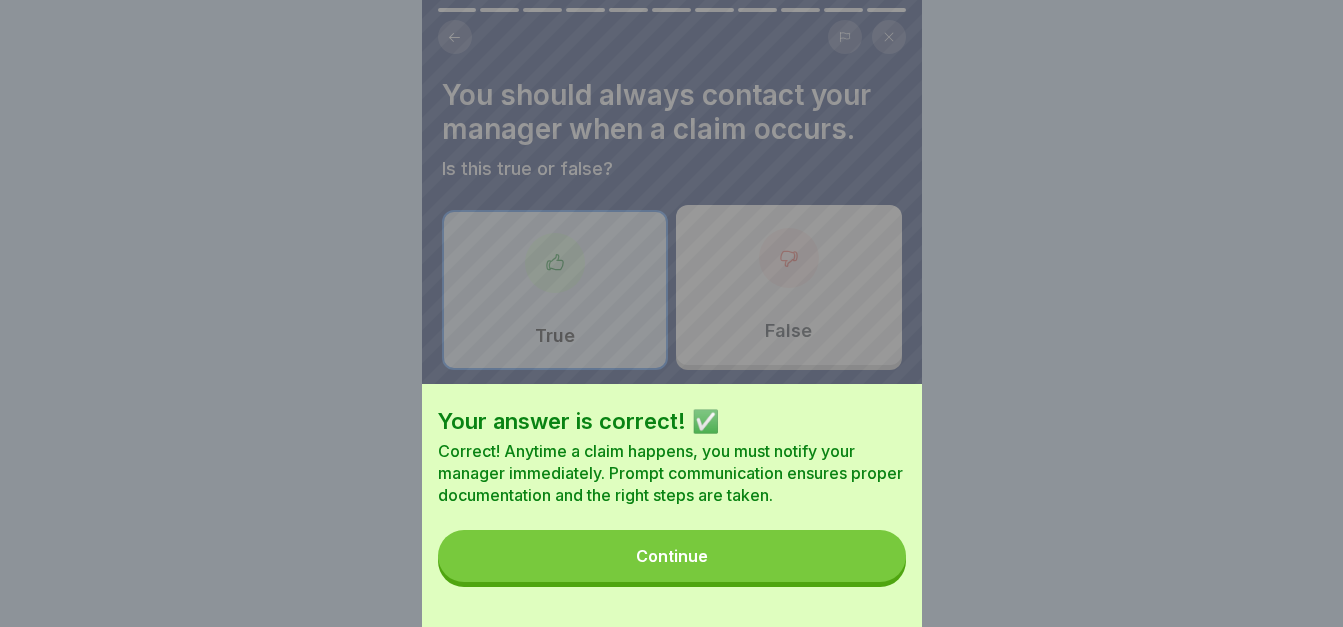 click on "Continue" at bounding box center [672, 556] 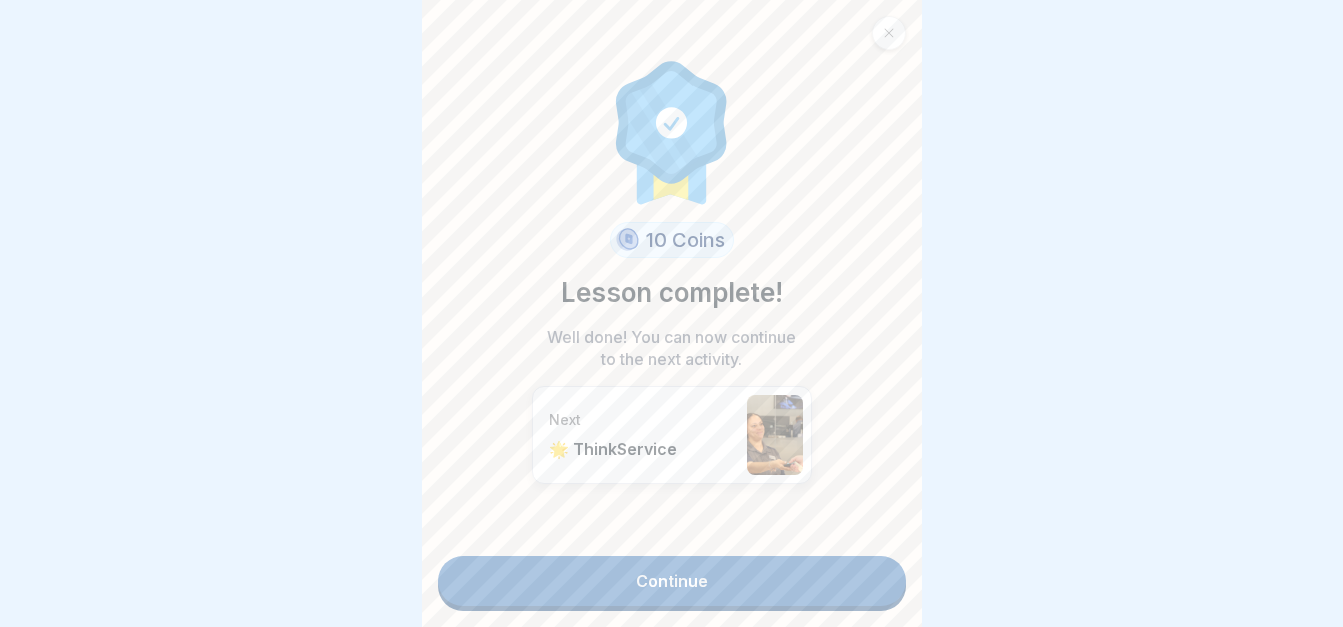 scroll, scrollTop: 15, scrollLeft: 0, axis: vertical 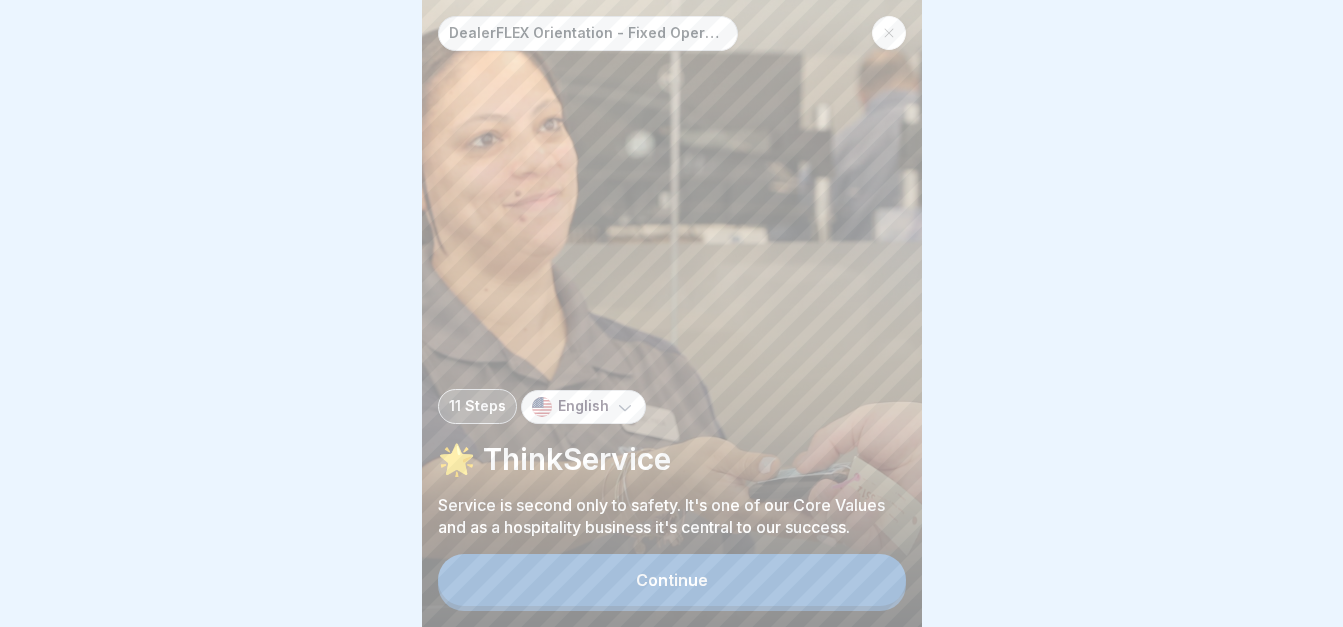 click on "Continue" at bounding box center (672, 580) 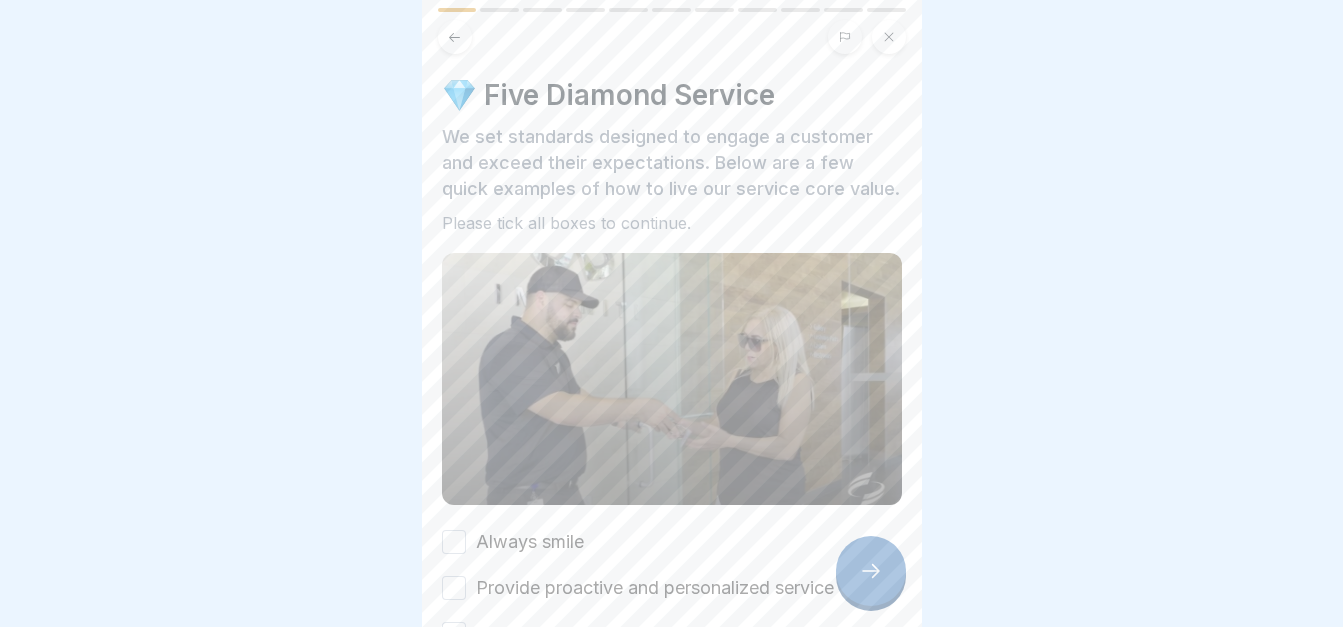 scroll, scrollTop: 100, scrollLeft: 0, axis: vertical 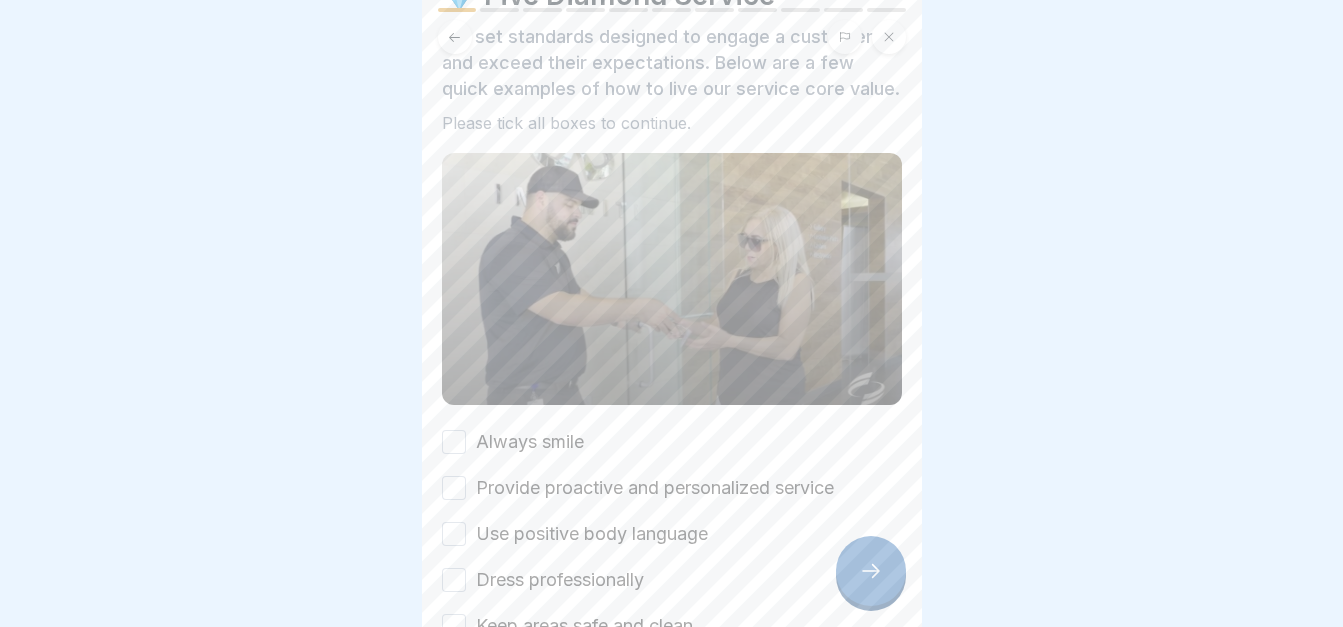 click on "Always smile" at bounding box center (454, 442) 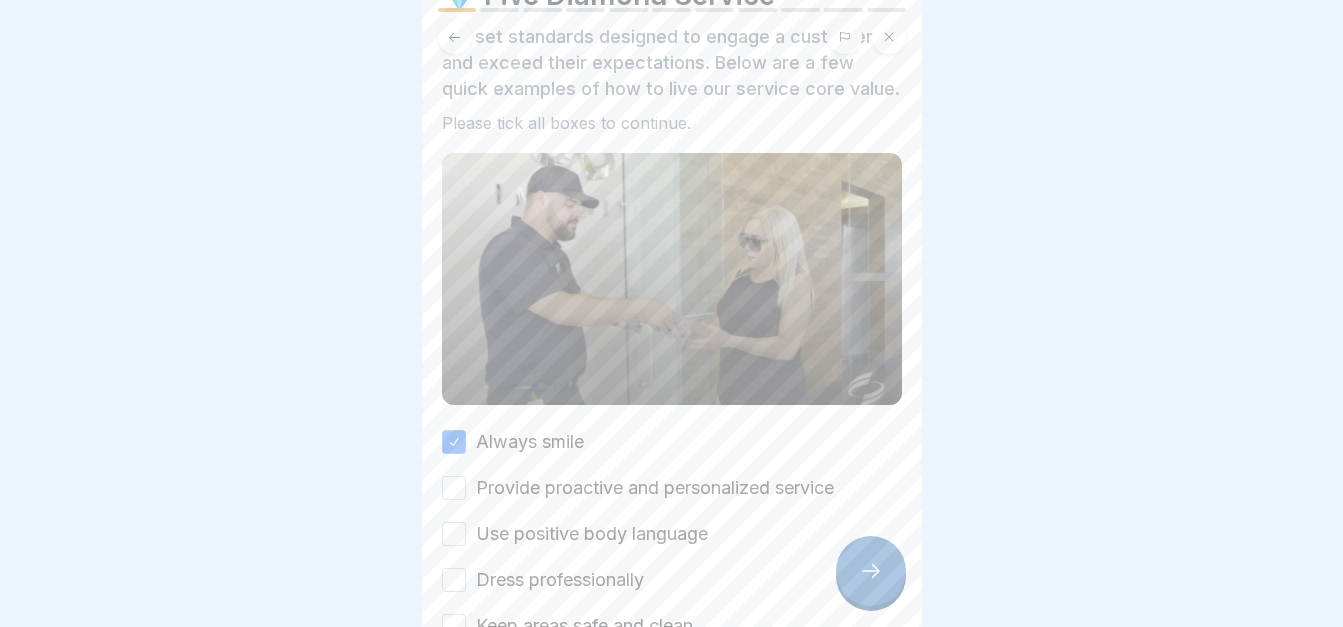 click on "Provide proactive and personalized service" at bounding box center (454, 488) 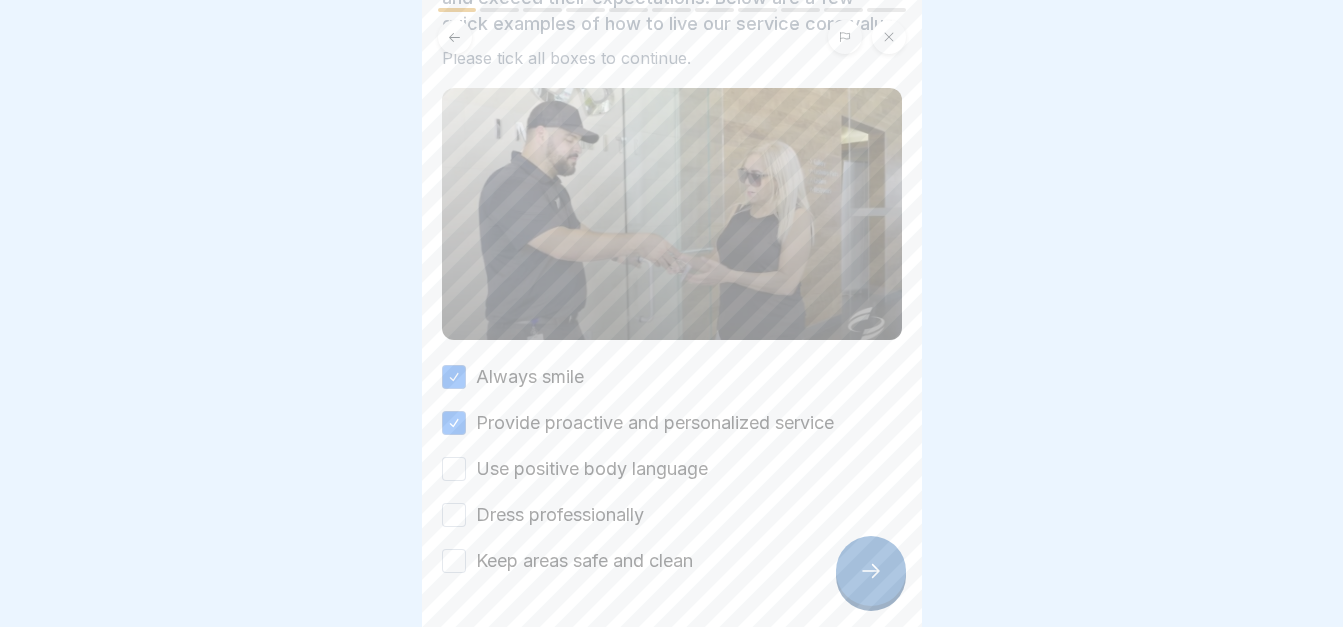 scroll, scrollTop: 200, scrollLeft: 0, axis: vertical 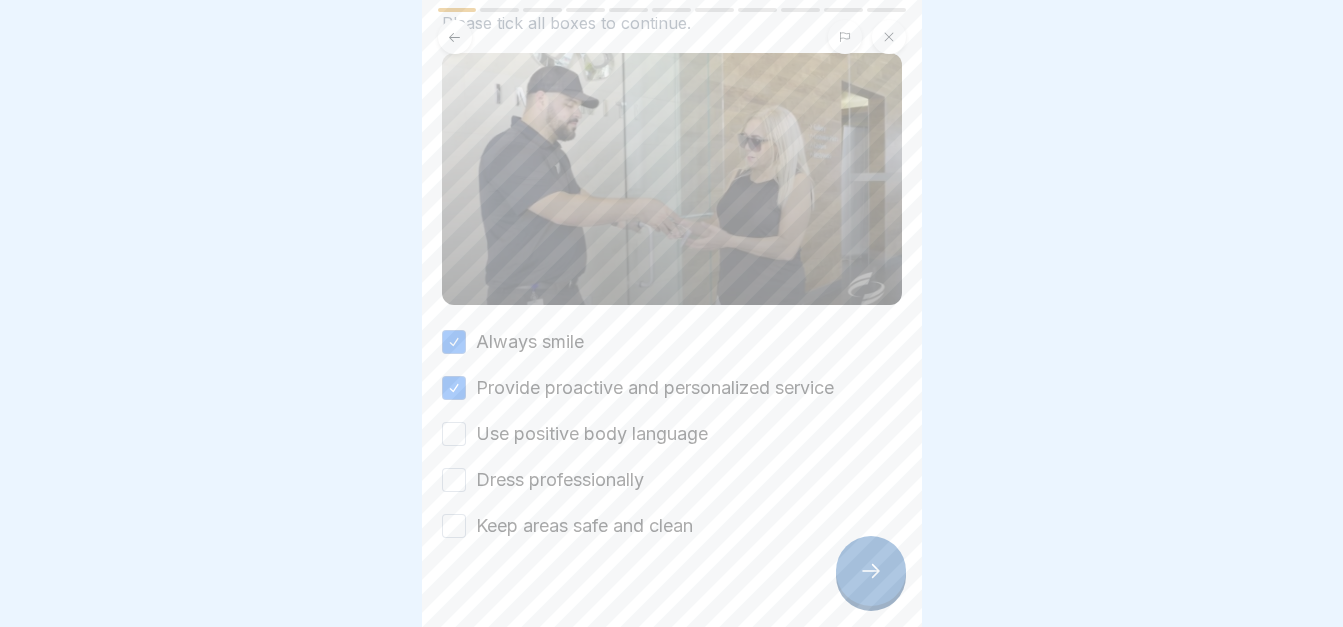 click on "Use positive body language" at bounding box center (454, 434) 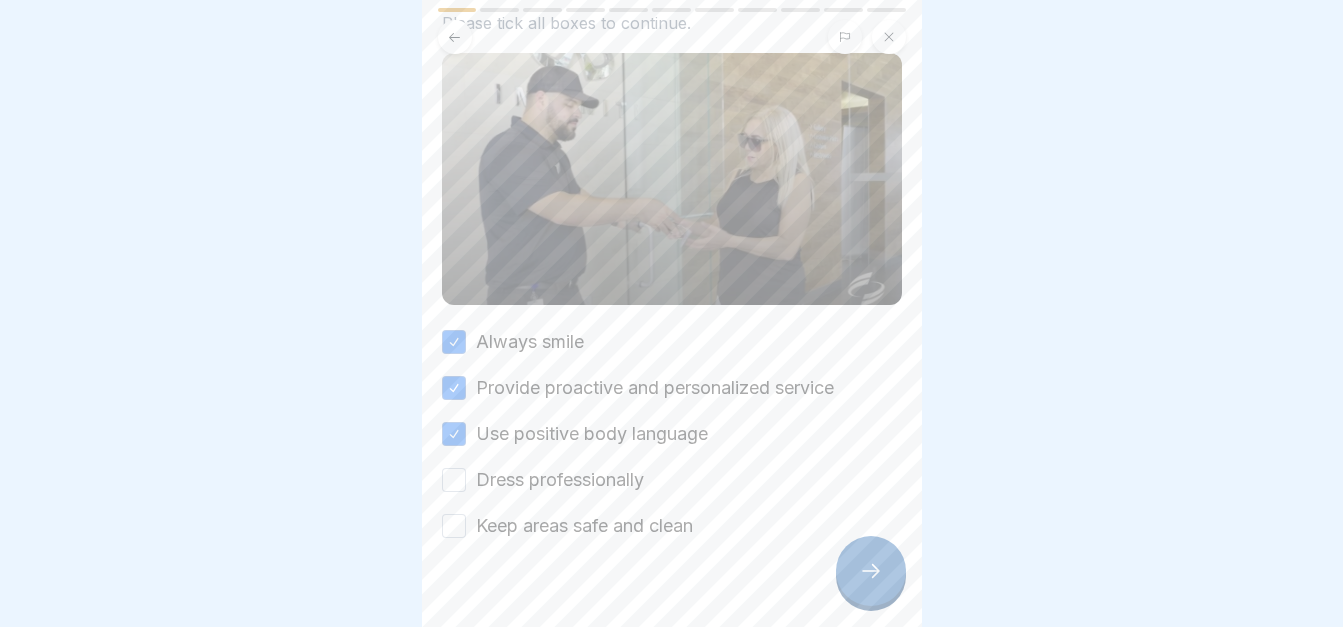 click on "Dress professionally" at bounding box center (454, 480) 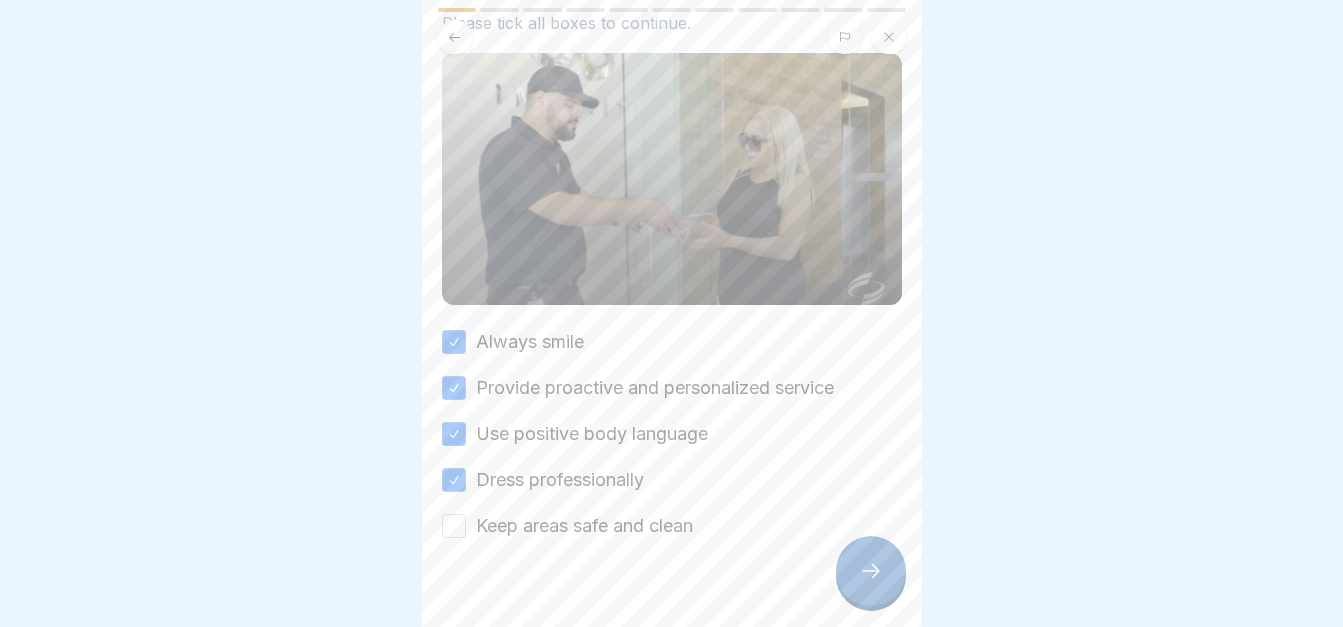 click on "Keep areas safe and clean" at bounding box center [454, 526] 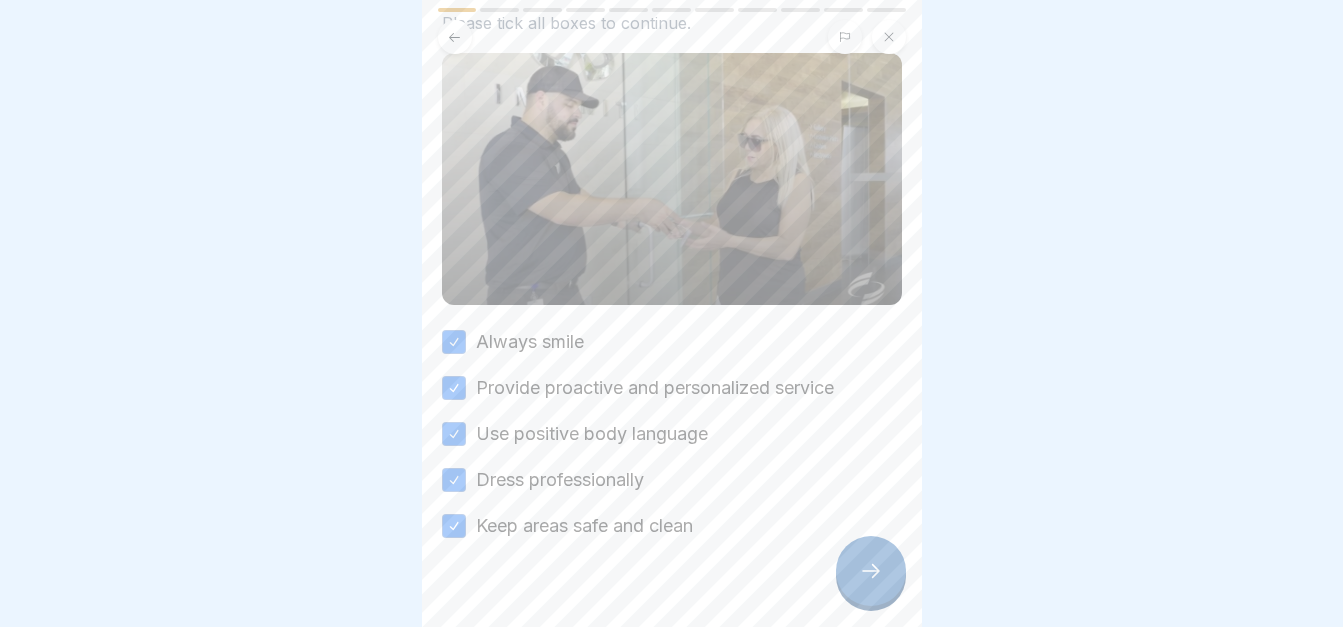 click 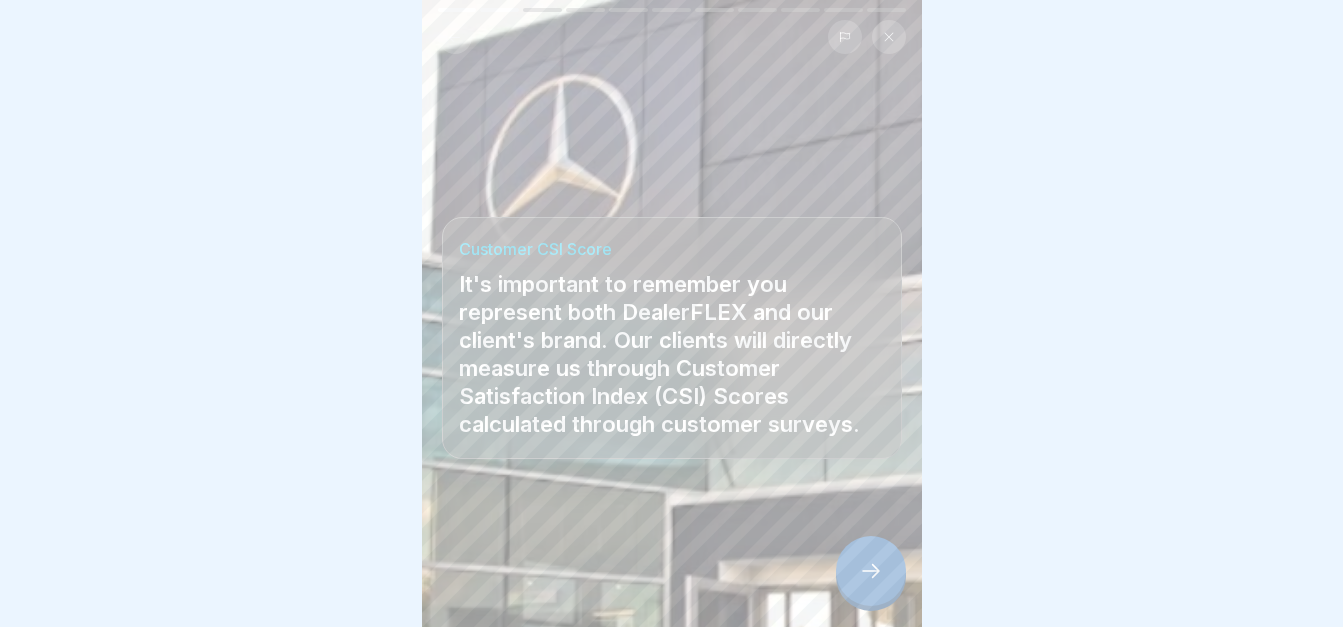 click at bounding box center (871, 571) 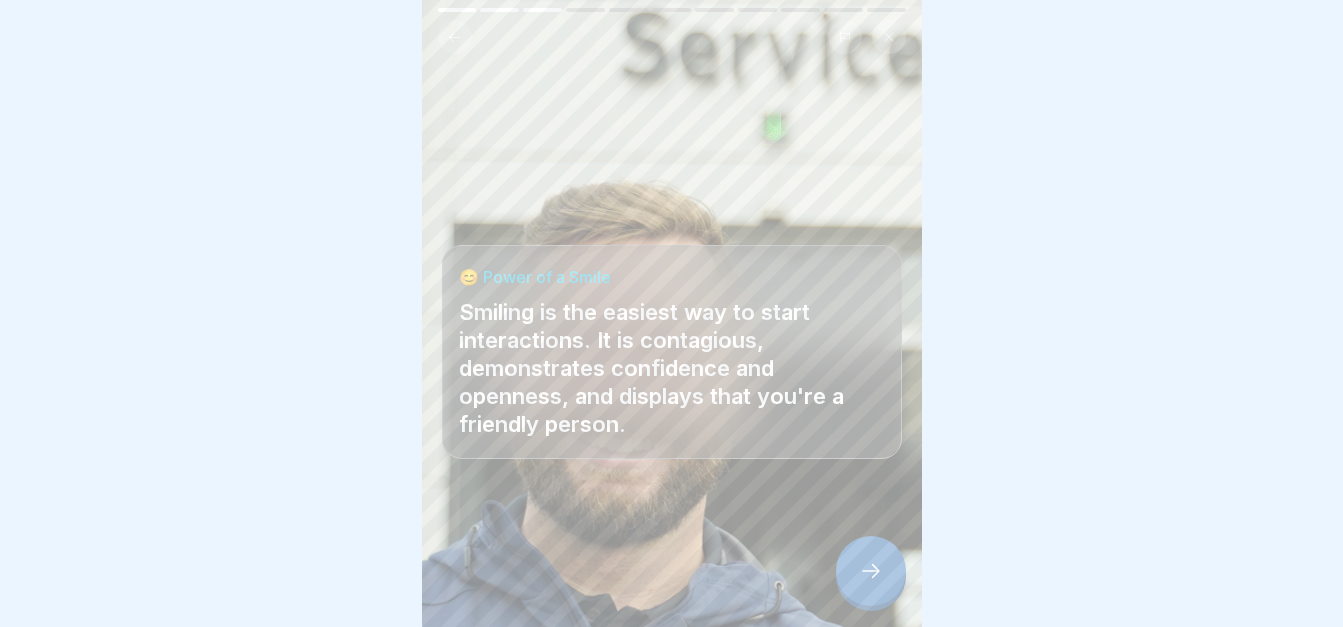 click 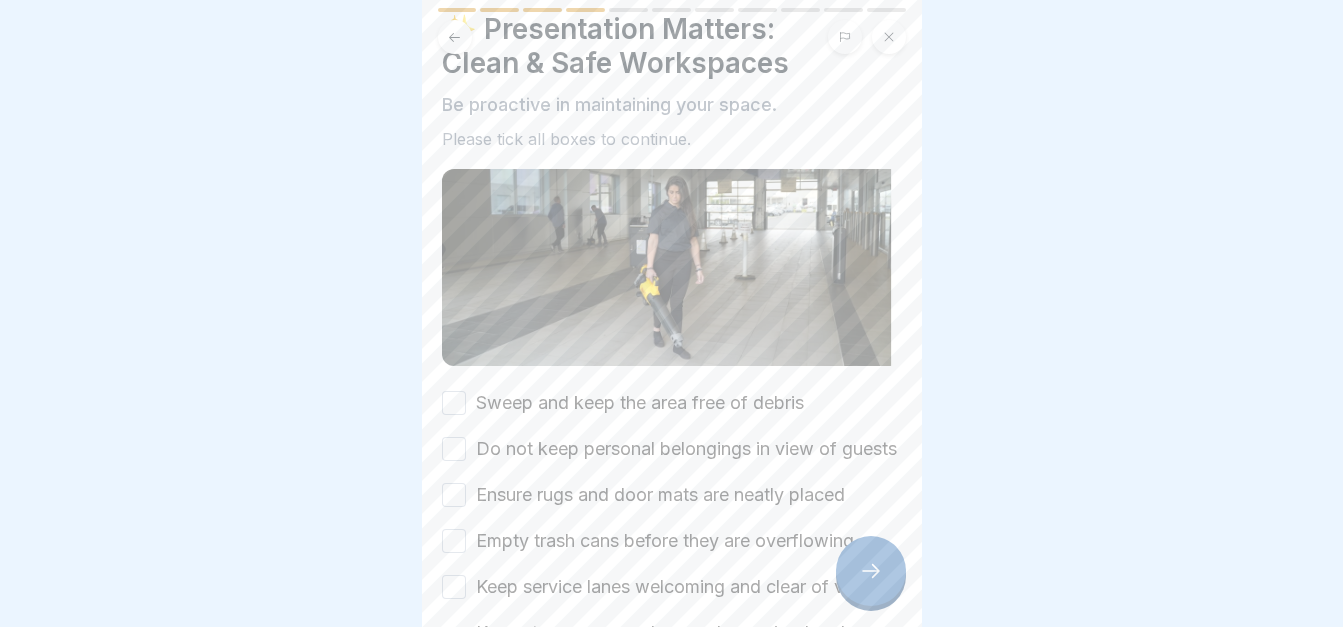 scroll, scrollTop: 100, scrollLeft: 0, axis: vertical 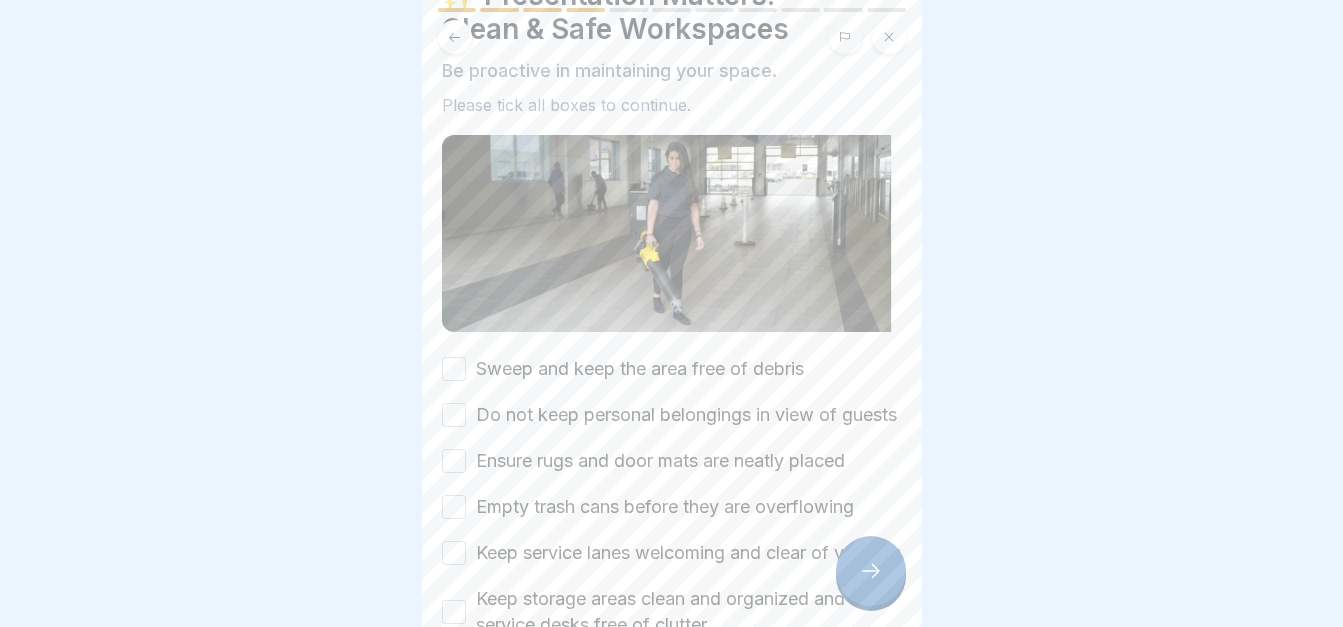 click on "Sweep and keep the area free of debris" at bounding box center (454, 369) 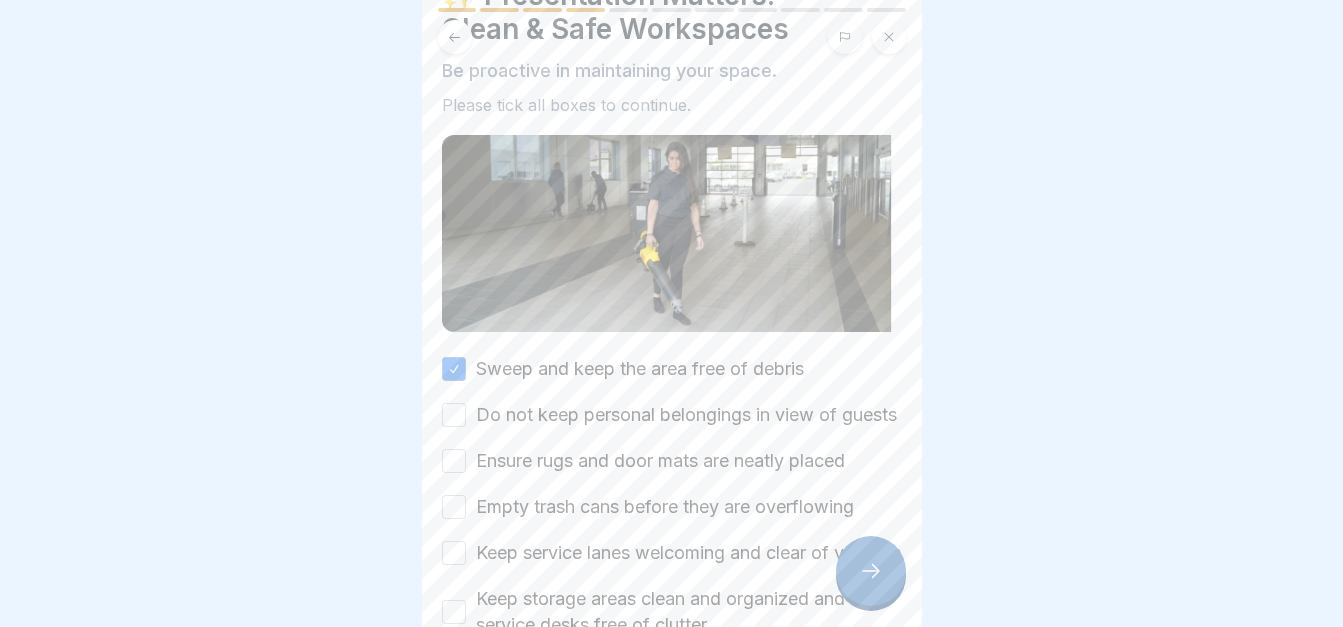 click on "Do not keep personal belongings in view of guests" at bounding box center (454, 415) 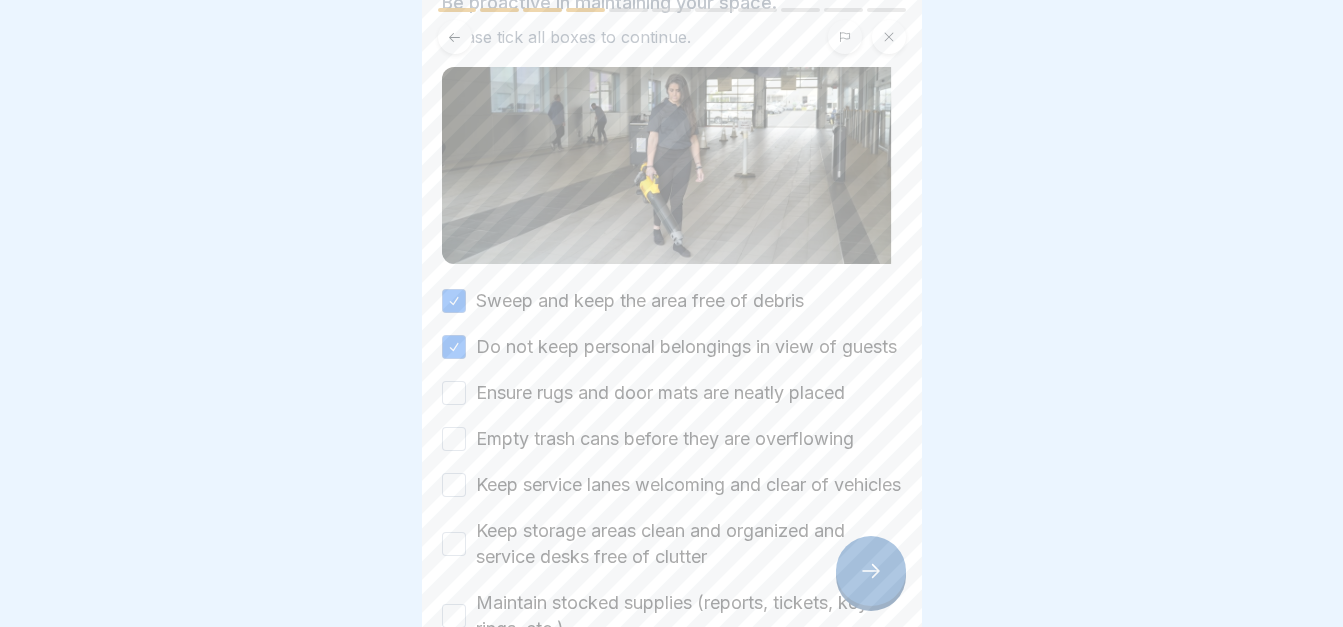 scroll, scrollTop: 200, scrollLeft: 0, axis: vertical 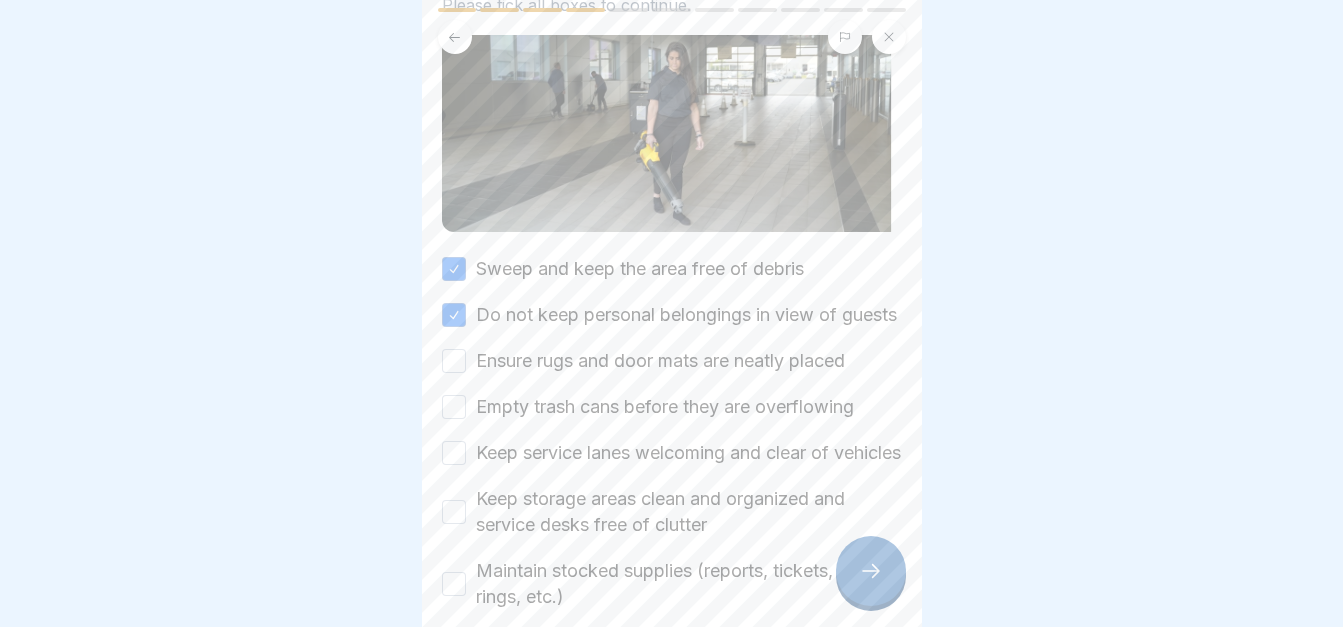 click on "Ensure rugs and door mats are neatly placed" at bounding box center (454, 361) 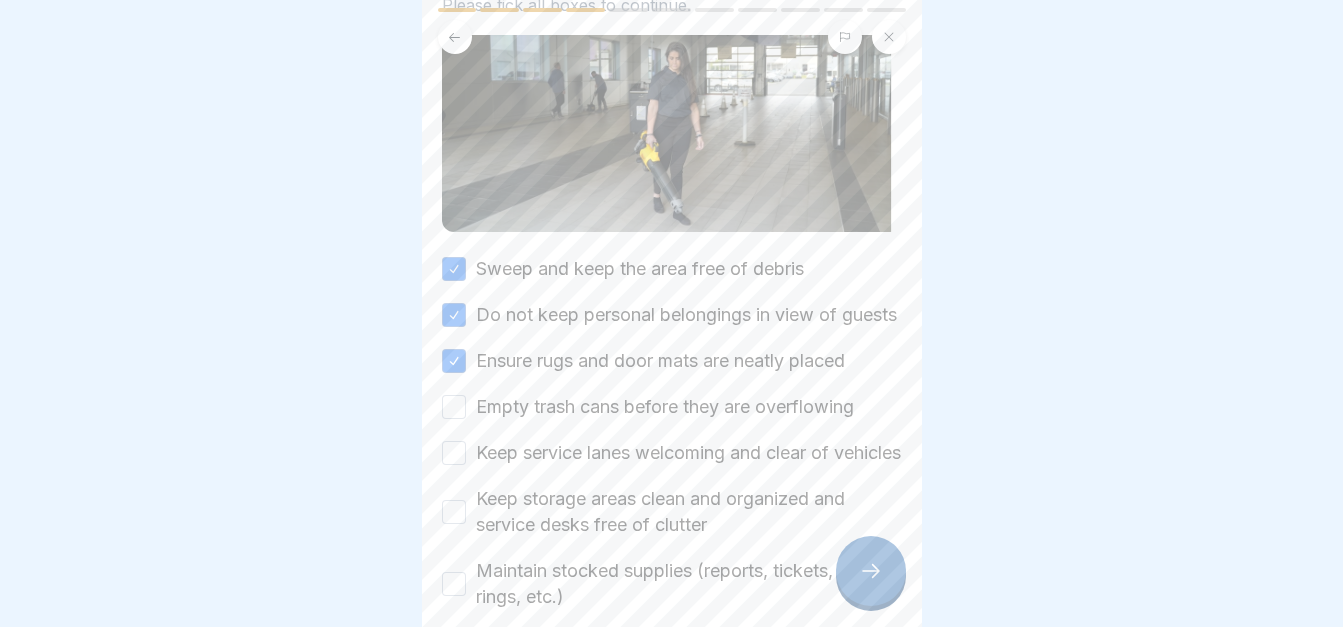 click on "Empty trash cans before they are overflowing" at bounding box center [454, 407] 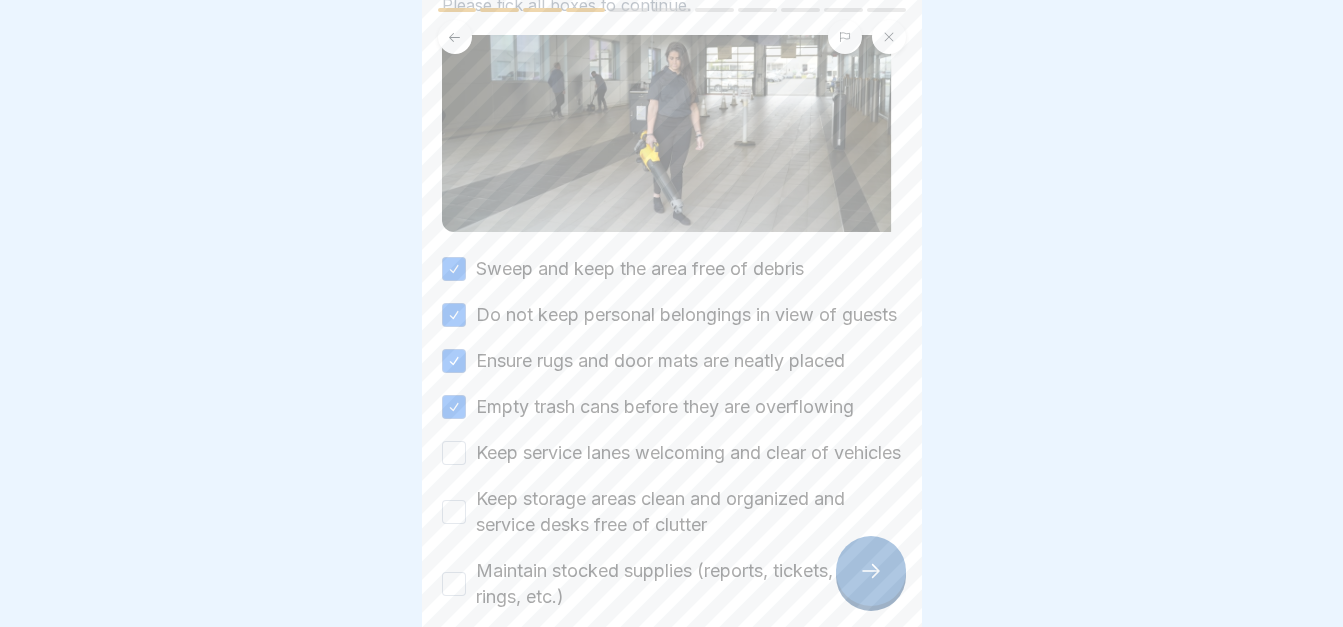 scroll, scrollTop: 300, scrollLeft: 0, axis: vertical 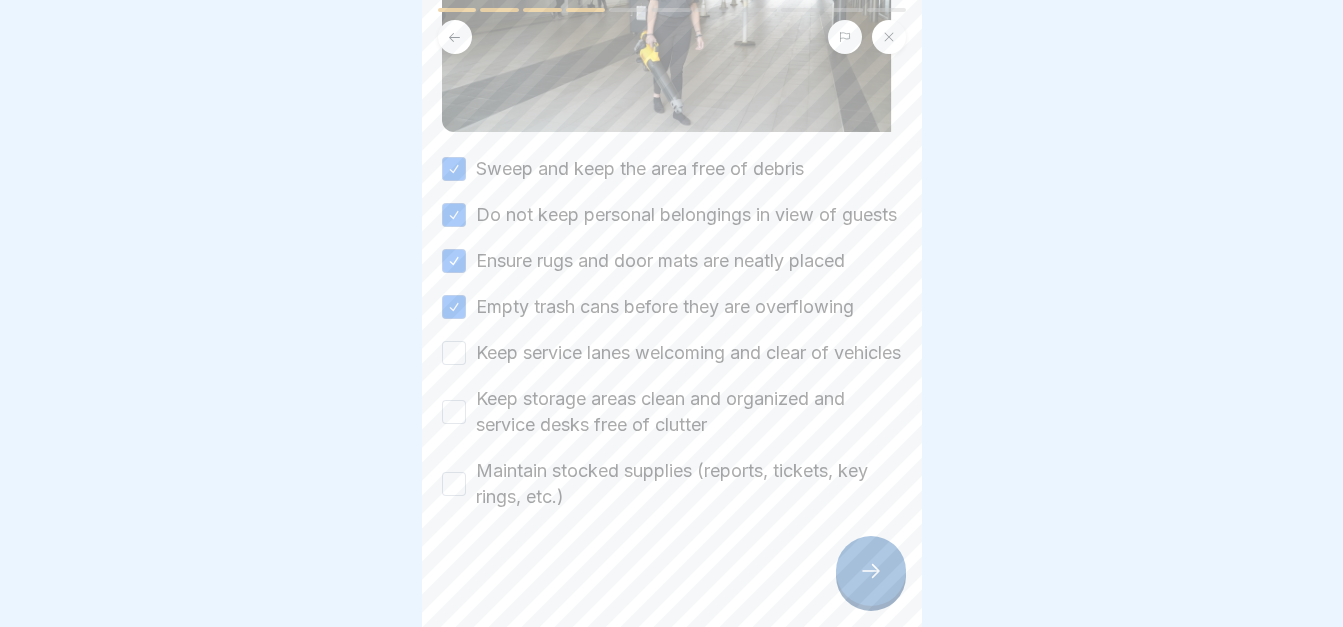 click on "Keep service lanes welcoming and clear of vehicles" at bounding box center (454, 353) 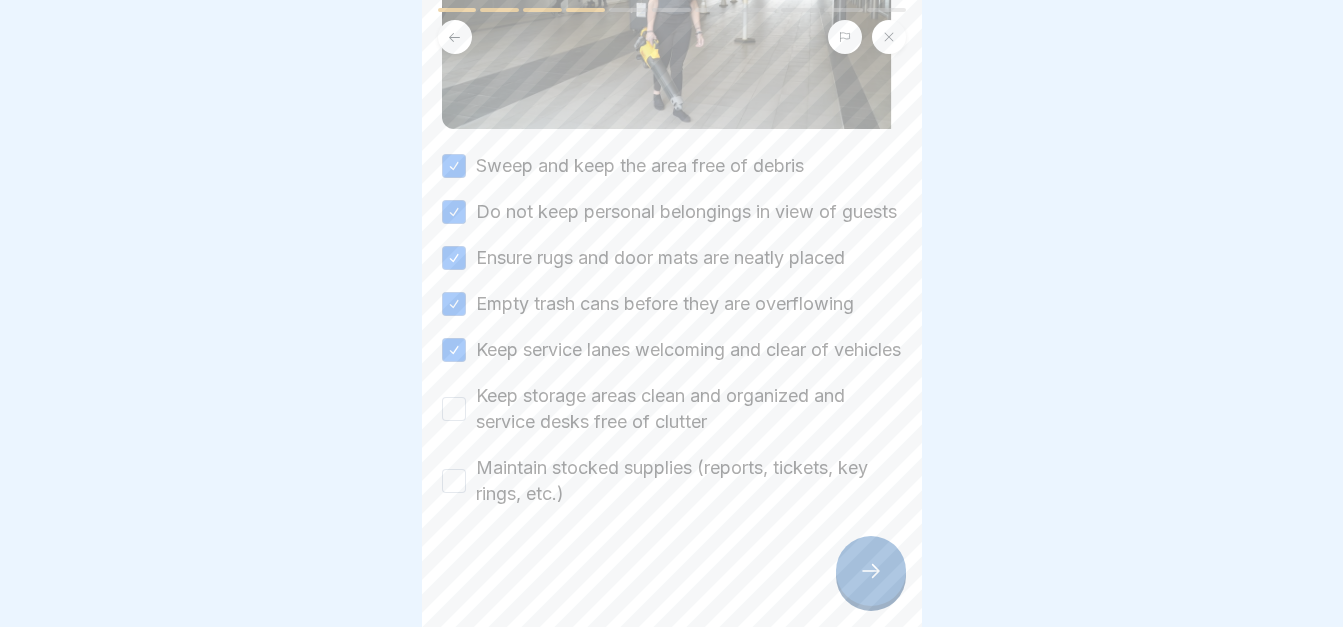 scroll, scrollTop: 349, scrollLeft: 0, axis: vertical 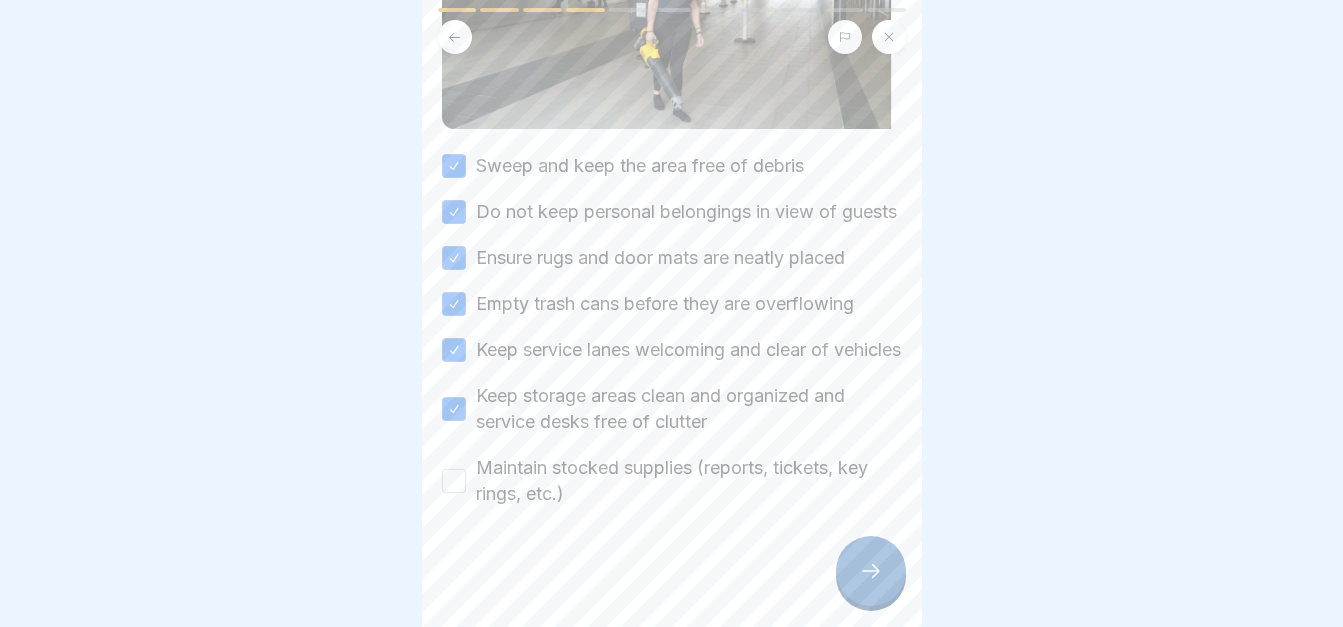 click on "Maintain stocked supplies (reports, tickets, key rings, etc.)" at bounding box center (454, 481) 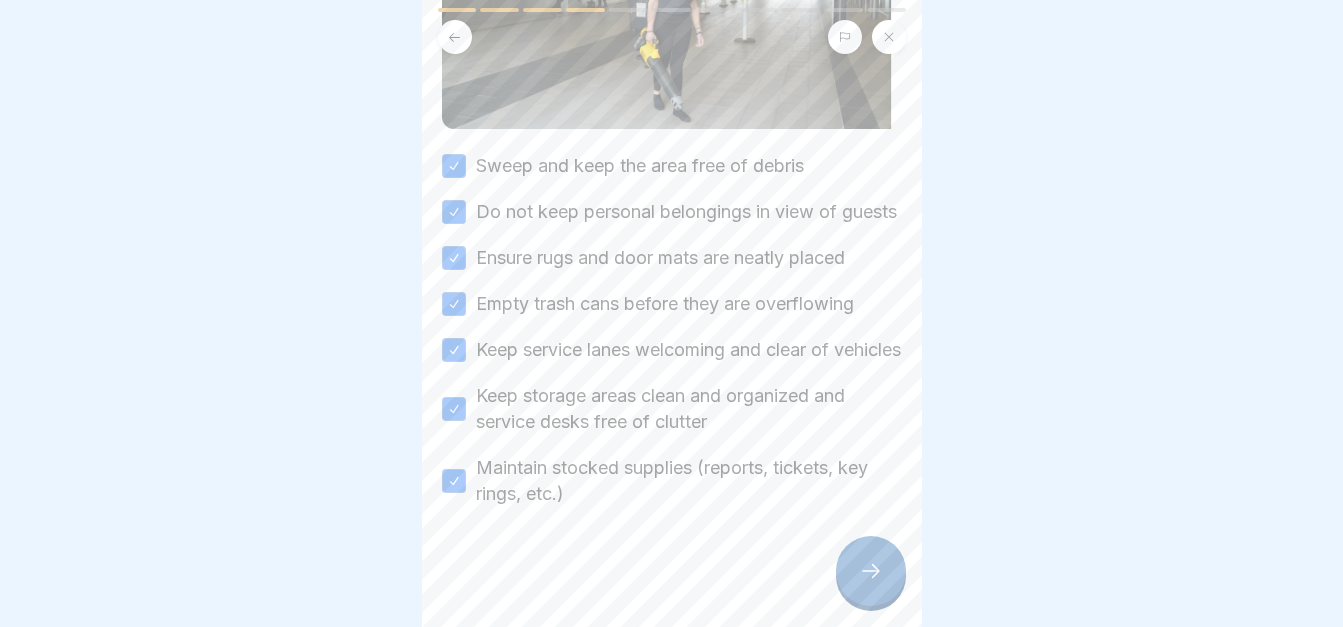 click 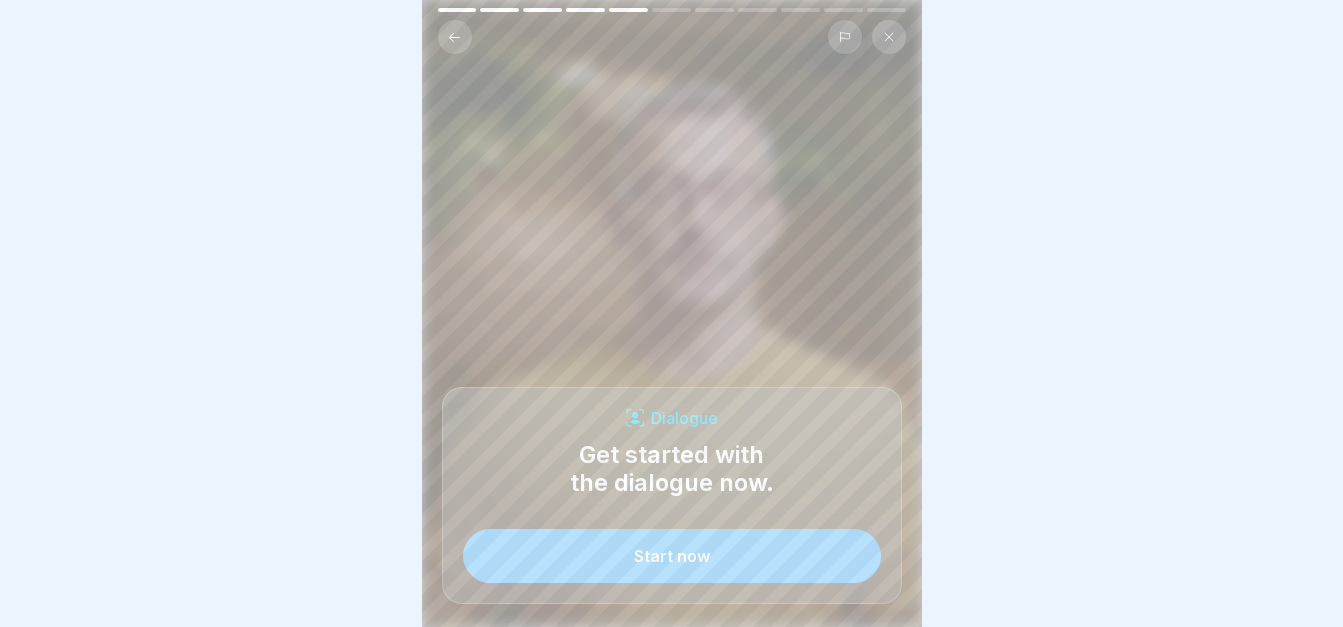click on "Start now" at bounding box center (672, 556) 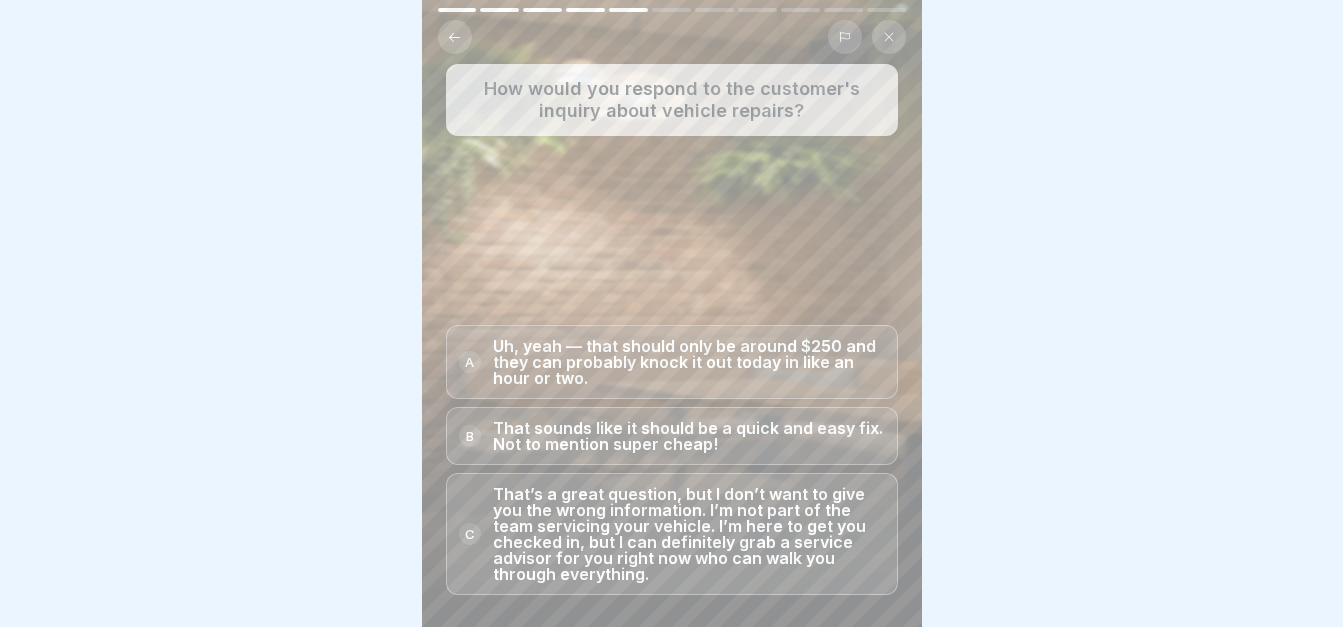 click on "C" at bounding box center [470, 534] 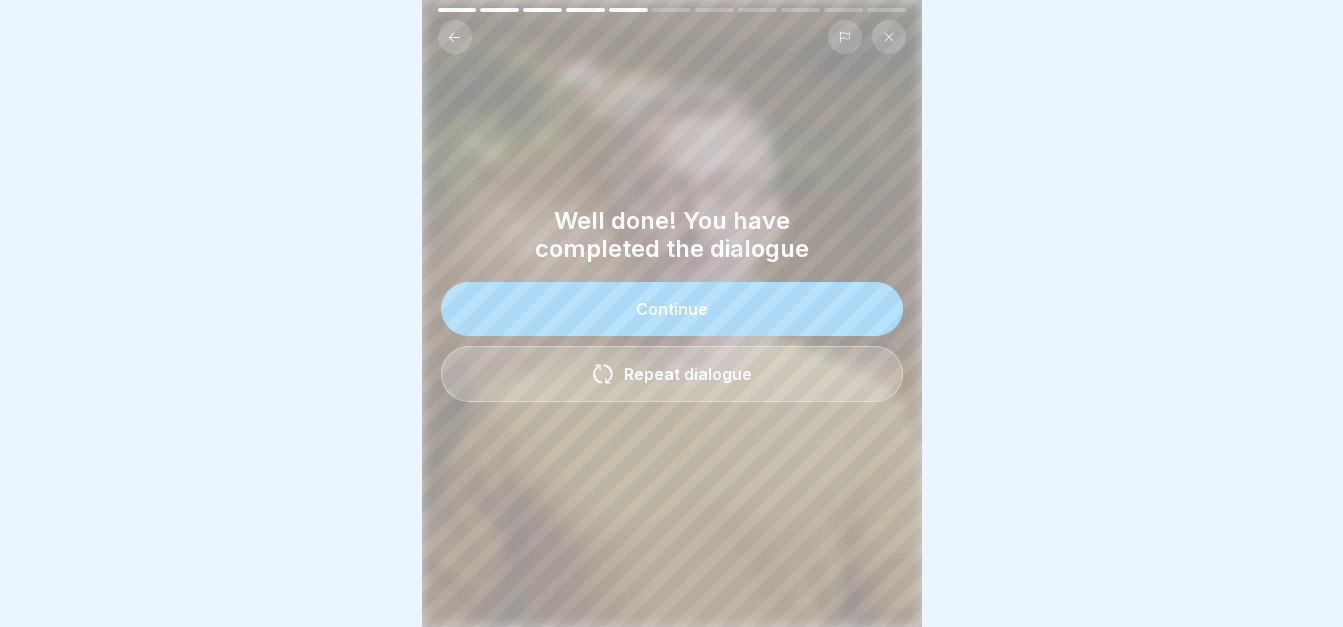 click on "Continue" at bounding box center (672, 309) 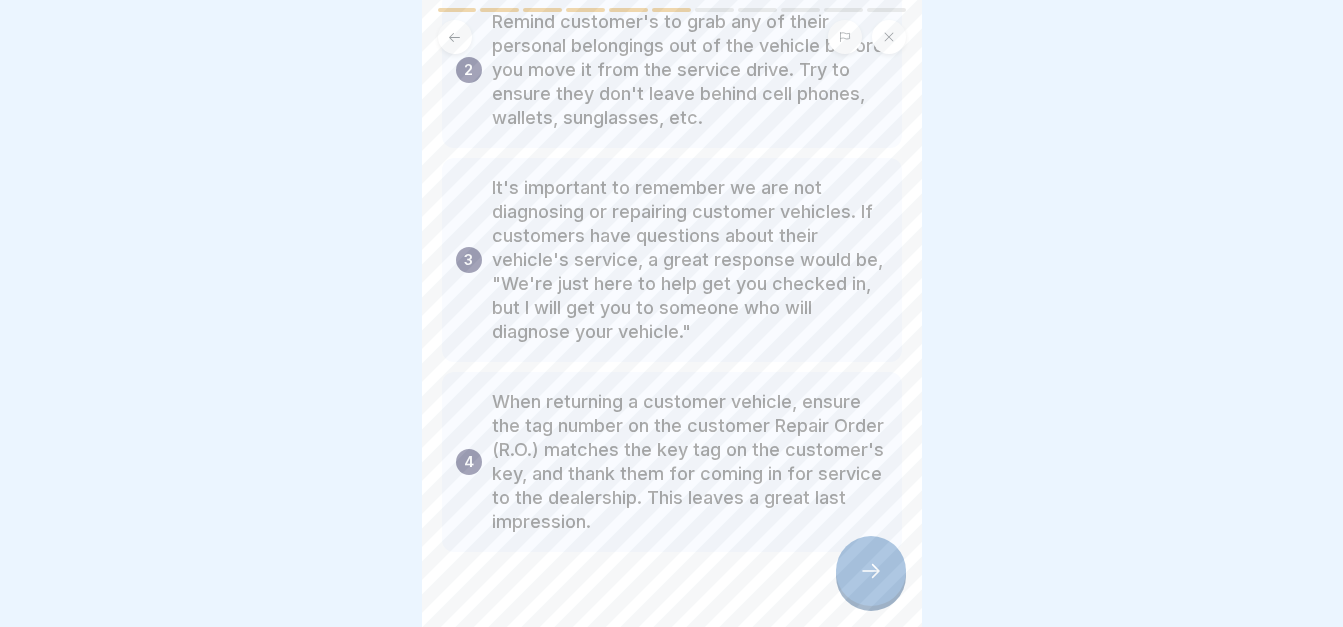 scroll, scrollTop: 345, scrollLeft: 0, axis: vertical 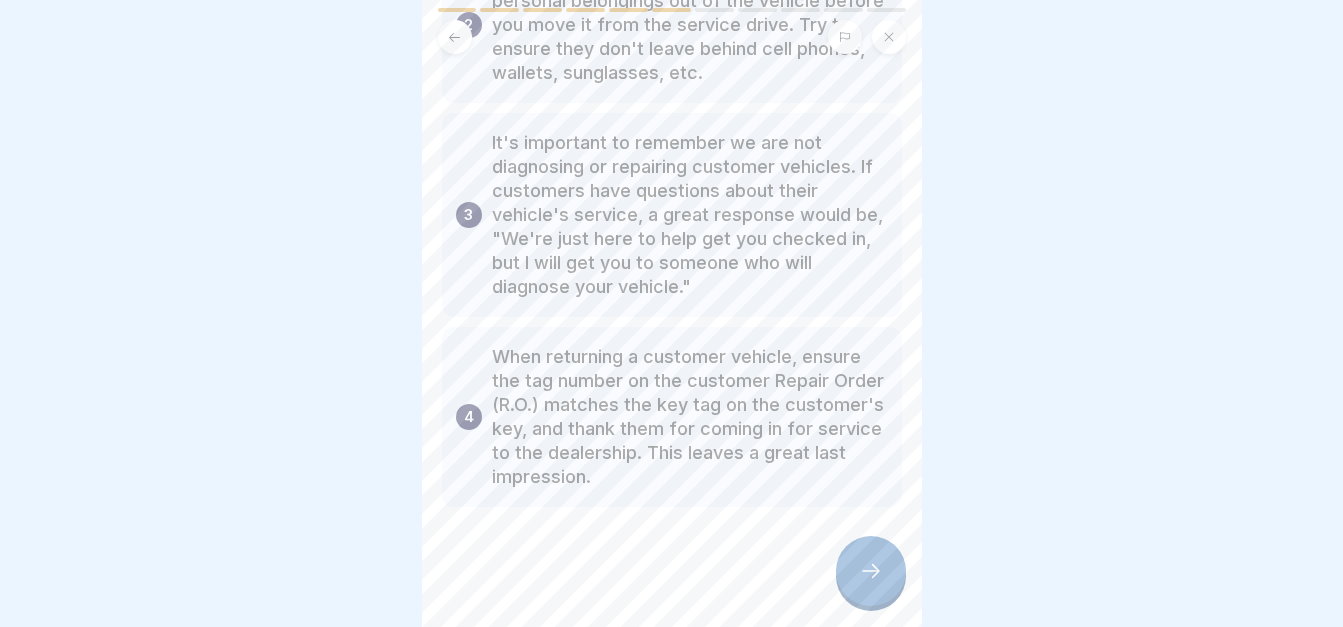 click 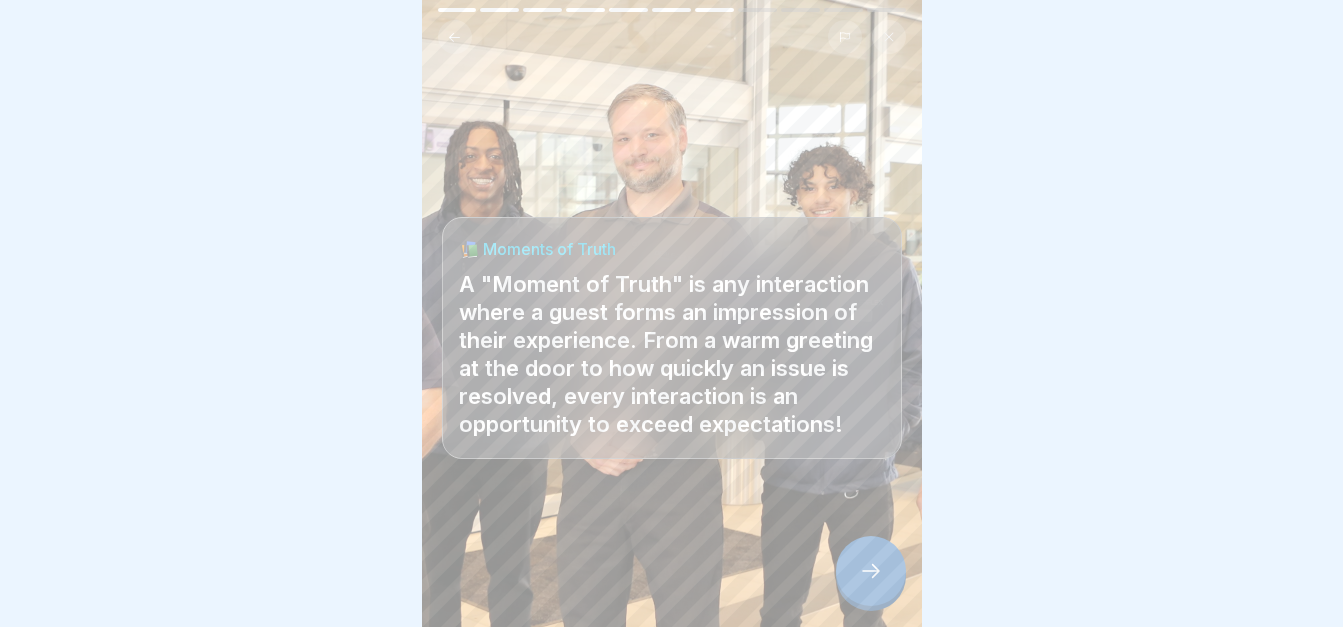 click at bounding box center (871, 571) 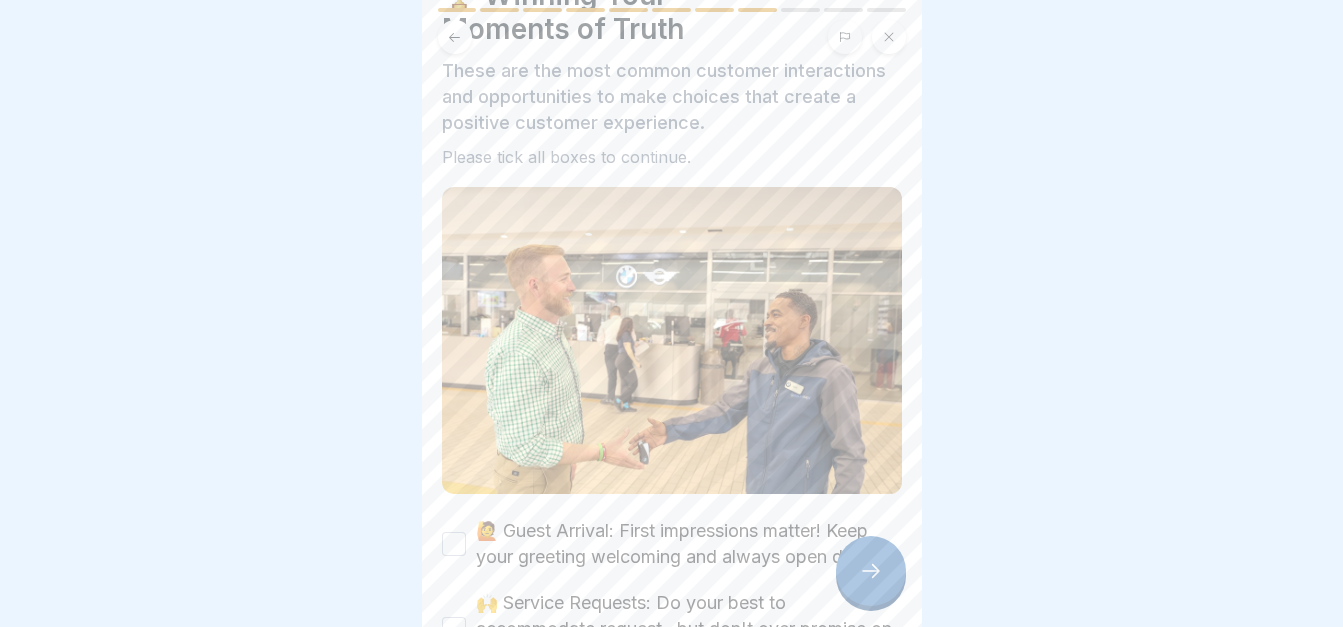 scroll, scrollTop: 0, scrollLeft: 0, axis: both 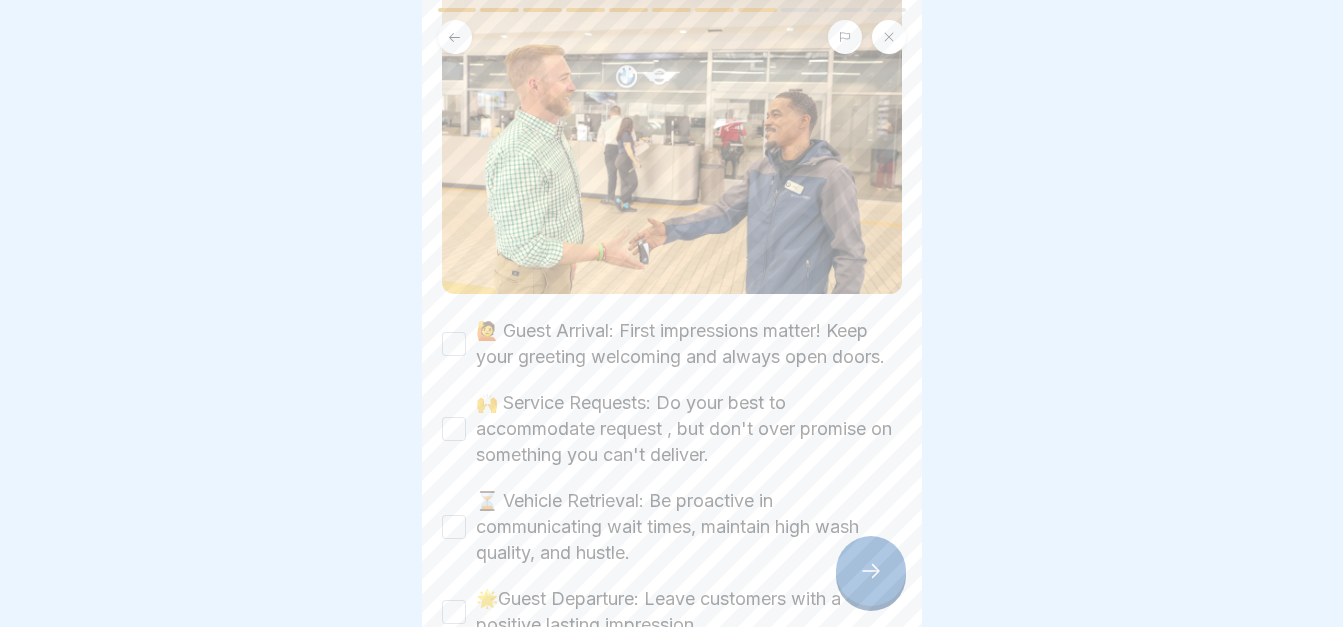 click on "🙋 Guest Arrival: First impressions matter! Keep your greeting welcoming and always open doors." at bounding box center [454, 344] 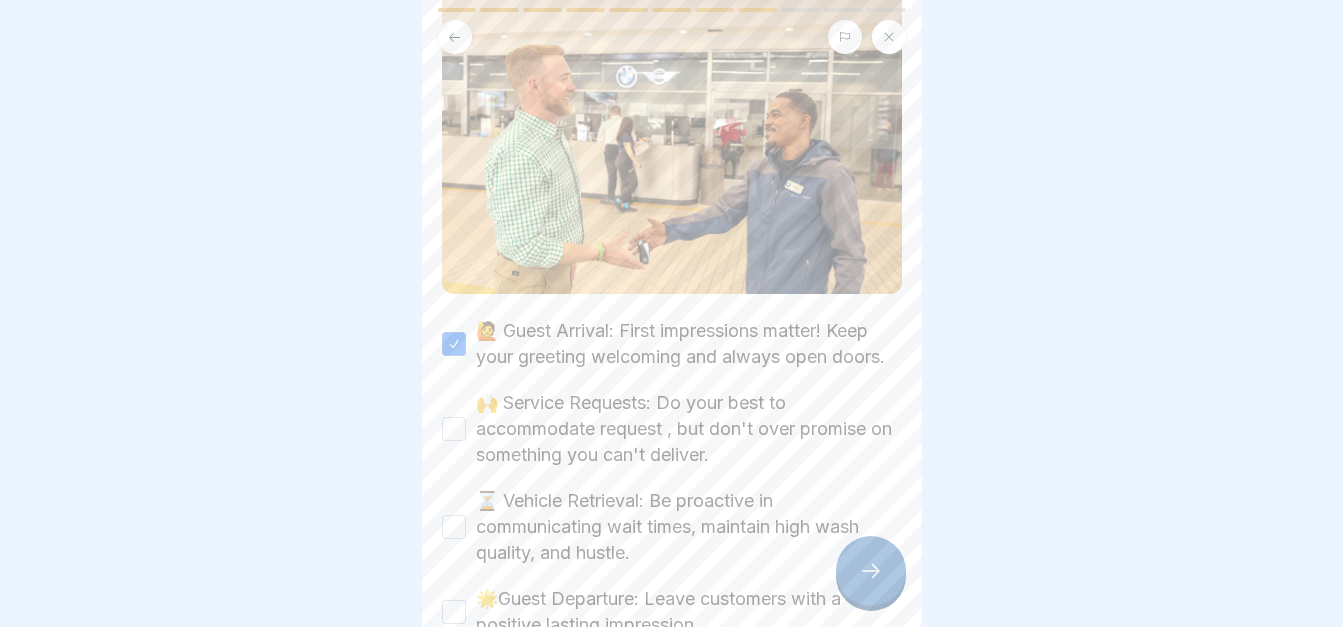 scroll, scrollTop: 400, scrollLeft: 0, axis: vertical 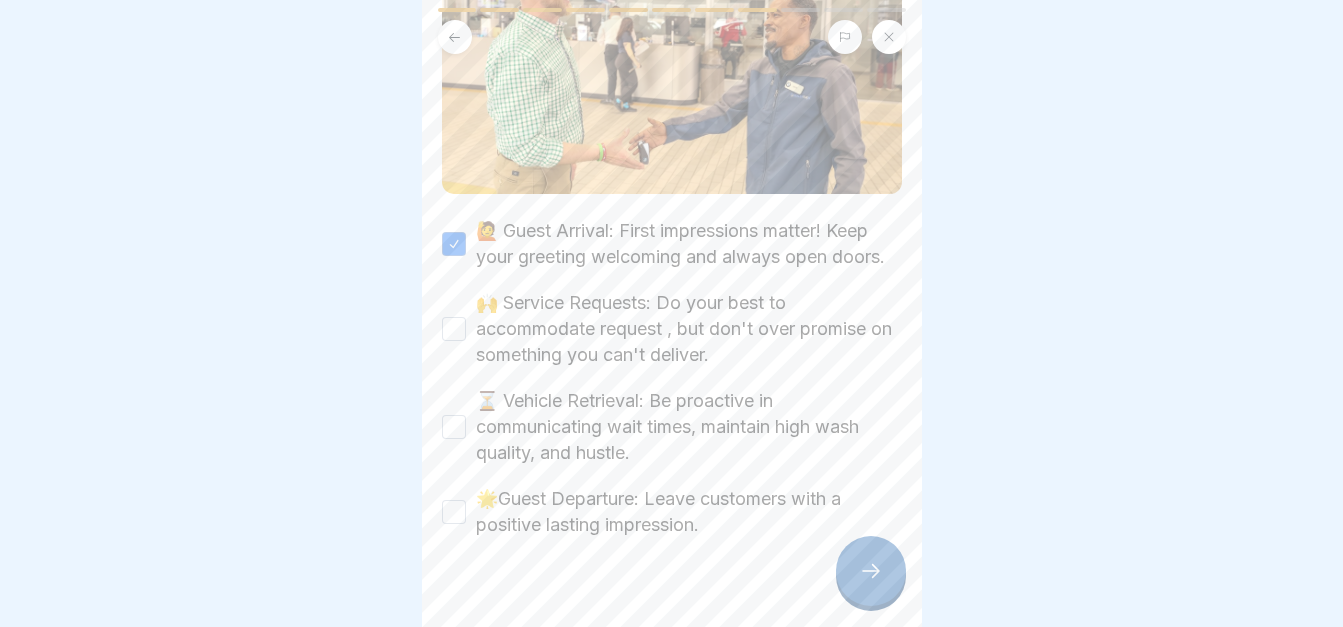 click on "🙌 Service Requests: Do your best to accommodate request , but don't over promise on something you can't deliver." at bounding box center (454, 329) 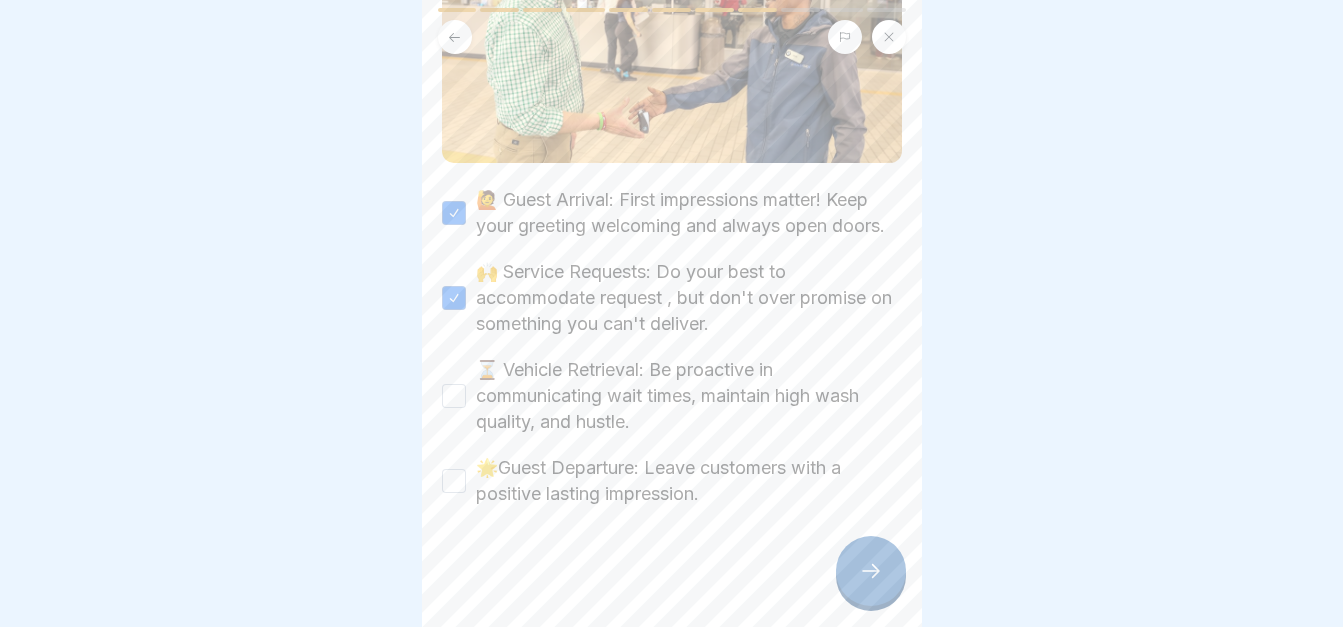 scroll, scrollTop: 447, scrollLeft: 0, axis: vertical 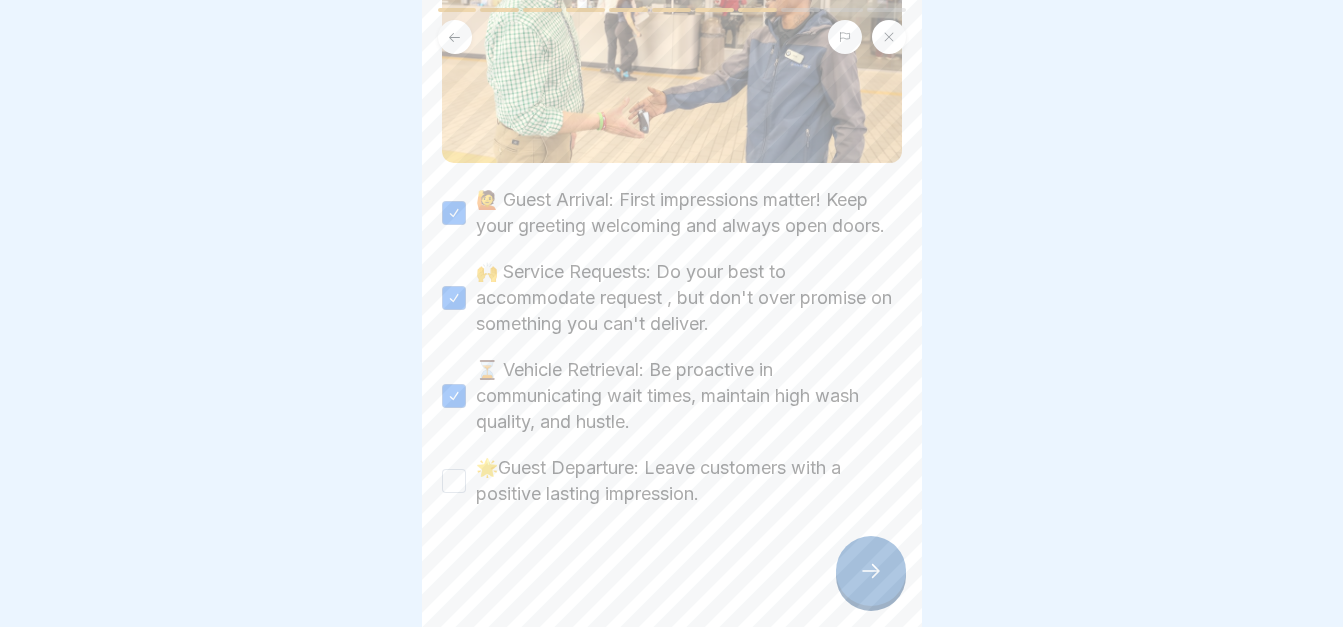 click on "🌟Guest Departure: Leave customers with a positive lasting impression." at bounding box center (454, 481) 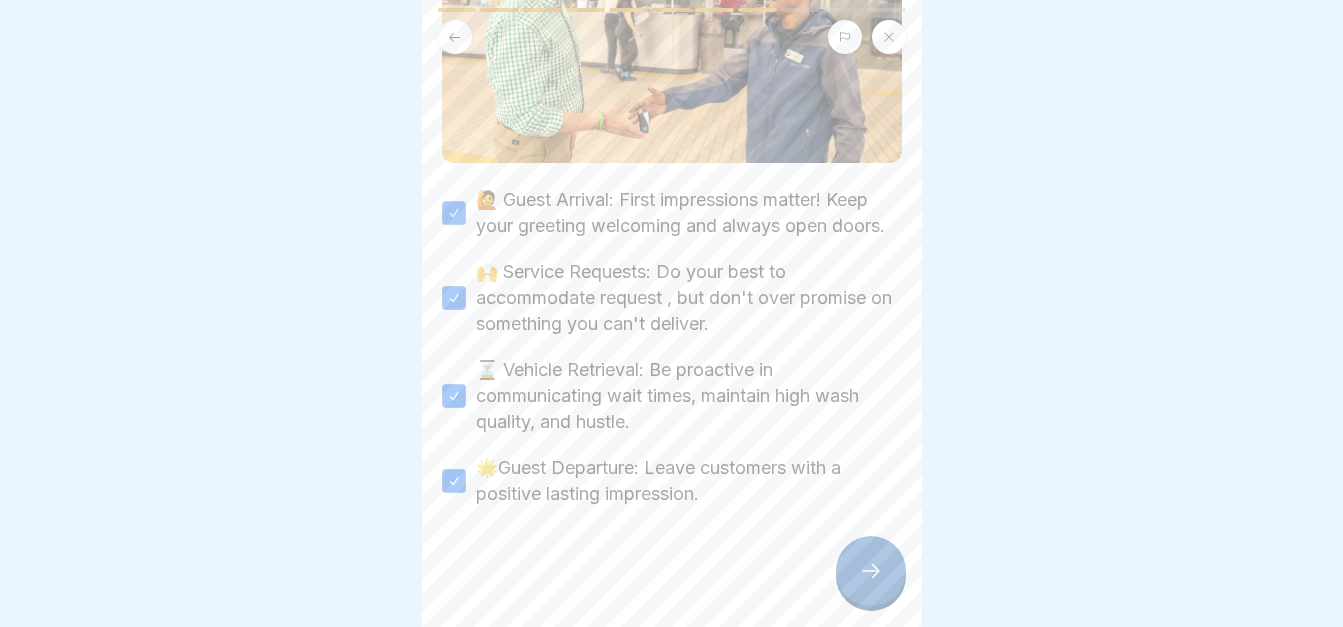 click 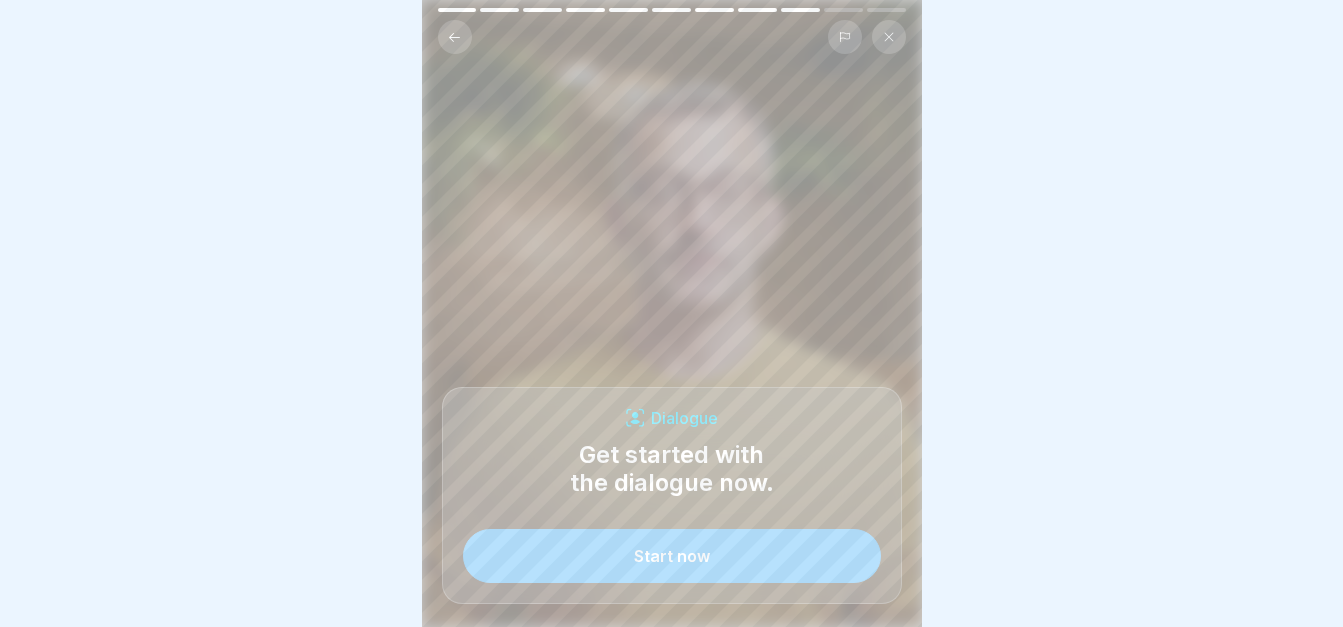 click on "Start now" at bounding box center (672, 556) 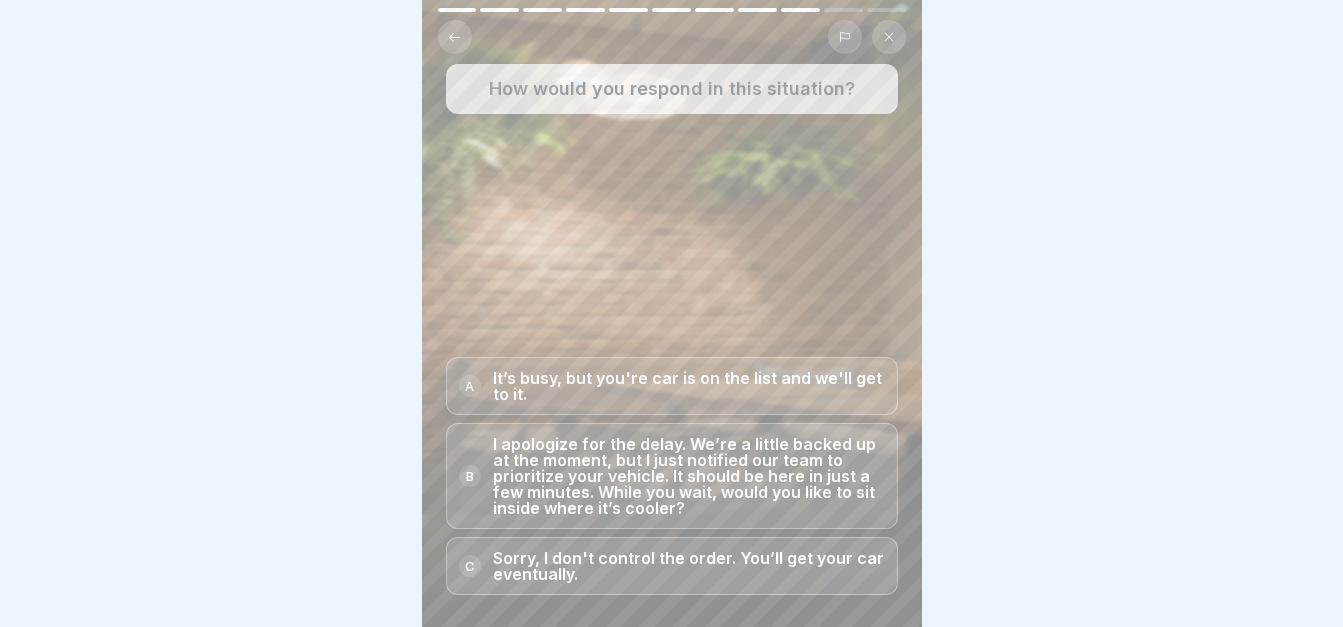 click on "B" at bounding box center (470, 476) 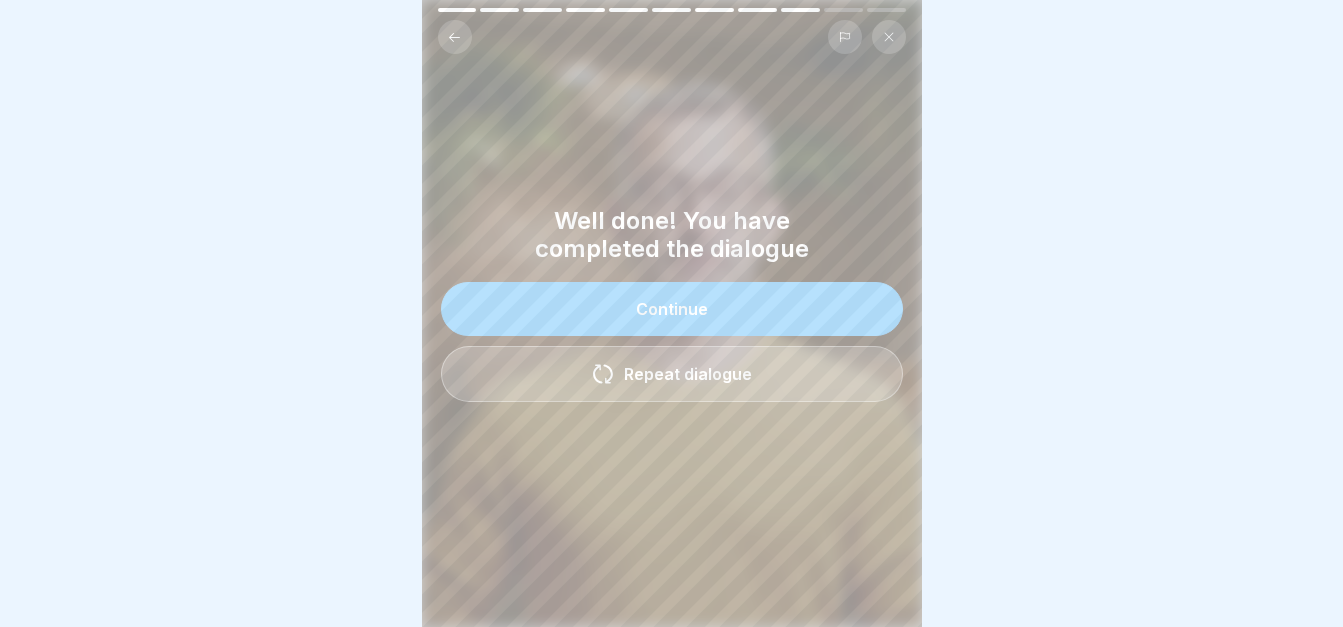click on "Continue" at bounding box center [672, 309] 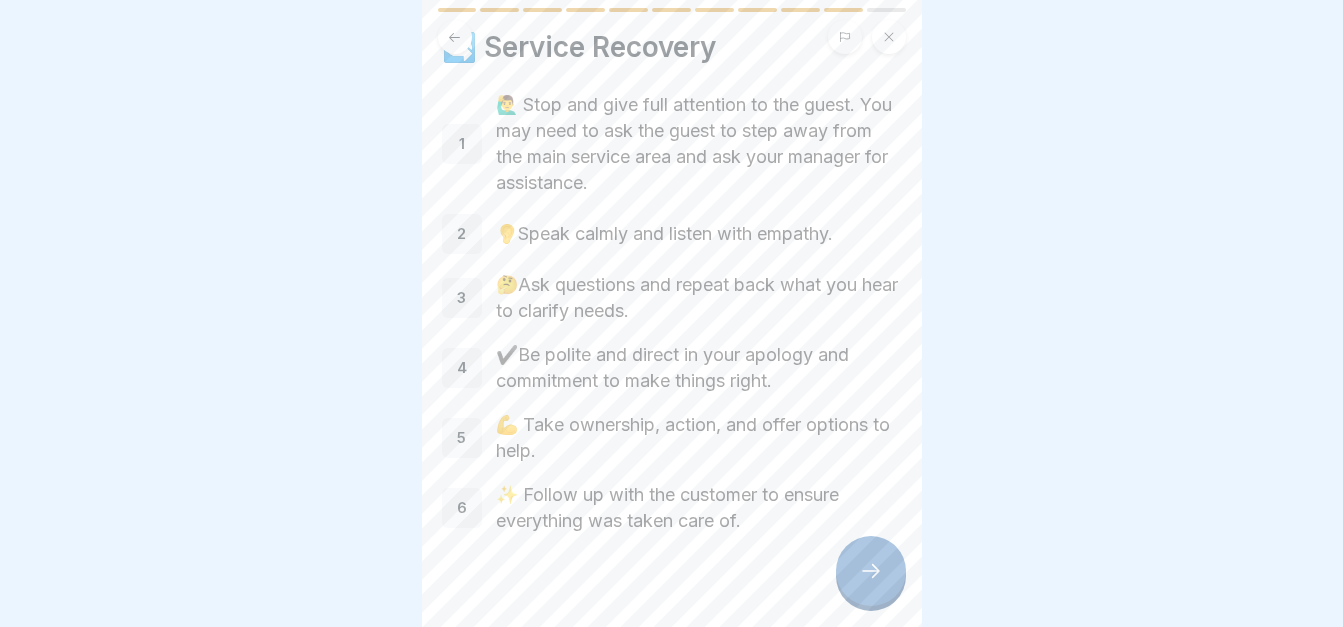 scroll, scrollTop: 75, scrollLeft: 0, axis: vertical 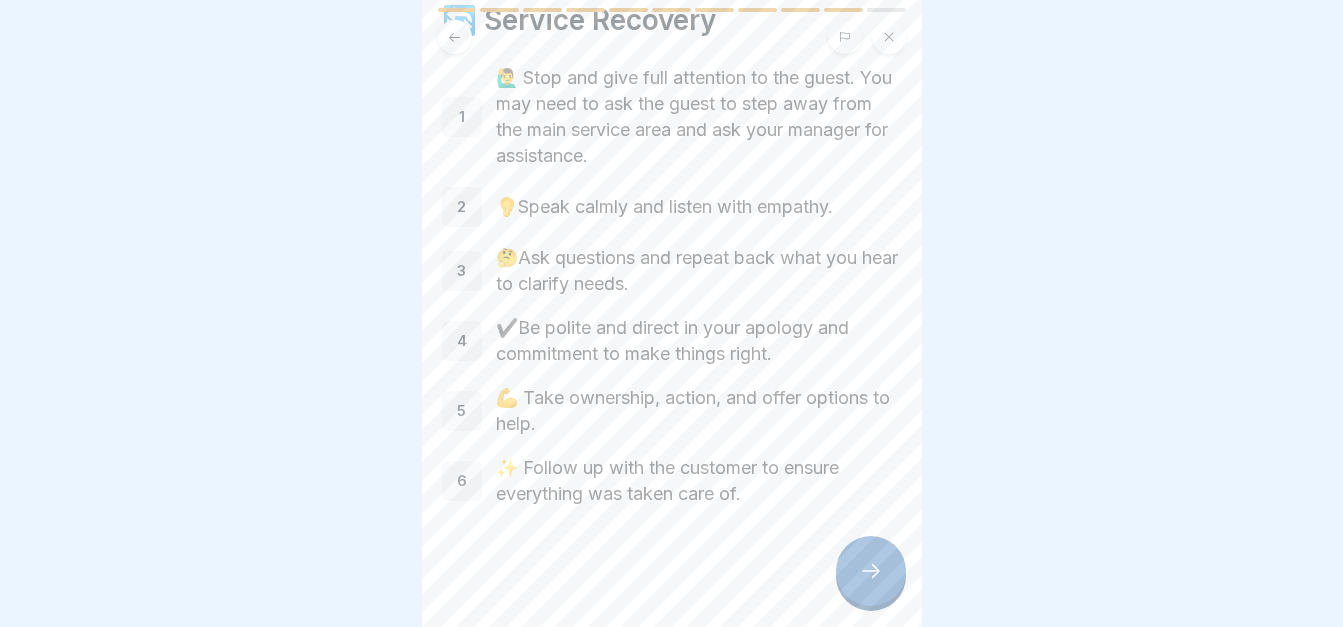 click 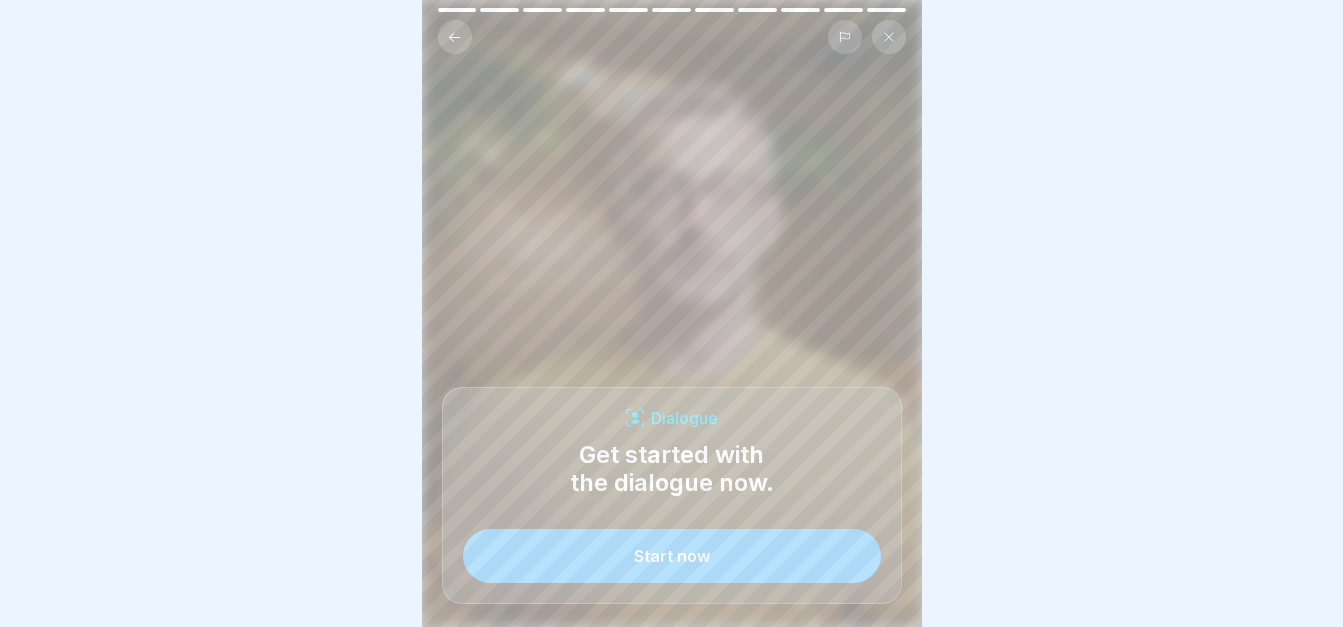 click on "Start now" at bounding box center (672, 556) 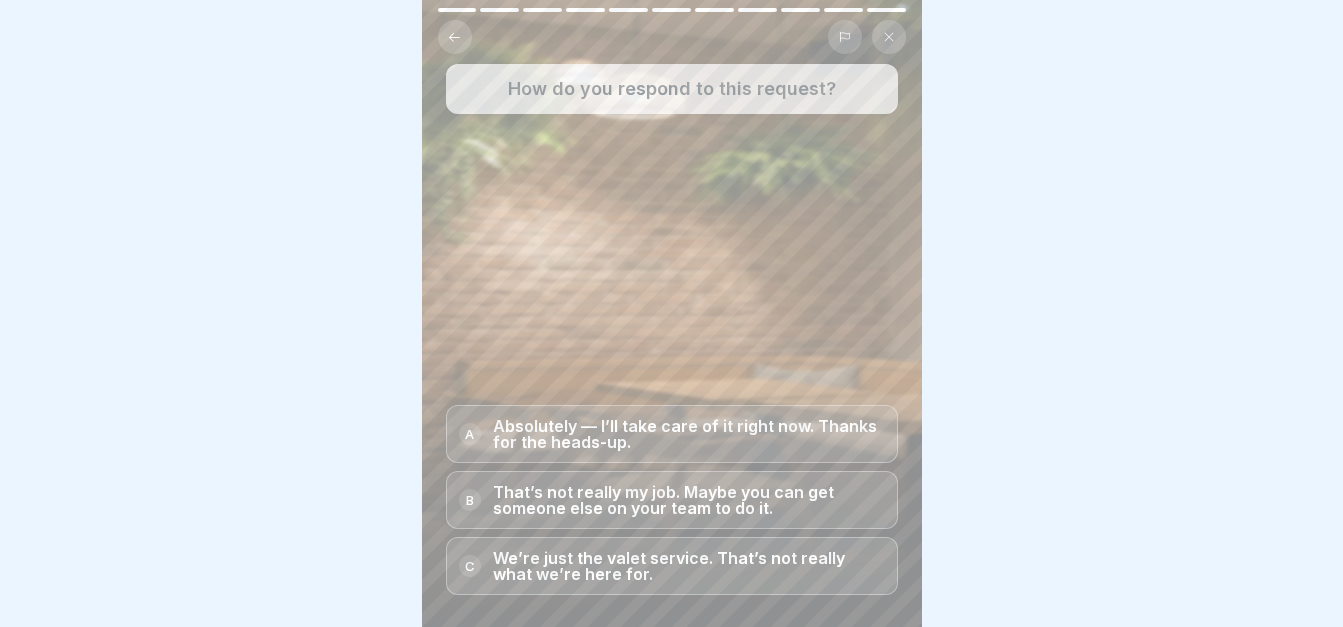 click on "Absolutely — I’ll take care of it right now. Thanks for the heads-up." at bounding box center (689, 434) 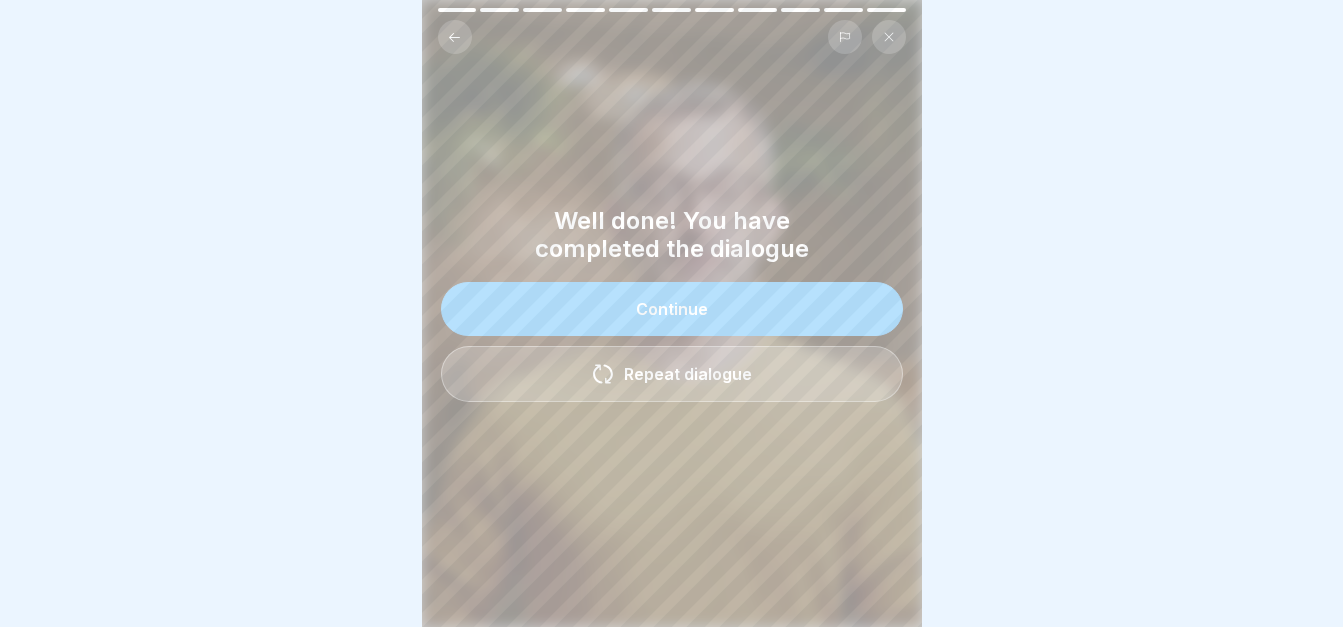 click on "Continue" at bounding box center [672, 309] 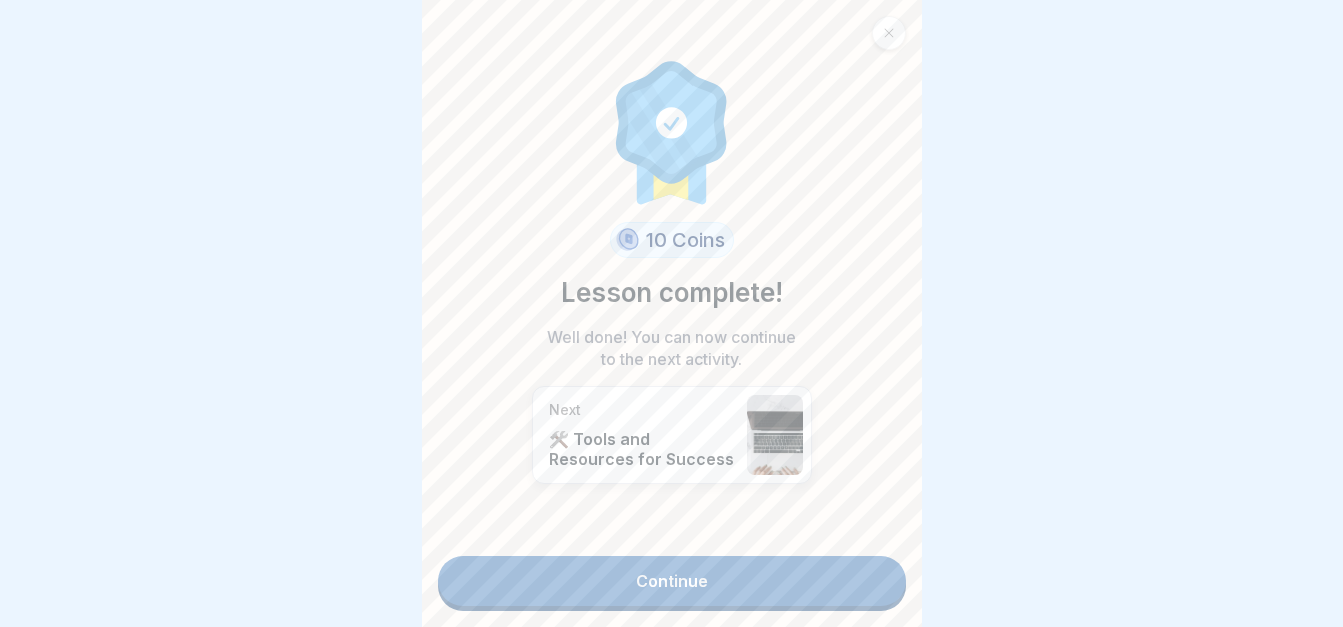 click on "Continue" at bounding box center (672, 581) 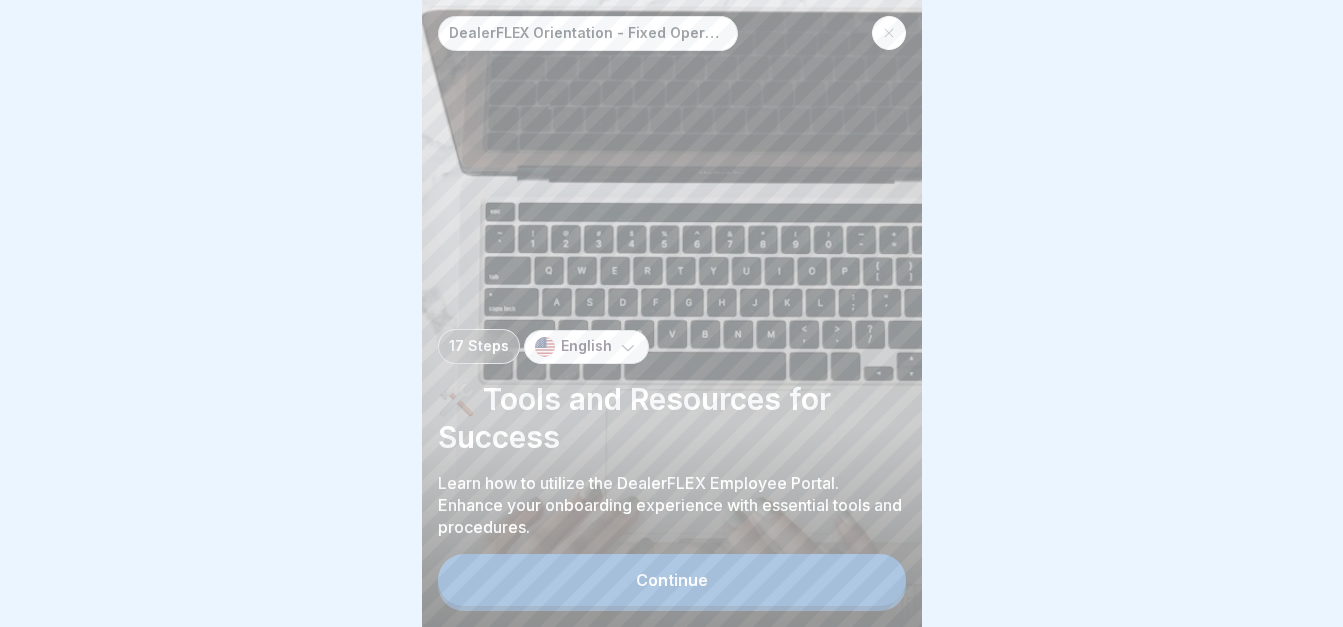 scroll, scrollTop: 0, scrollLeft: 0, axis: both 